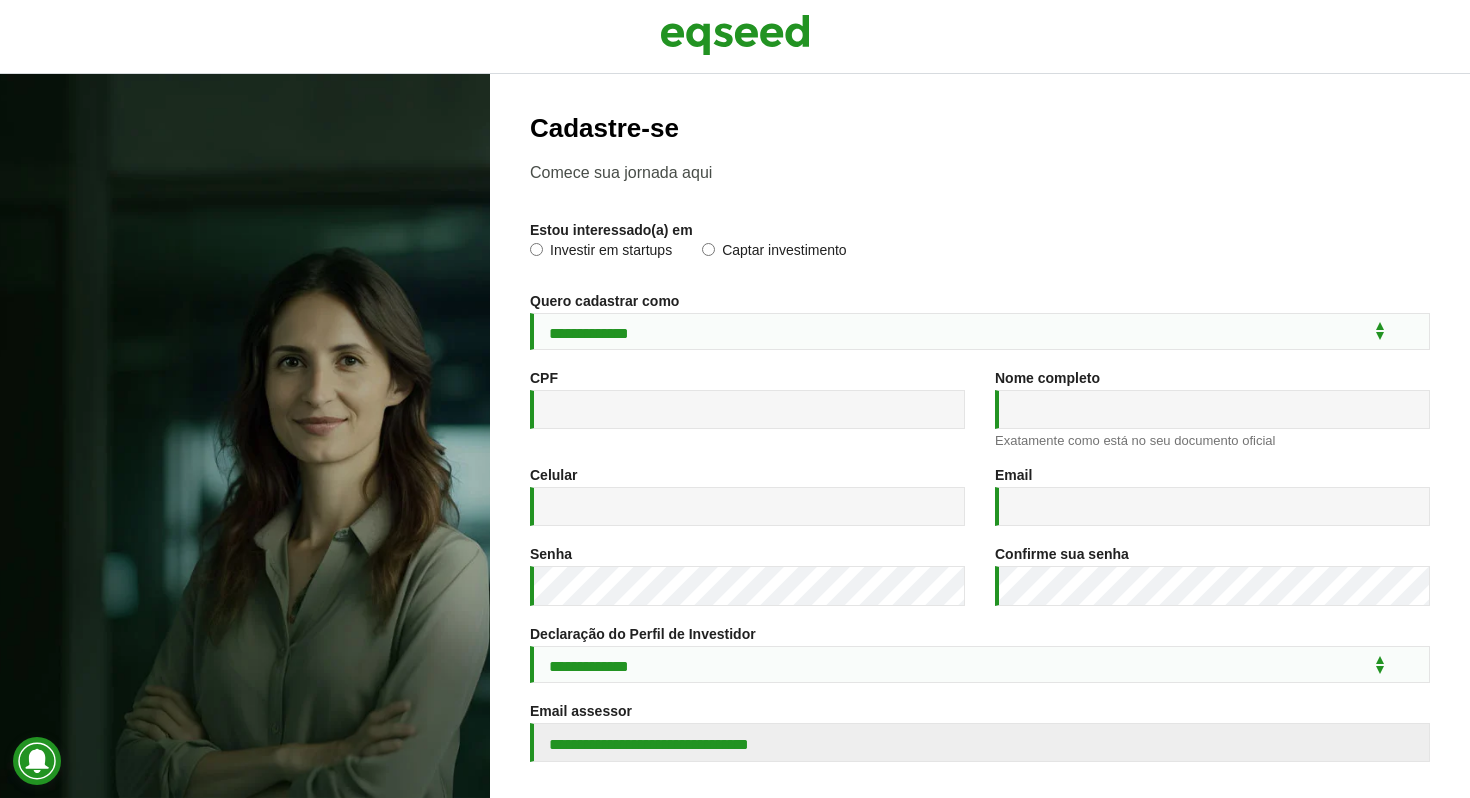 scroll, scrollTop: 0, scrollLeft: 0, axis: both 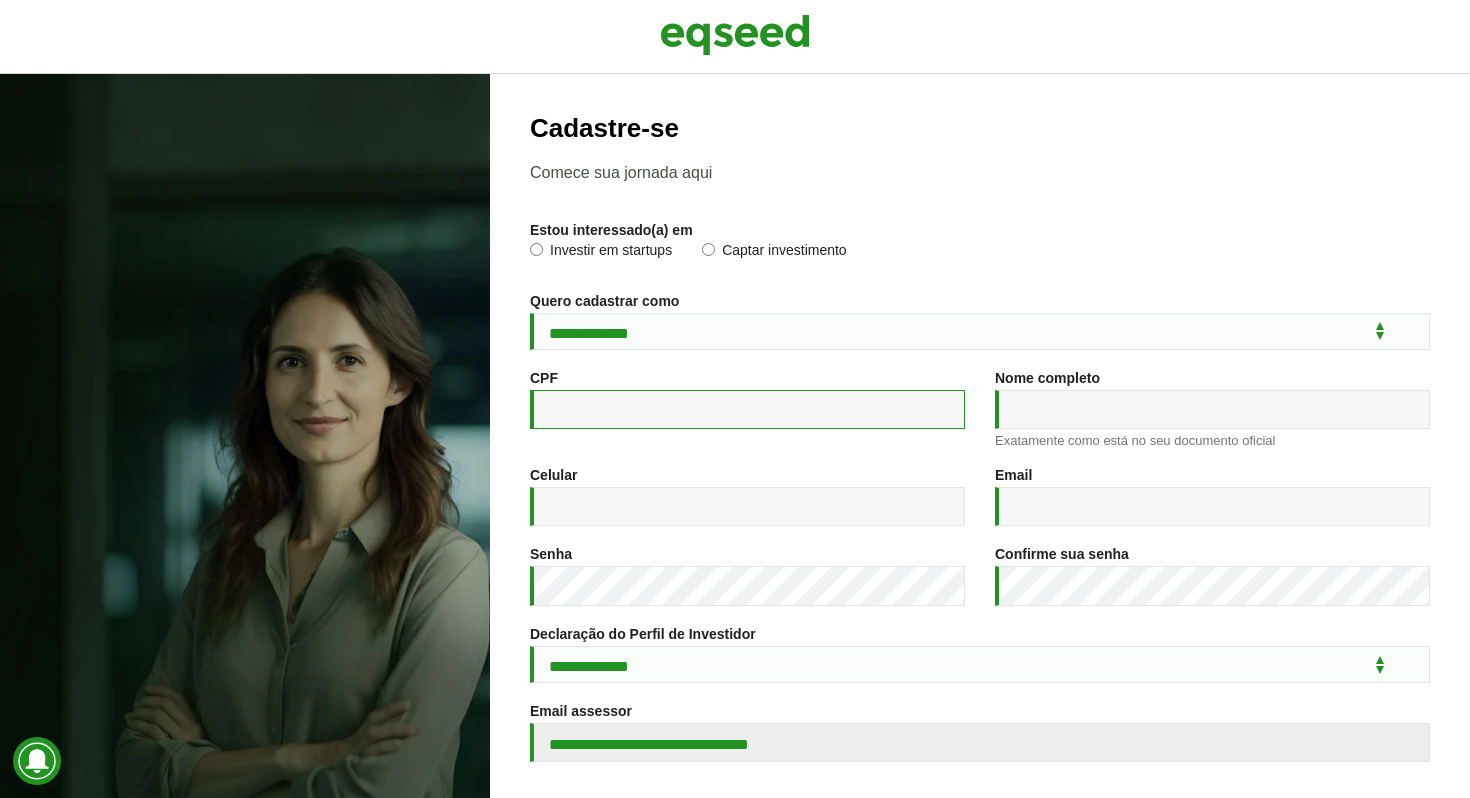 click on "CPF  *" at bounding box center (747, 409) 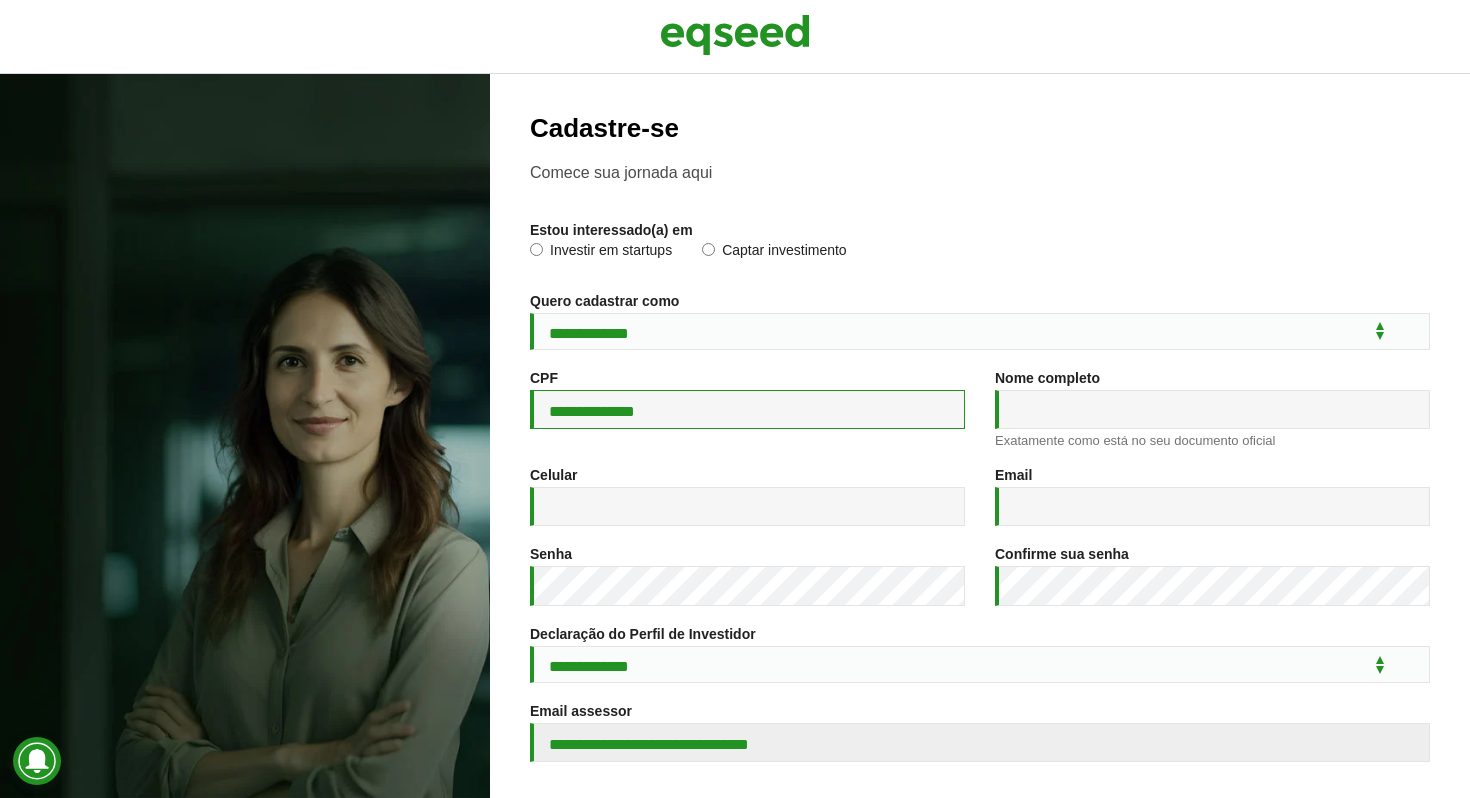 type on "**********" 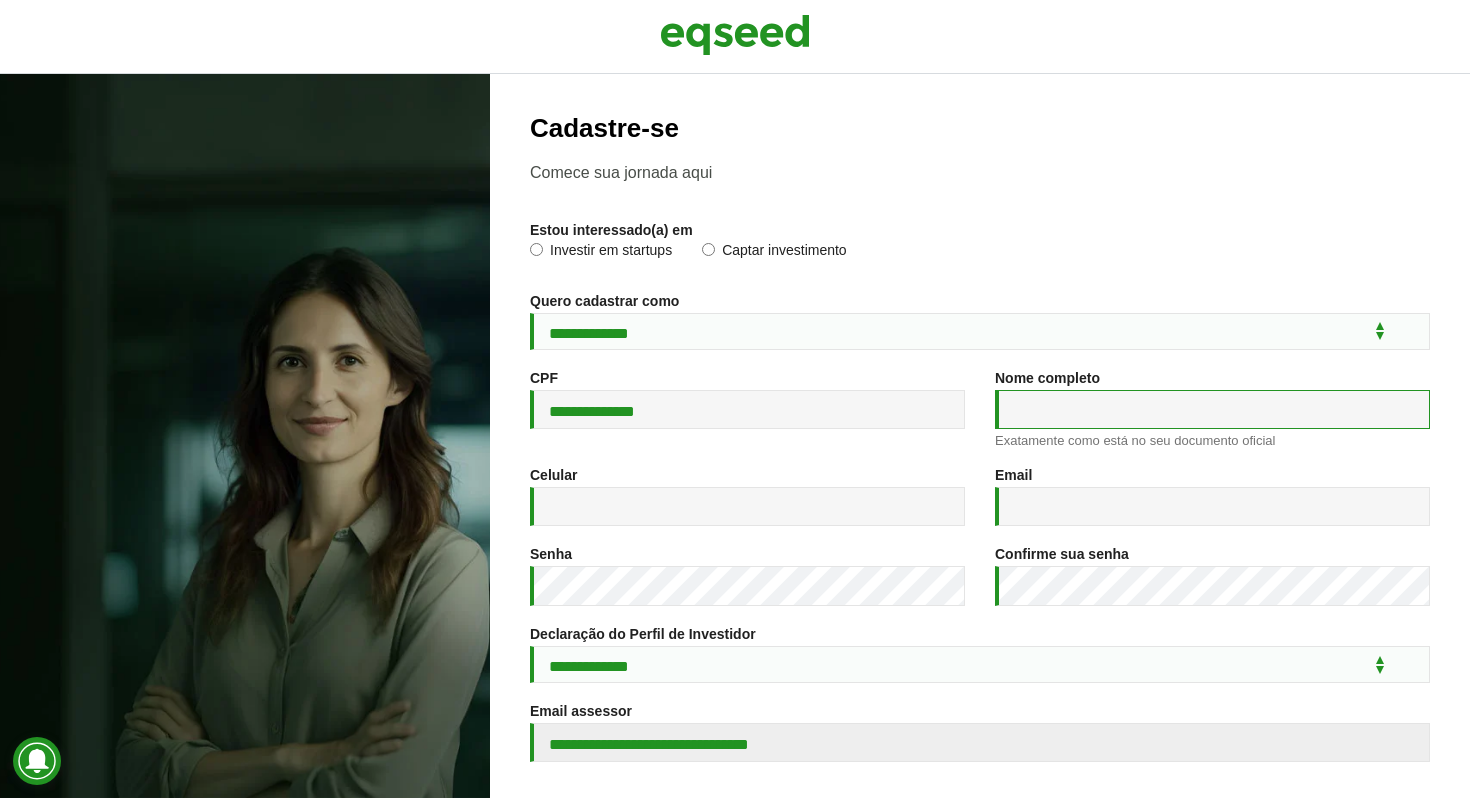click on "Nome completo  *" at bounding box center (1212, 409) 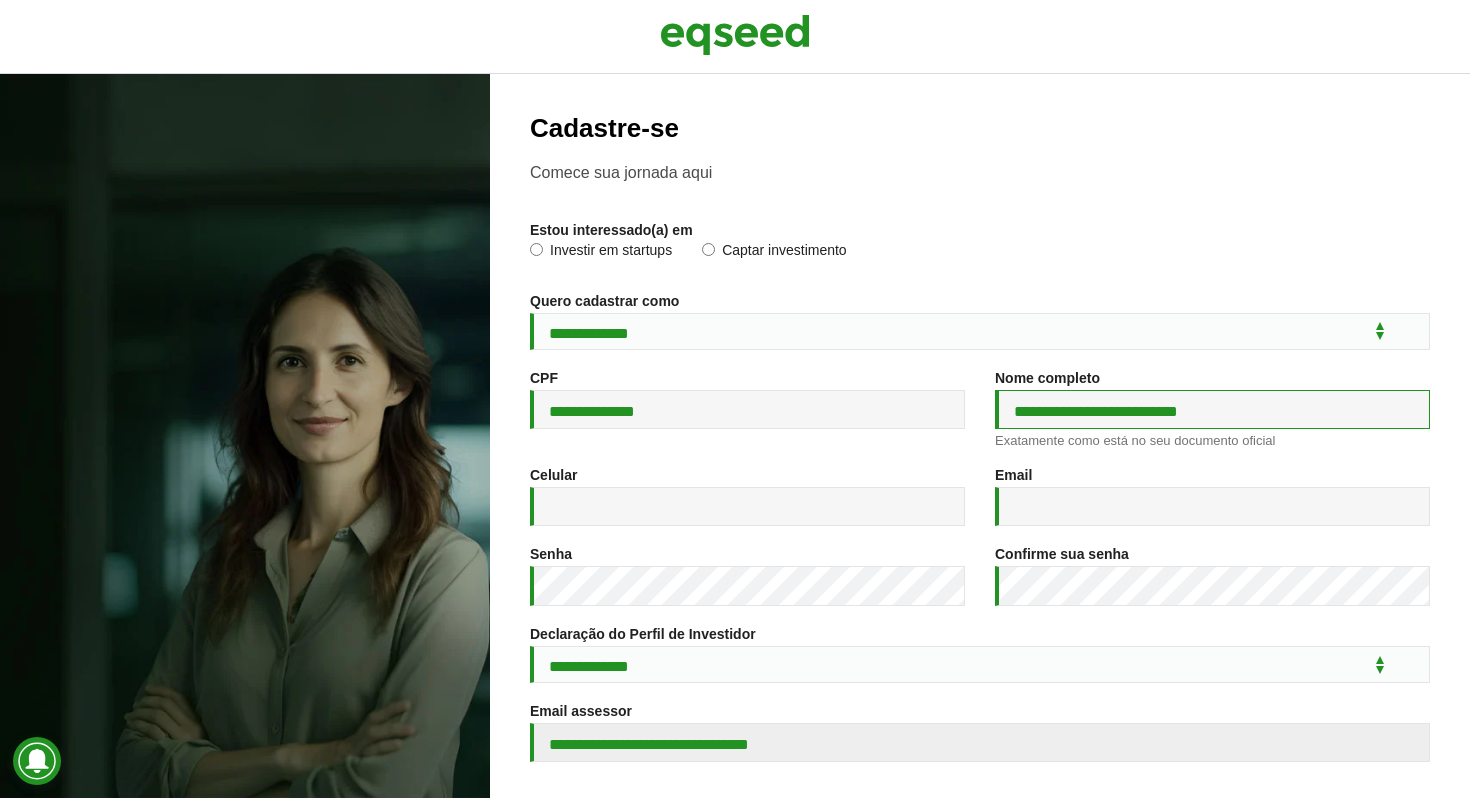 type on "**********" 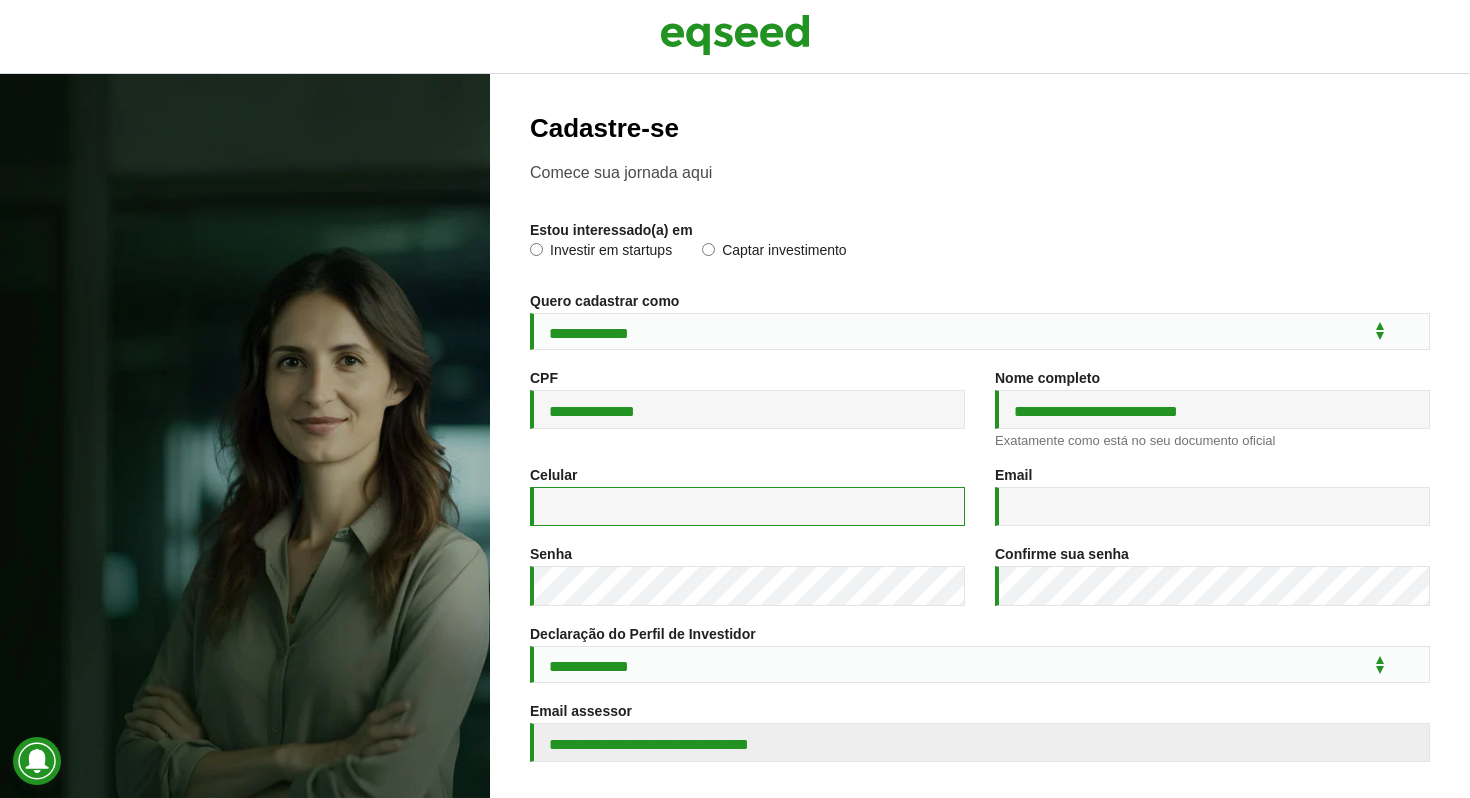 click on "Celular  *" at bounding box center [747, 506] 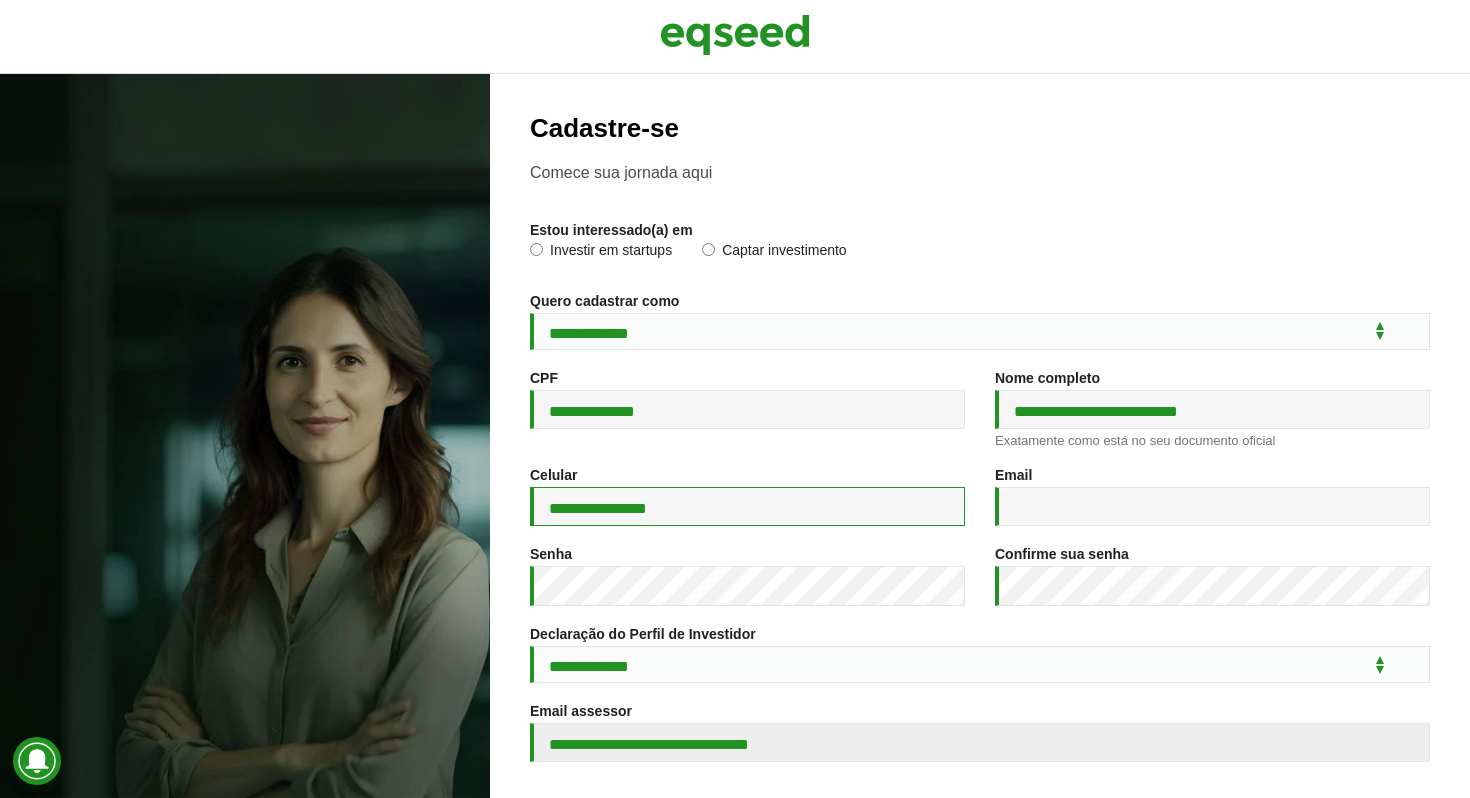 type on "**********" 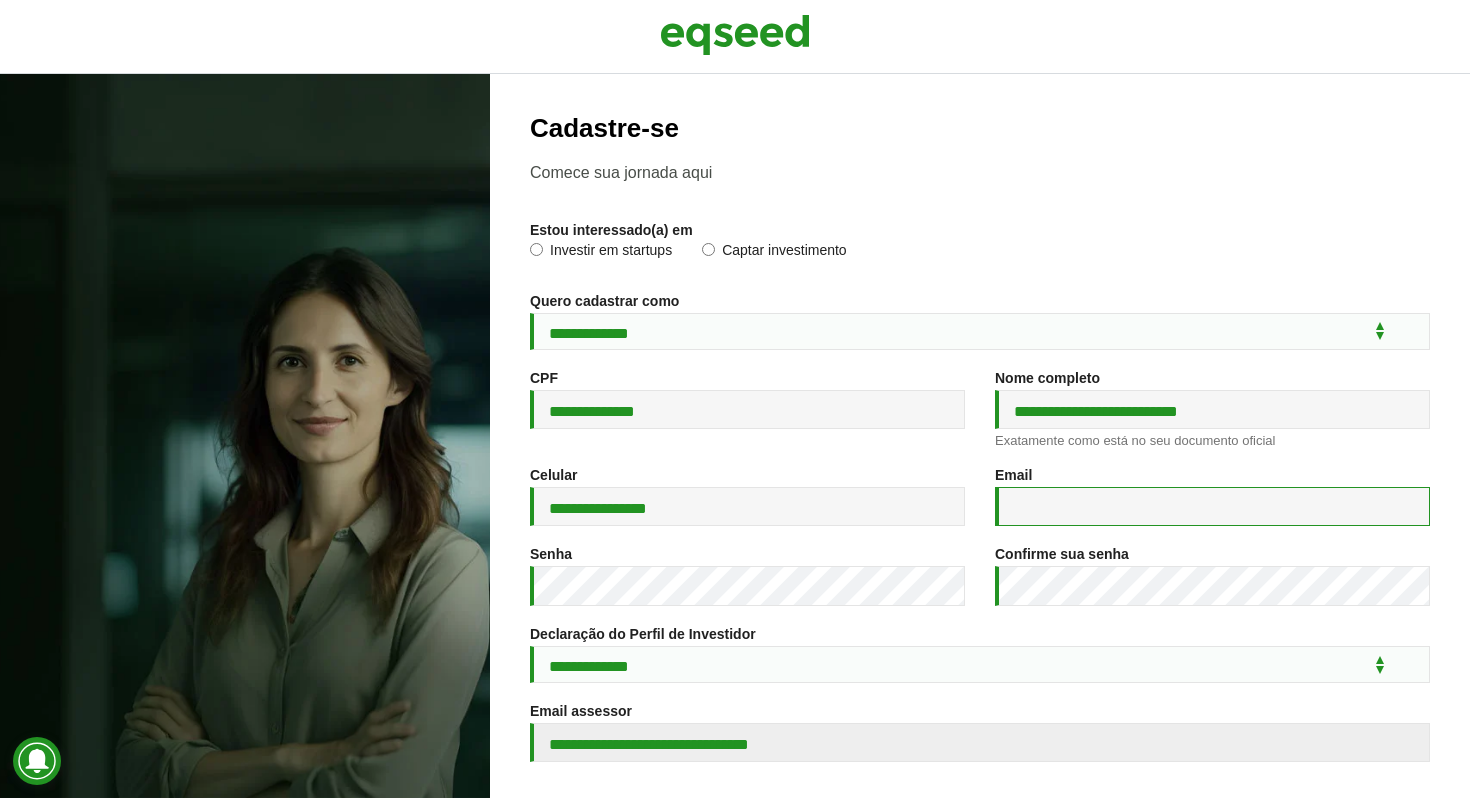 click on "Email  *" at bounding box center (1212, 506) 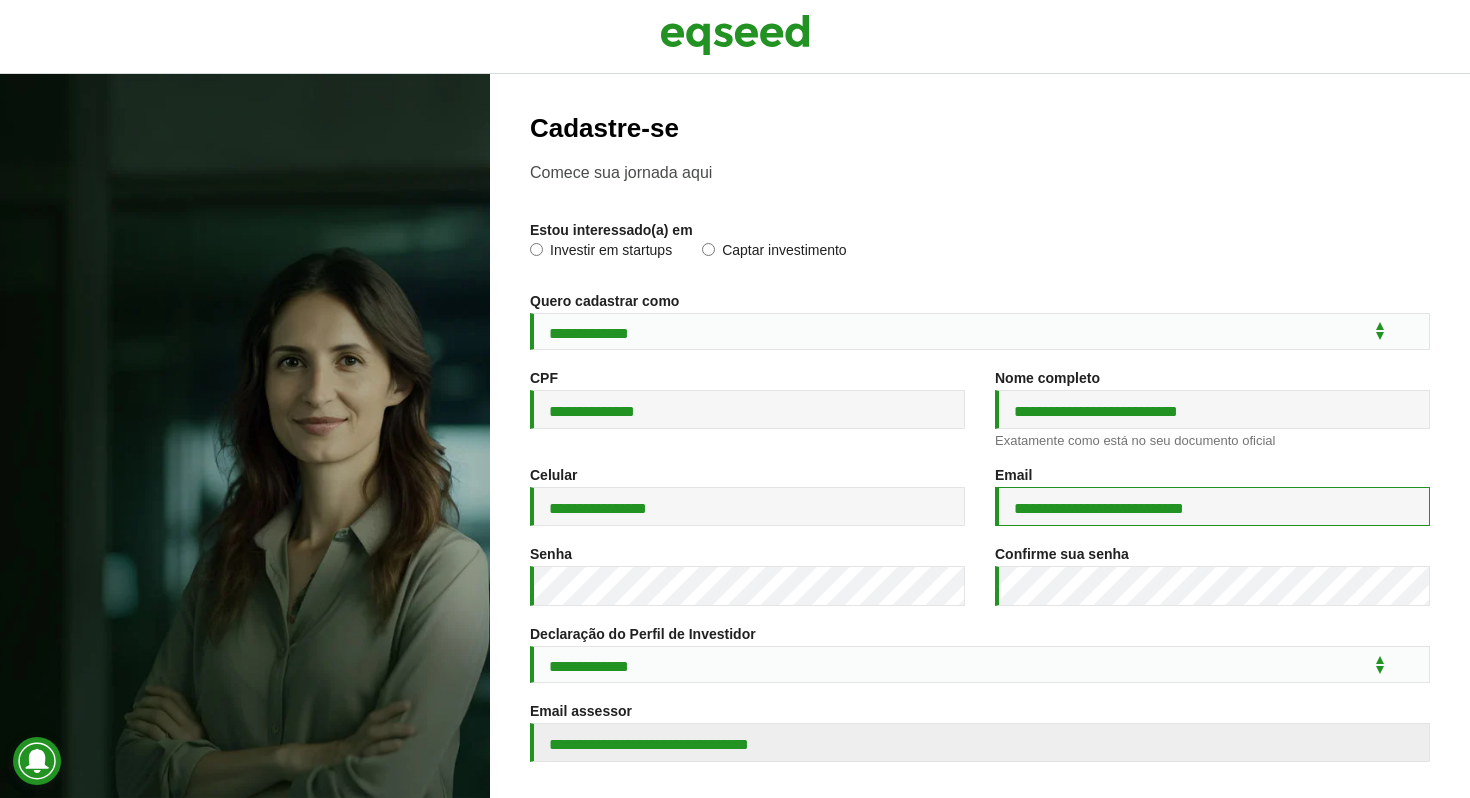 scroll, scrollTop: 110, scrollLeft: 0, axis: vertical 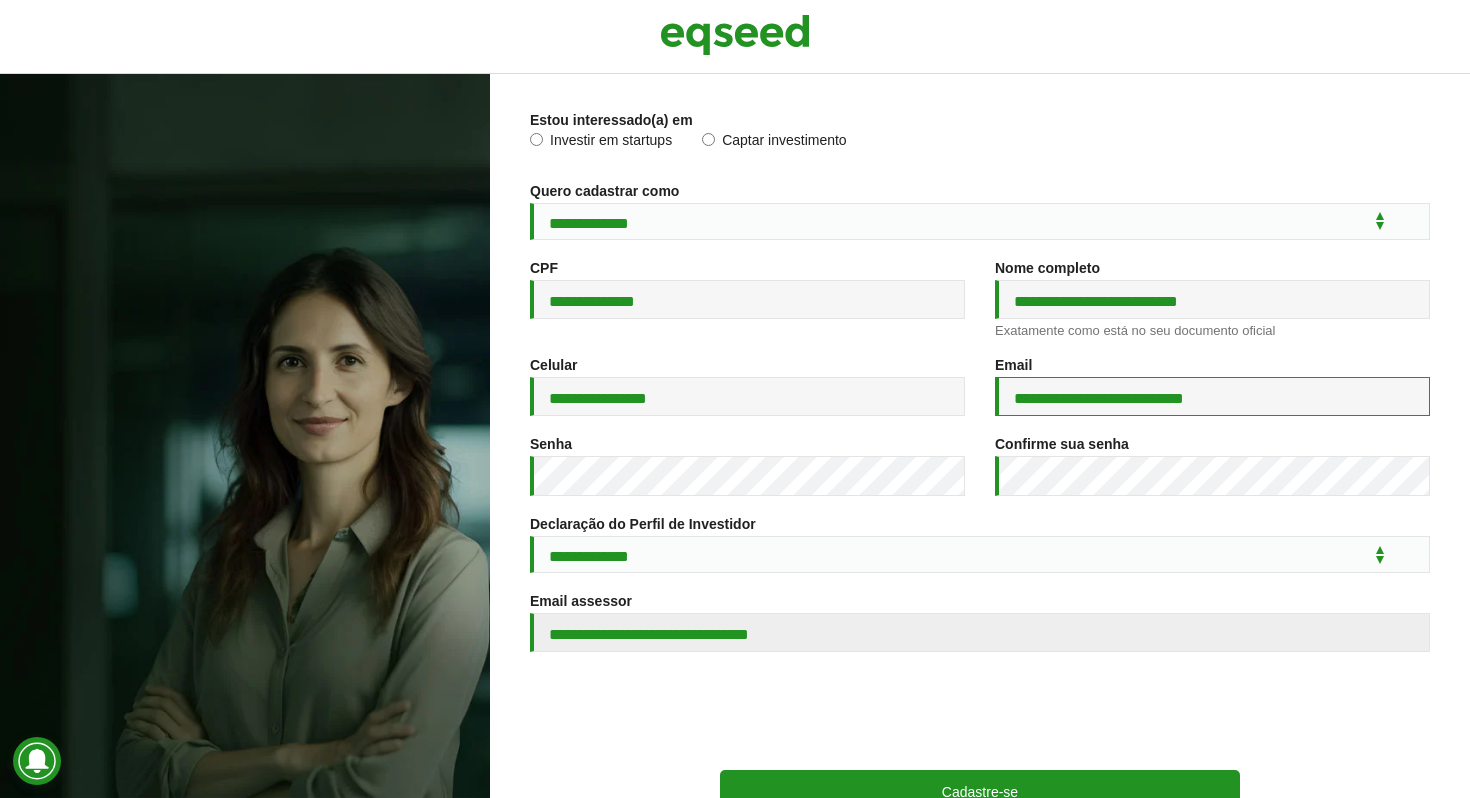type on "**********" 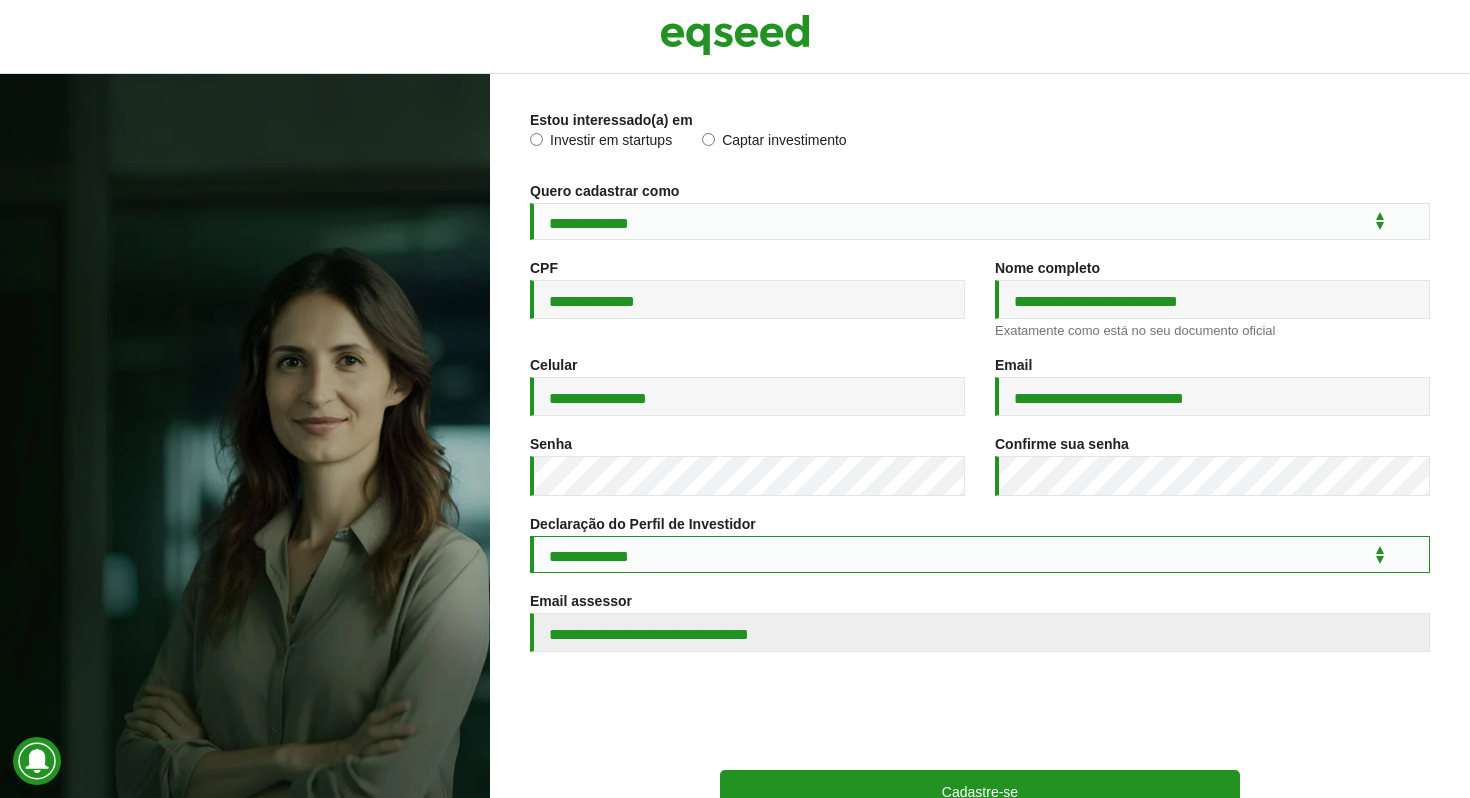 click on "**********" at bounding box center [980, 554] 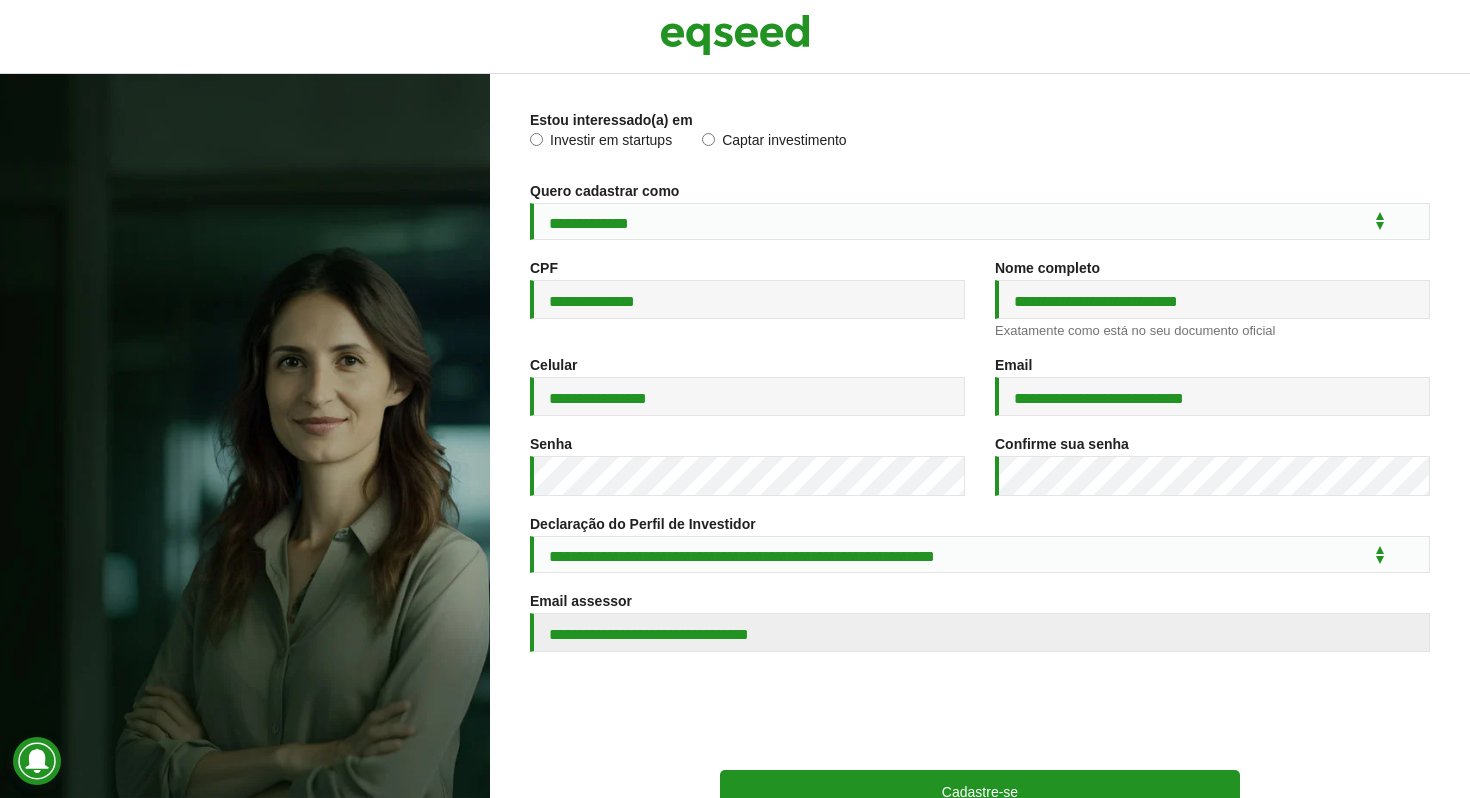 scroll, scrollTop: 268, scrollLeft: 0, axis: vertical 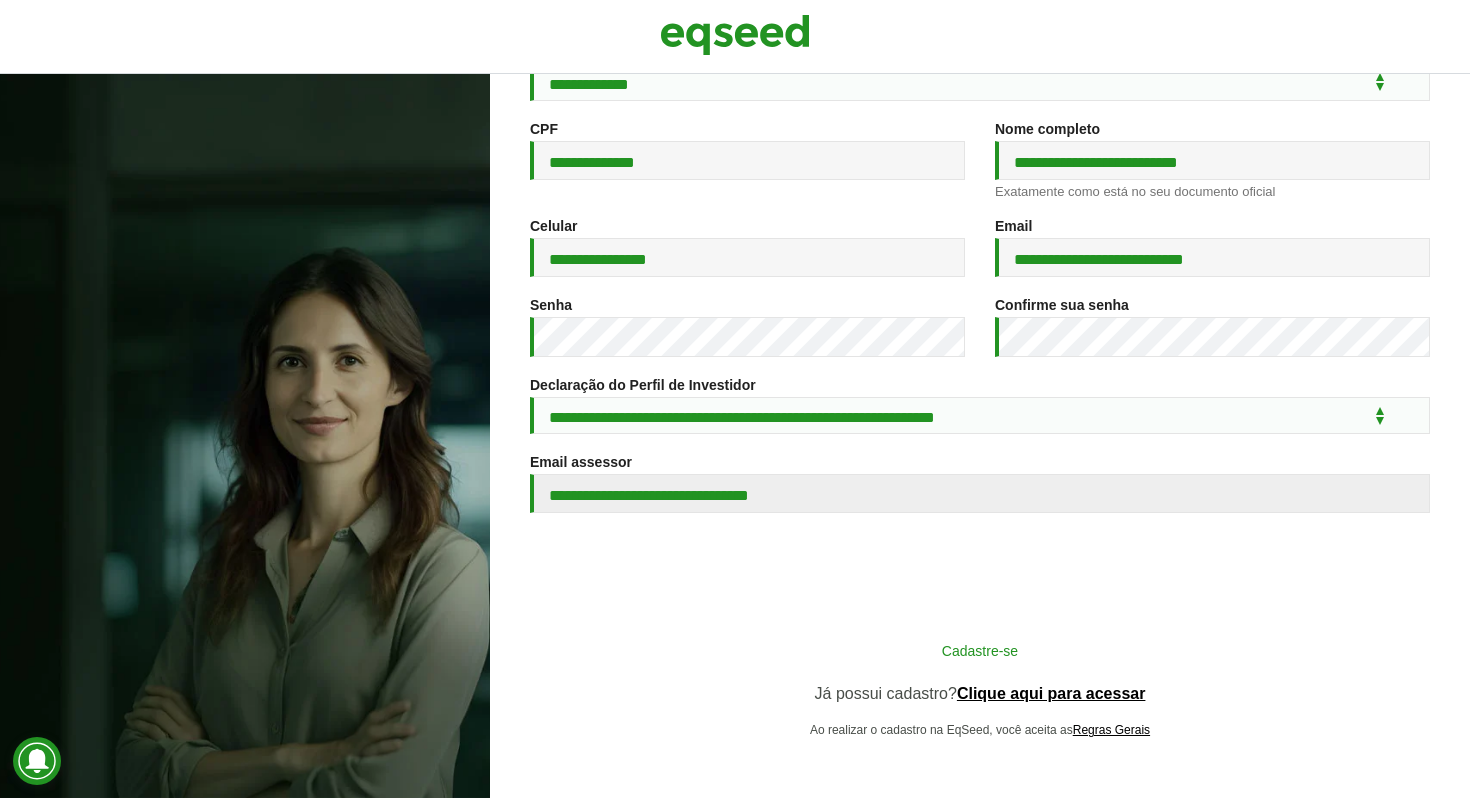 click on "Cadastre-se" at bounding box center [980, 650] 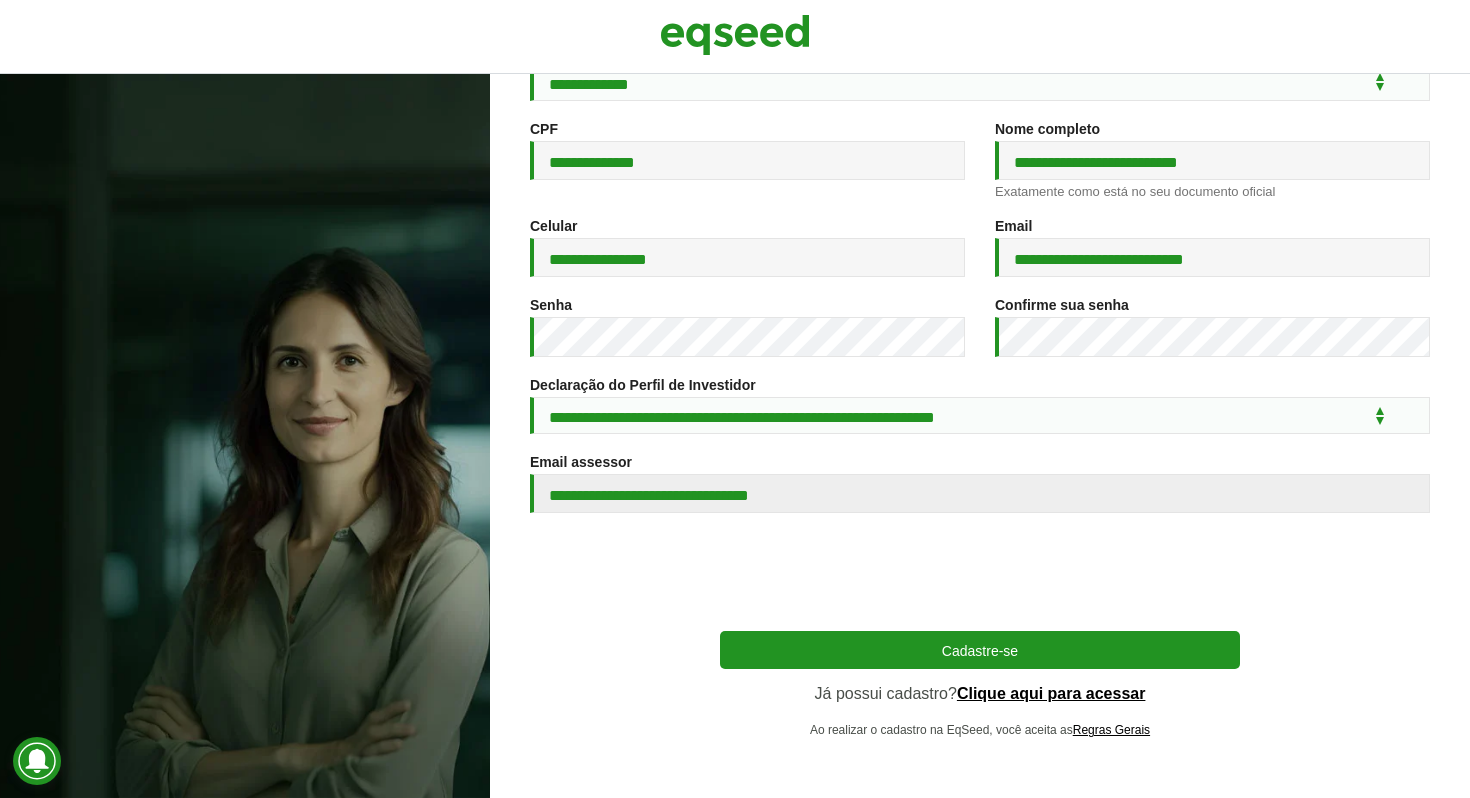 scroll, scrollTop: 252, scrollLeft: 0, axis: vertical 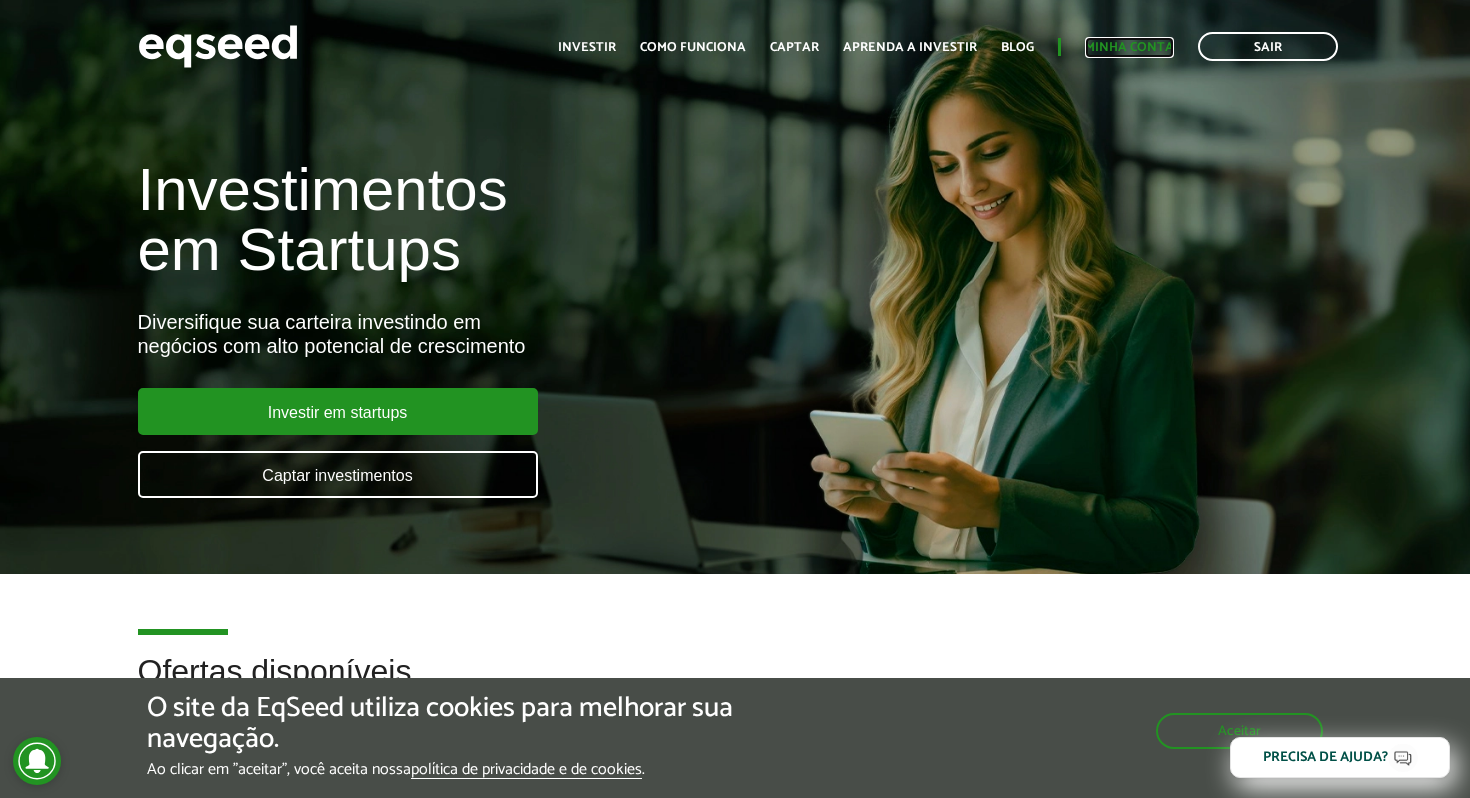 click on "Minha conta" at bounding box center [1129, 47] 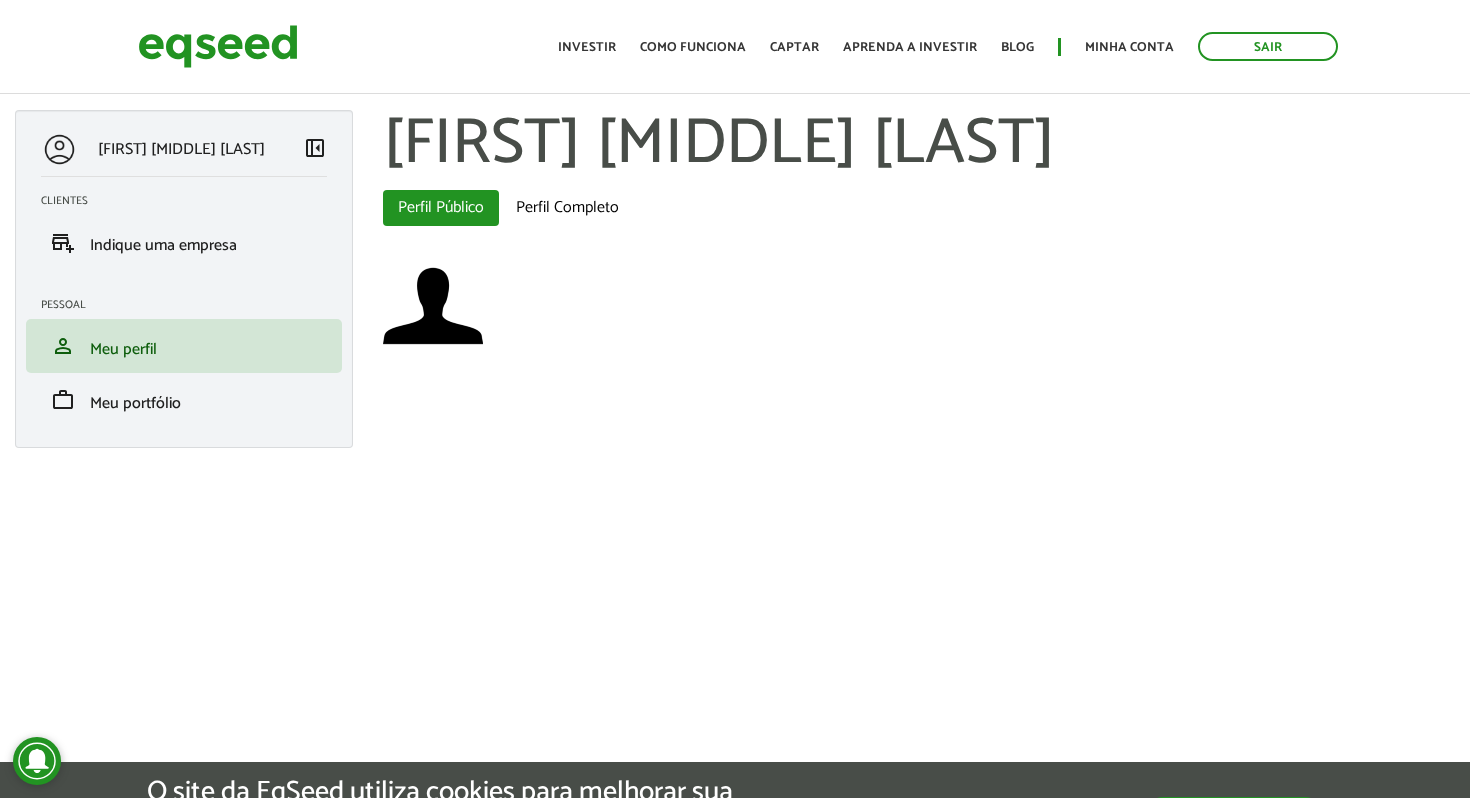 scroll, scrollTop: 0, scrollLeft: 0, axis: both 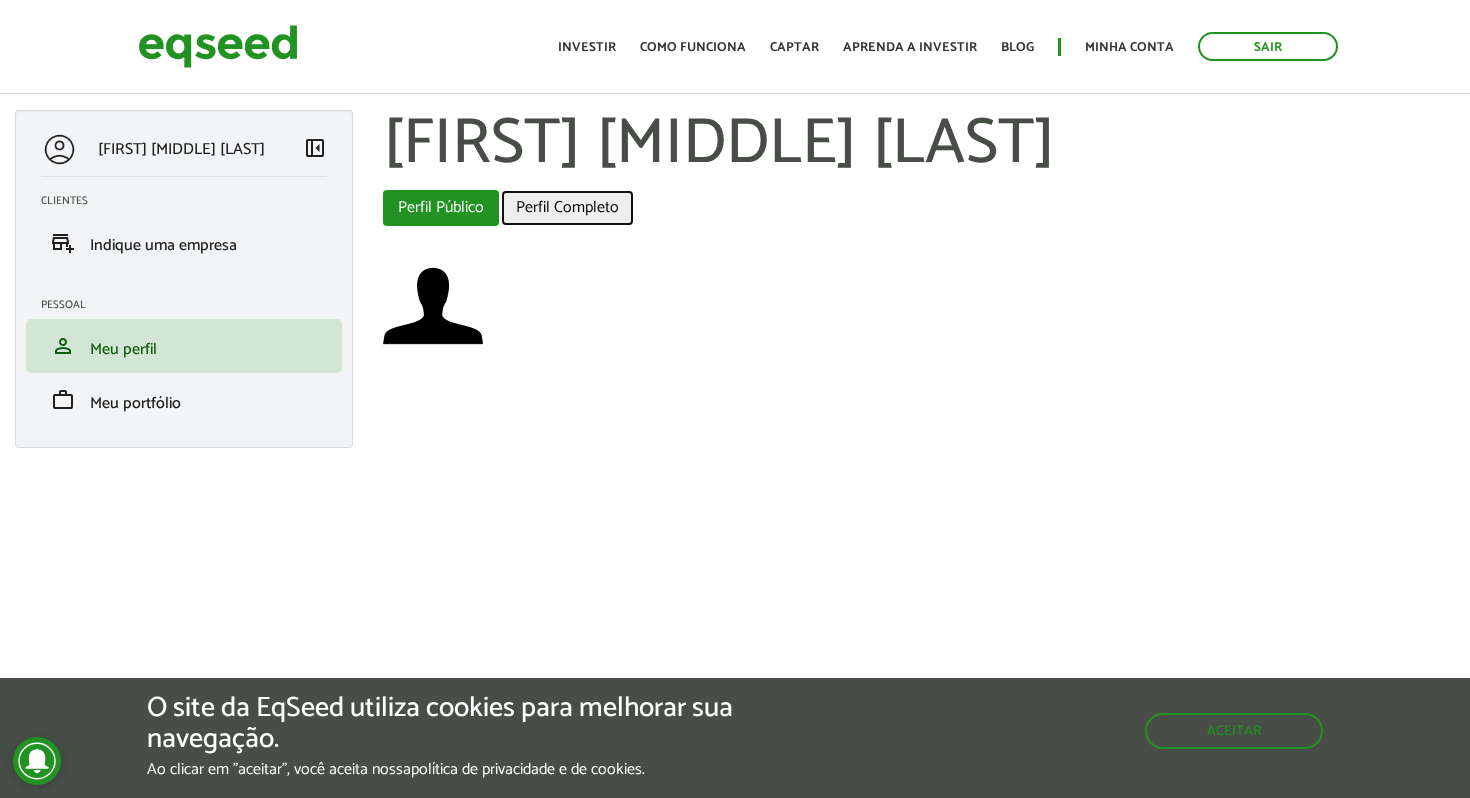 click on "Perfil Completo" at bounding box center (567, 208) 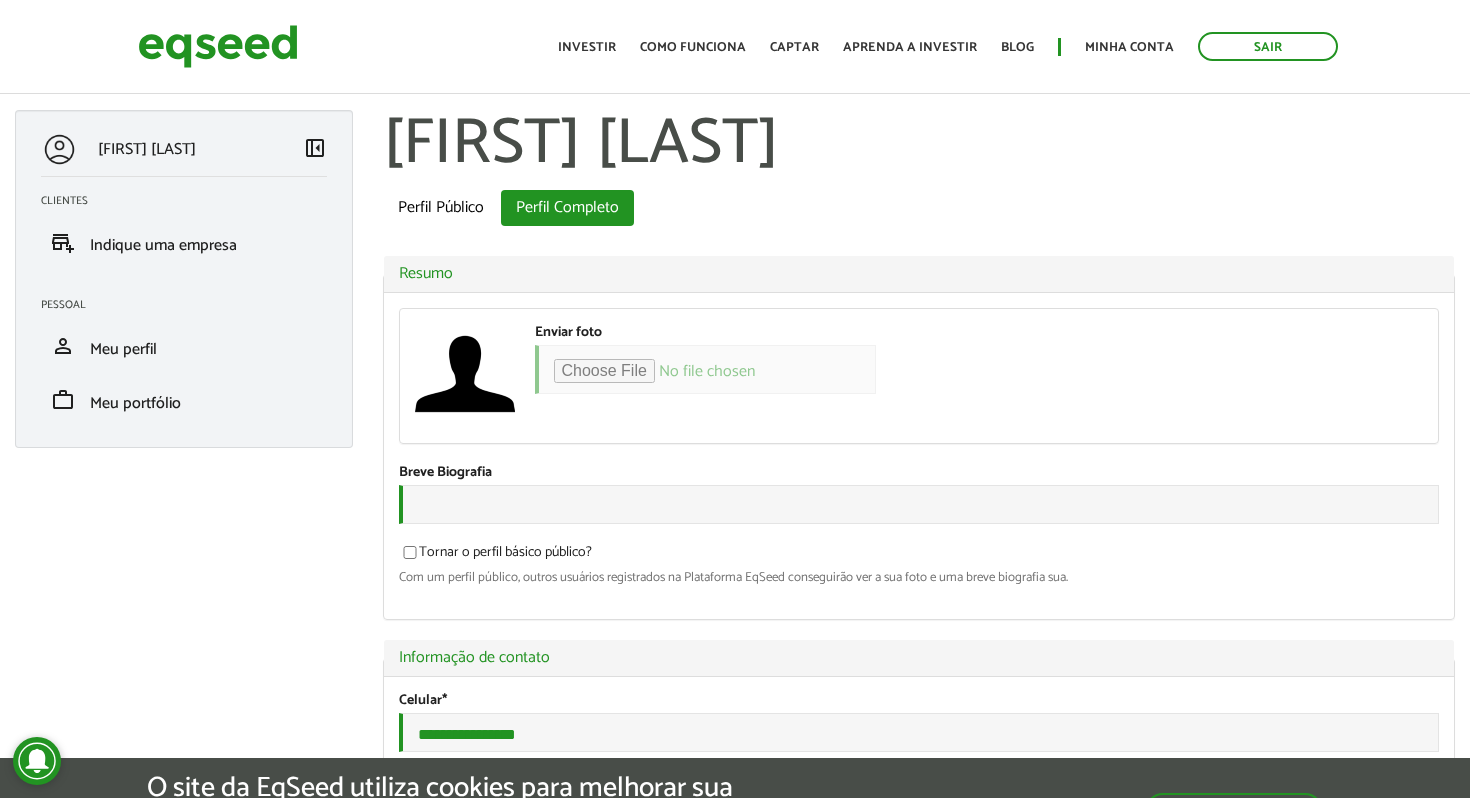 scroll, scrollTop: 0, scrollLeft: 0, axis: both 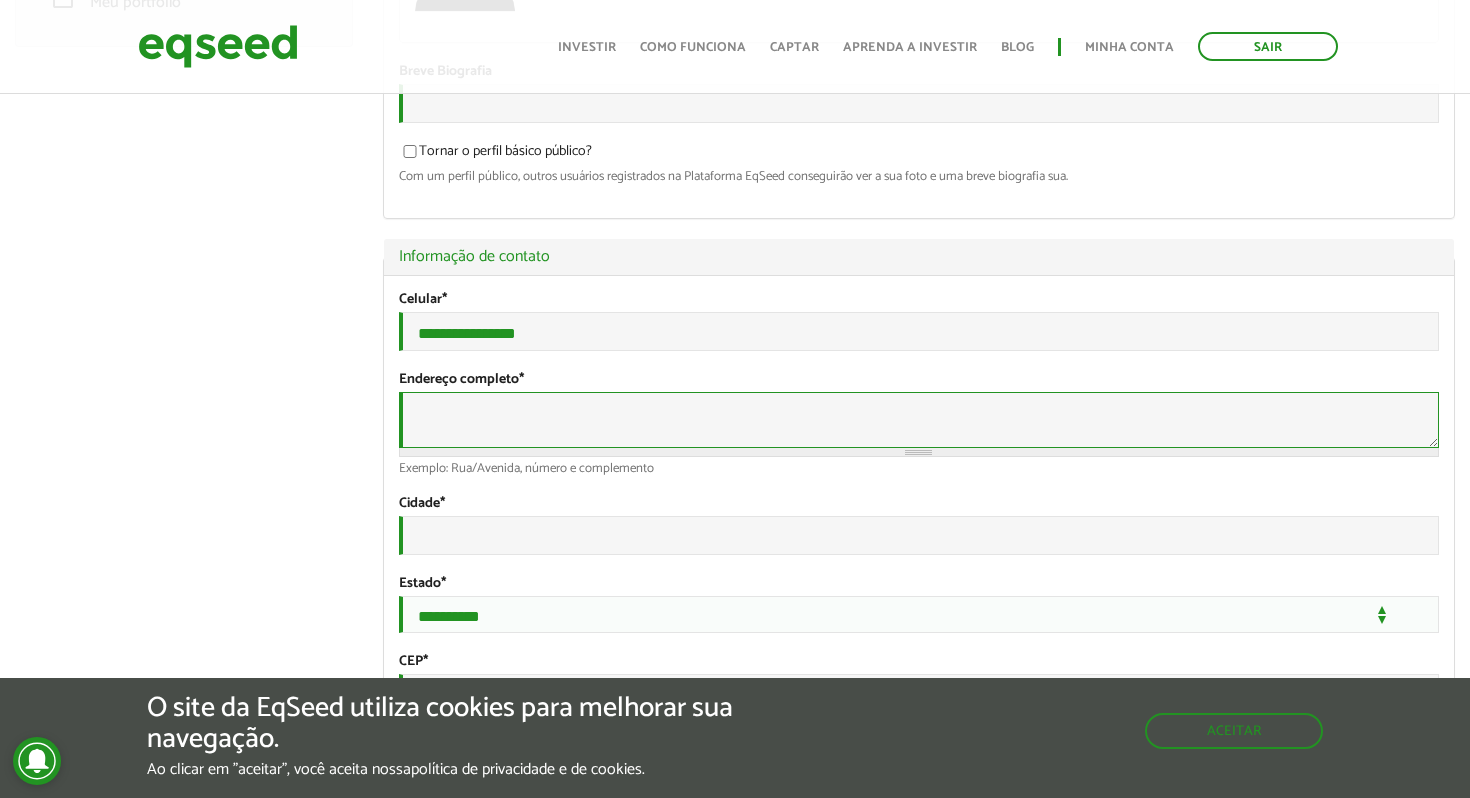 click on "Endereço completo  *" at bounding box center (919, 420) 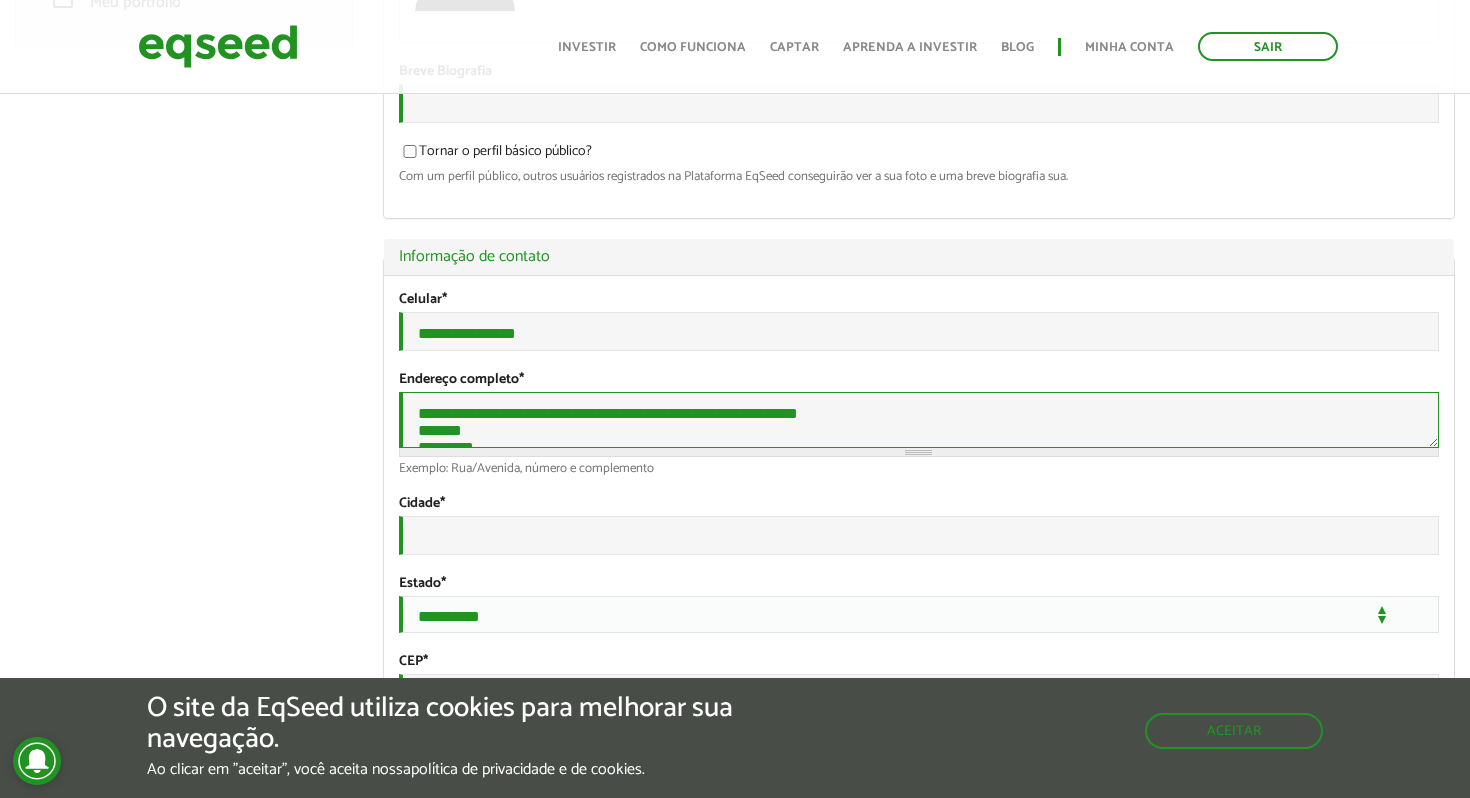 scroll, scrollTop: 18, scrollLeft: 0, axis: vertical 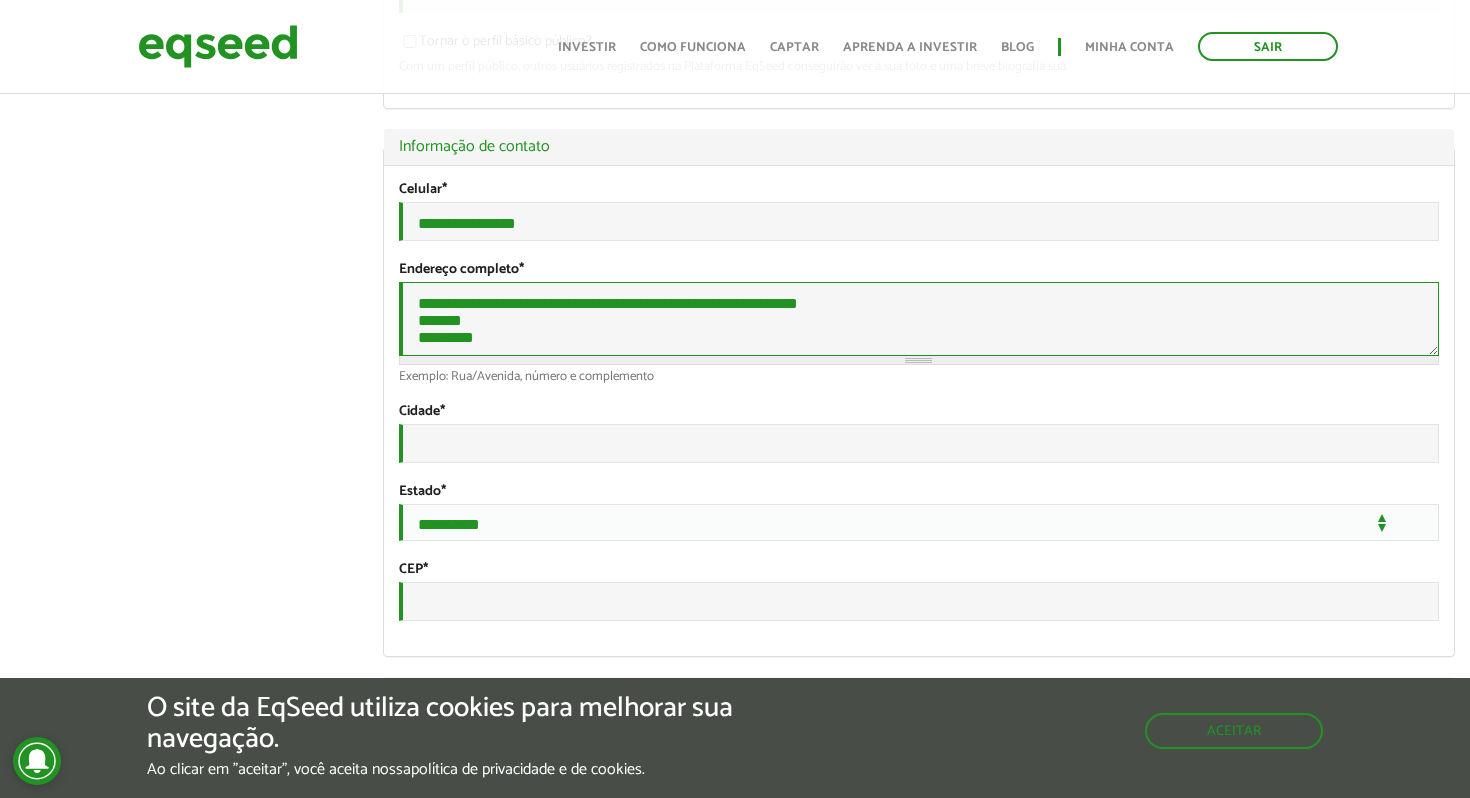type on "**********" 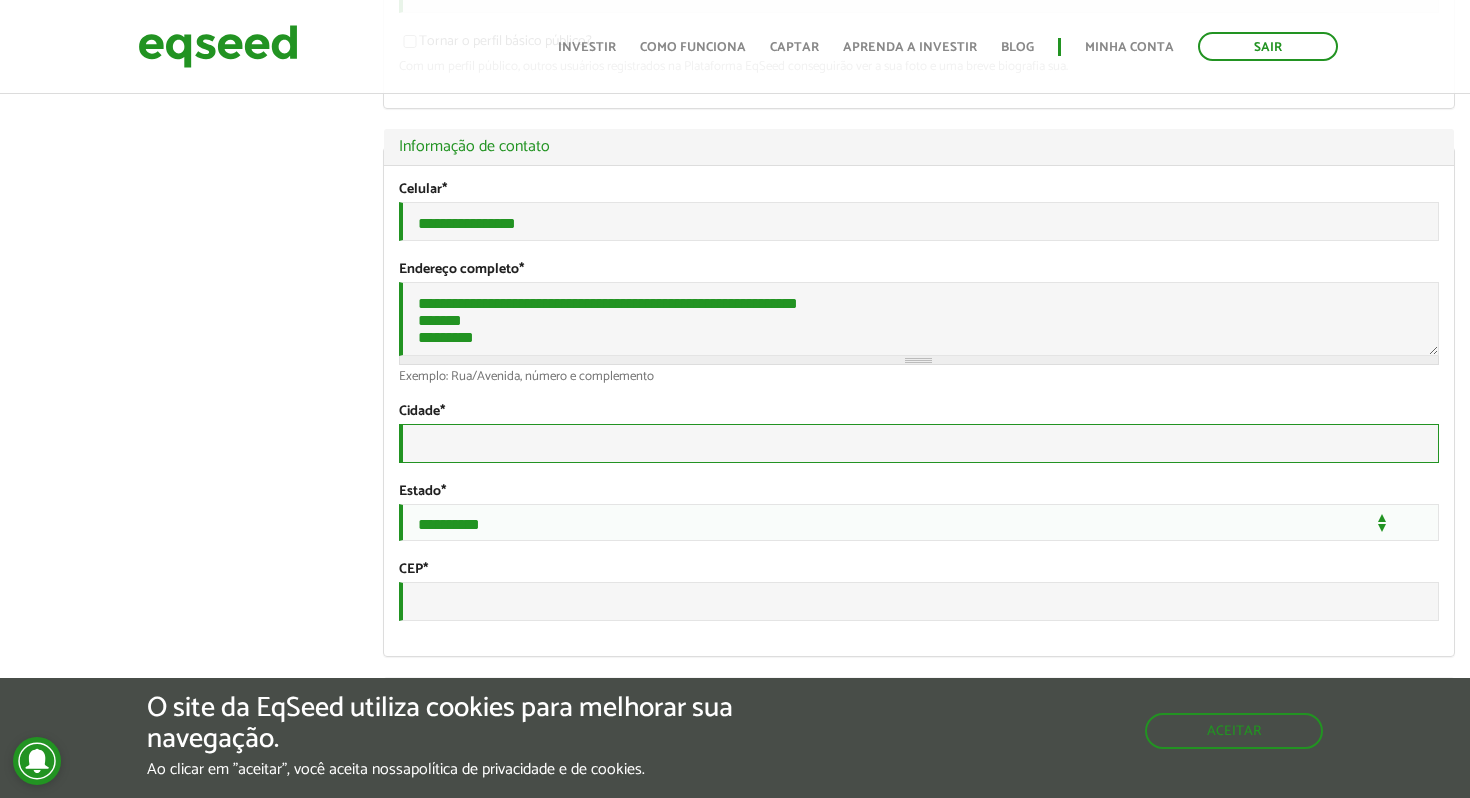 click on "Cidade  *" at bounding box center (919, 443) 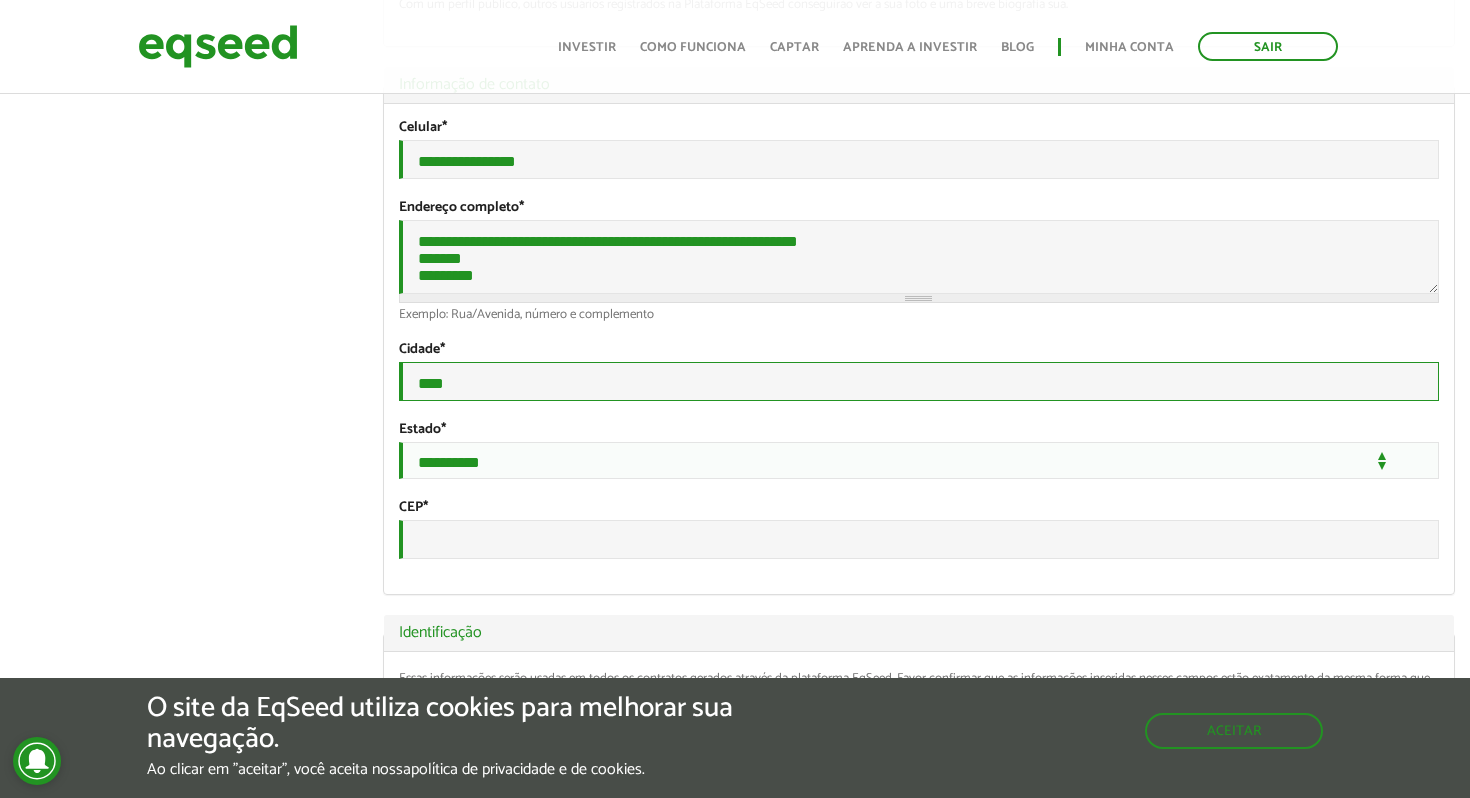 scroll, scrollTop: 581, scrollLeft: 0, axis: vertical 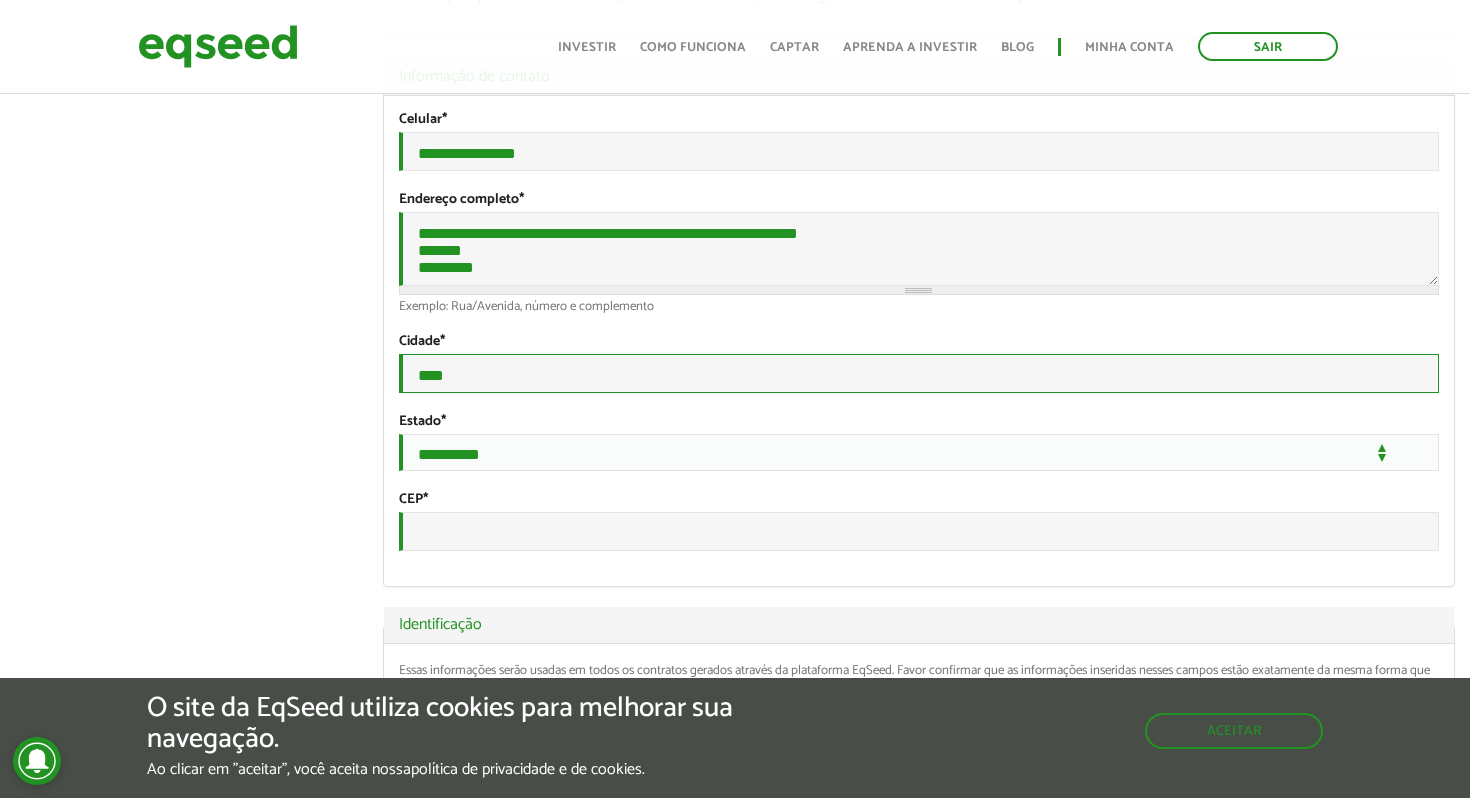 type on "****" 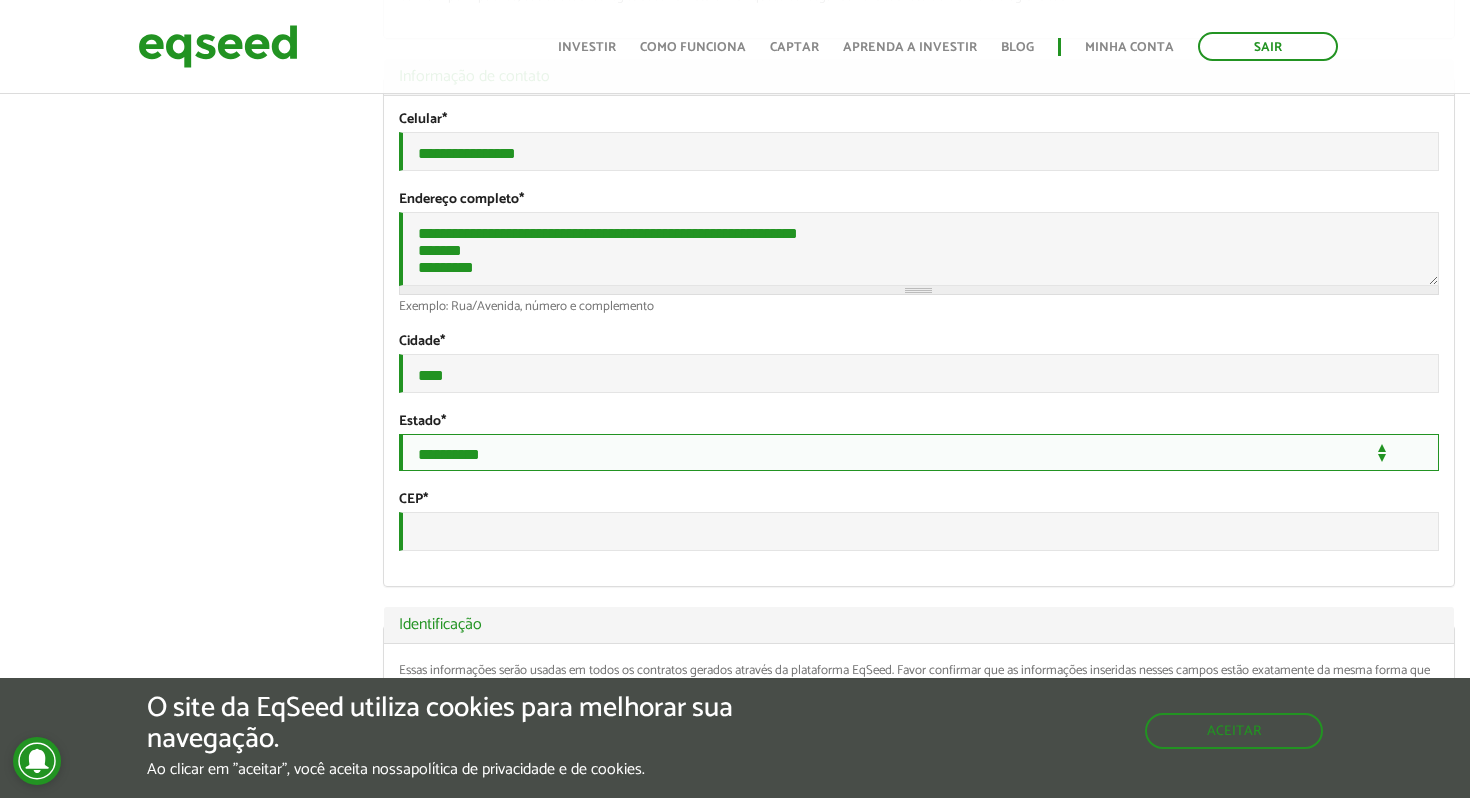click on "**********" at bounding box center [919, 452] 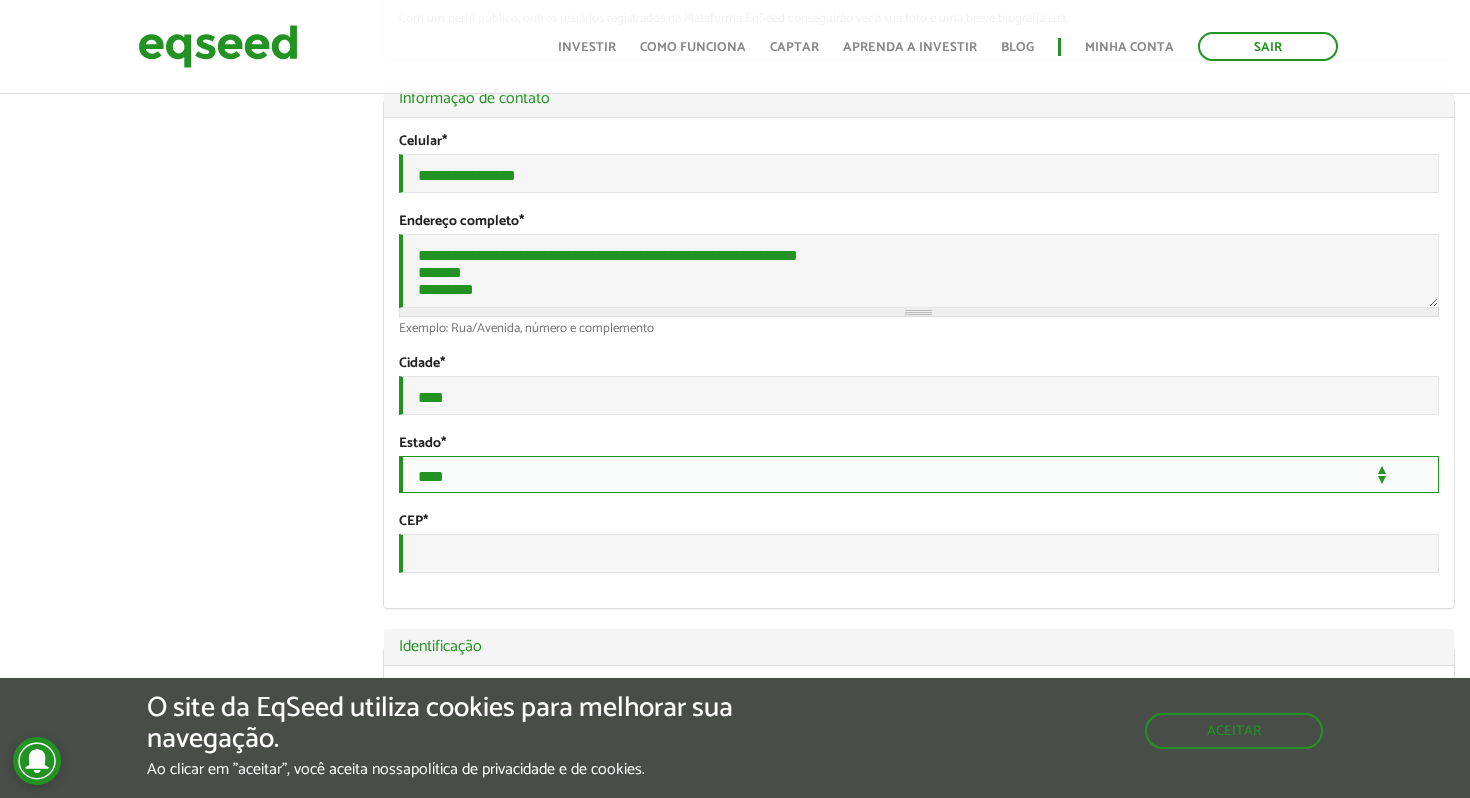 scroll, scrollTop: 530, scrollLeft: 0, axis: vertical 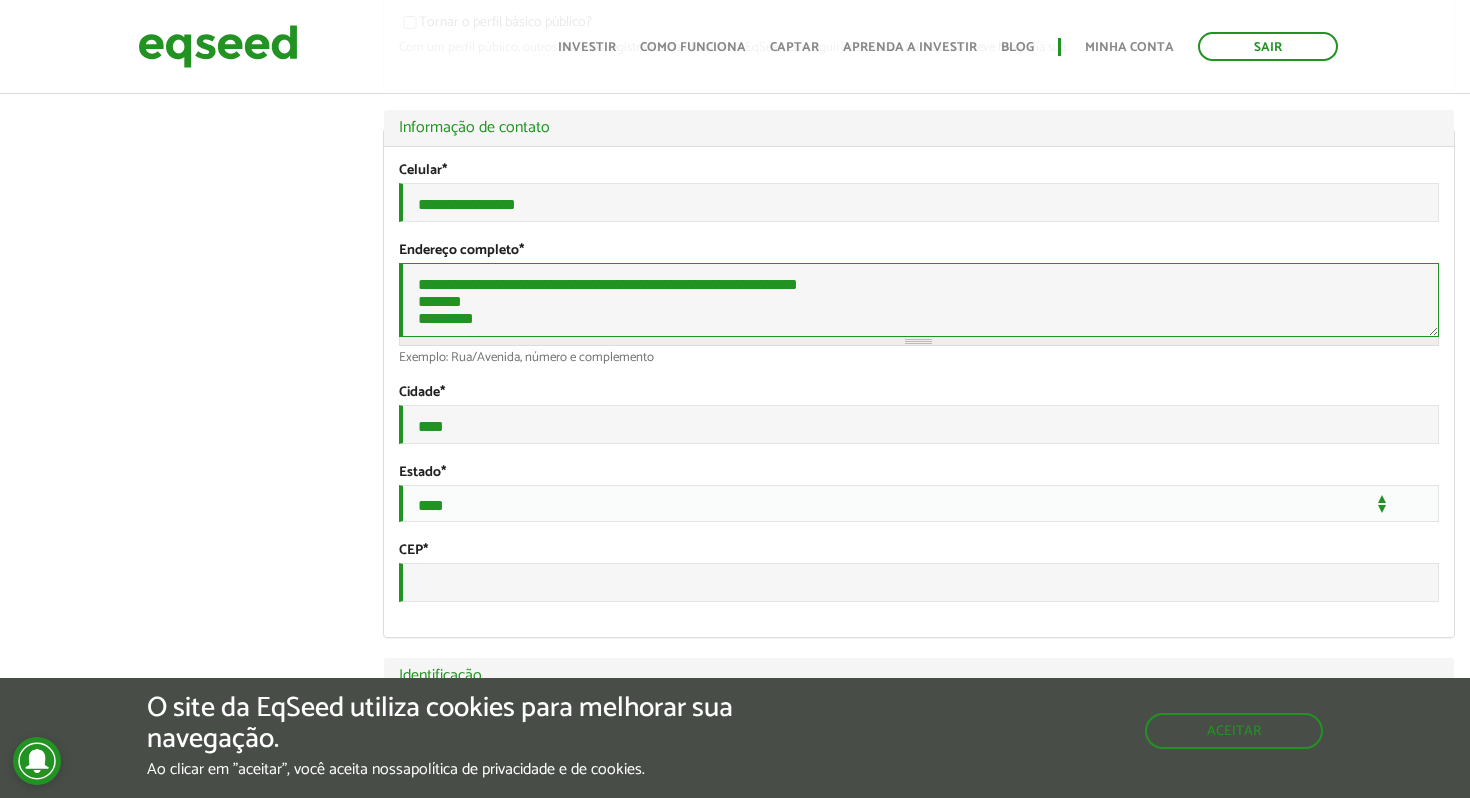 drag, startPoint x: 495, startPoint y: 334, endPoint x: 409, endPoint y: 334, distance: 86 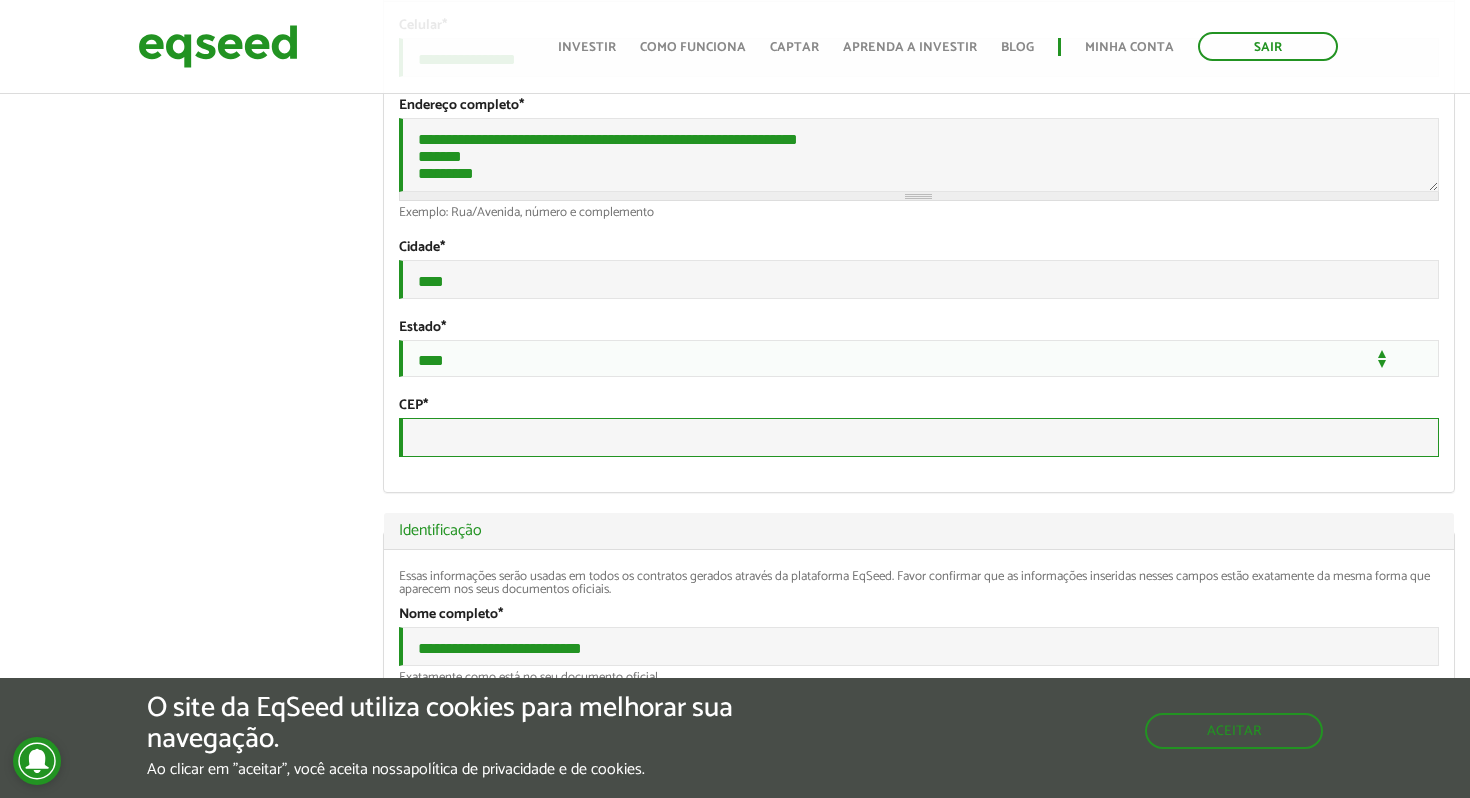 click on "CEP  *" at bounding box center (919, 437) 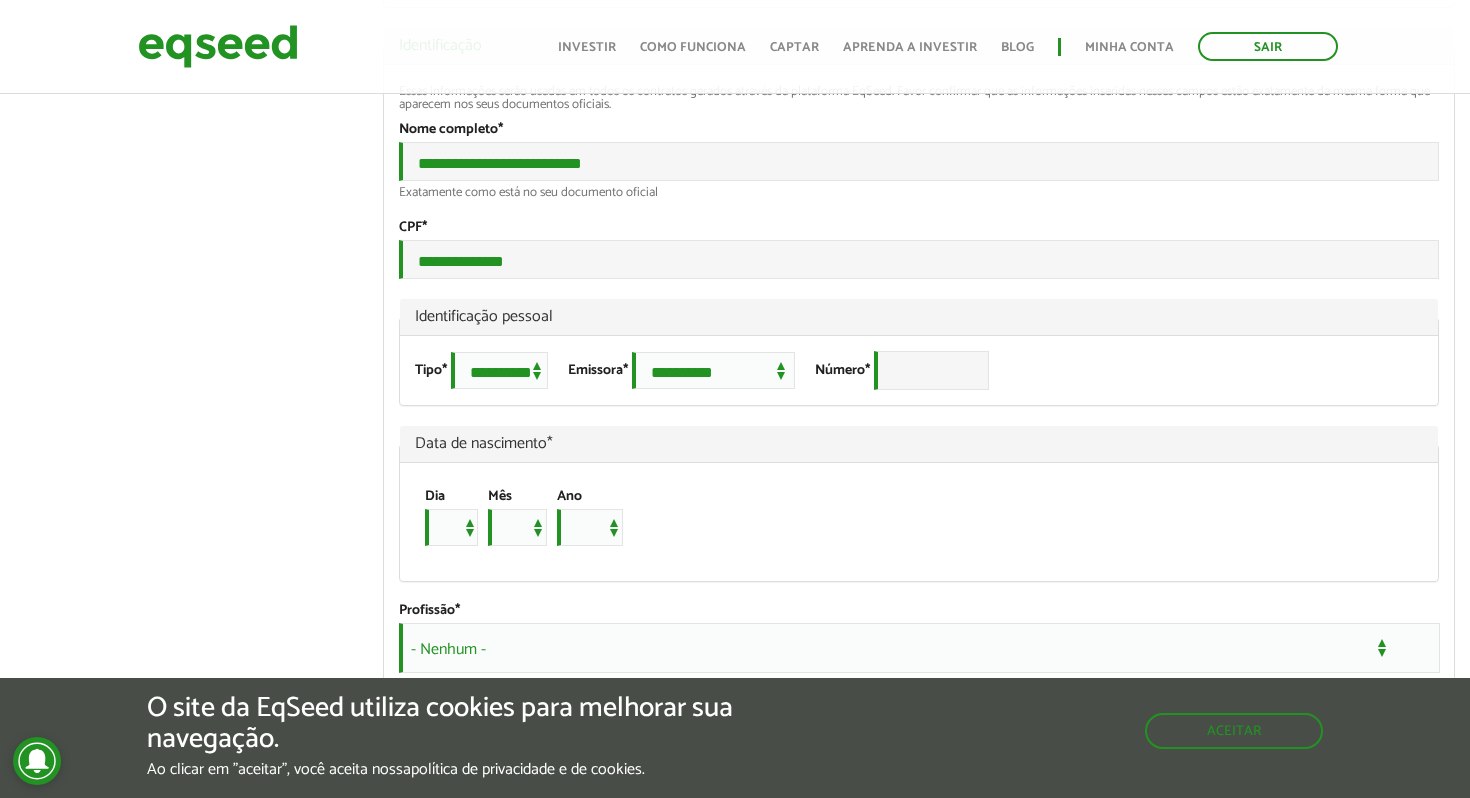 scroll, scrollTop: 1173, scrollLeft: 0, axis: vertical 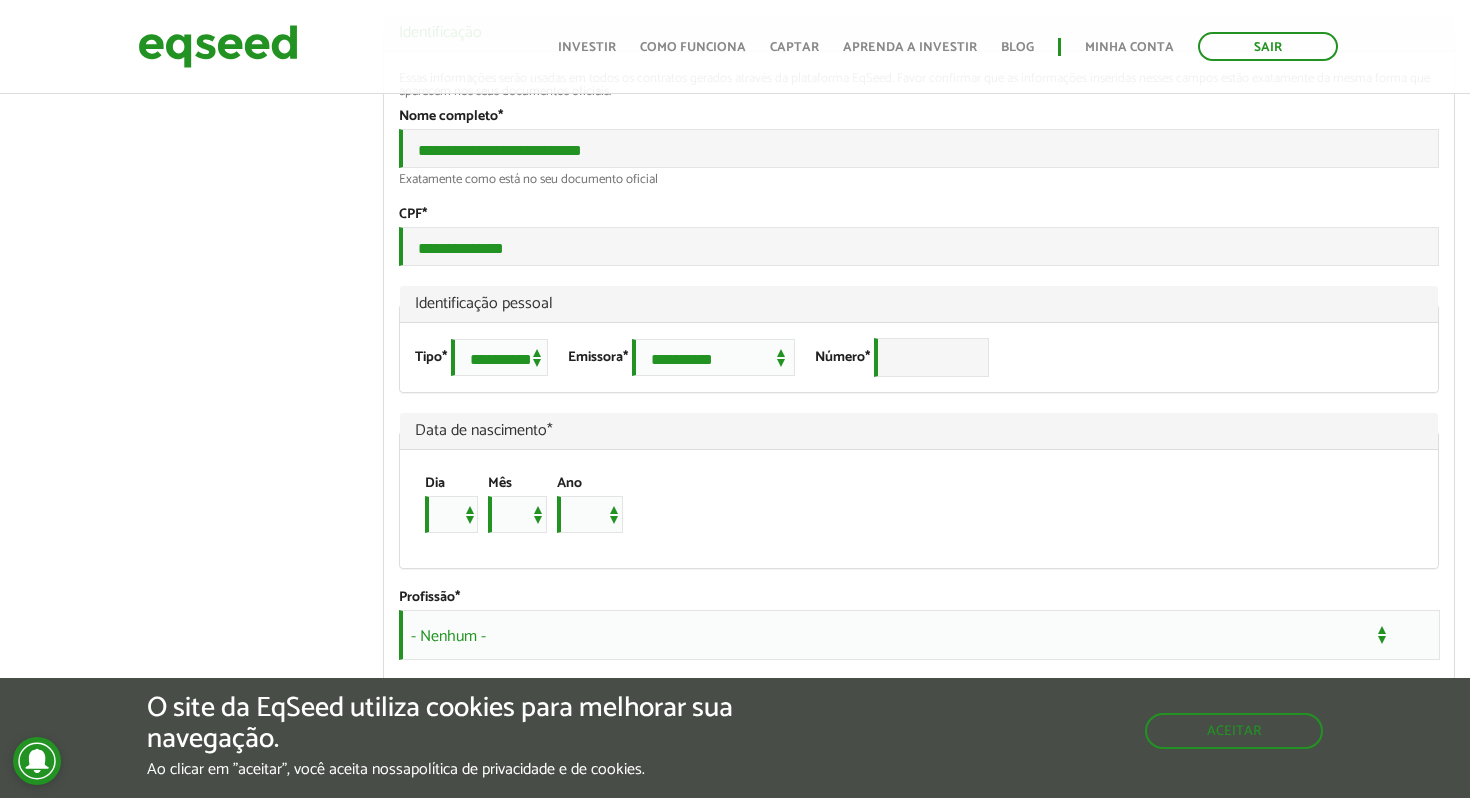type on "*********" 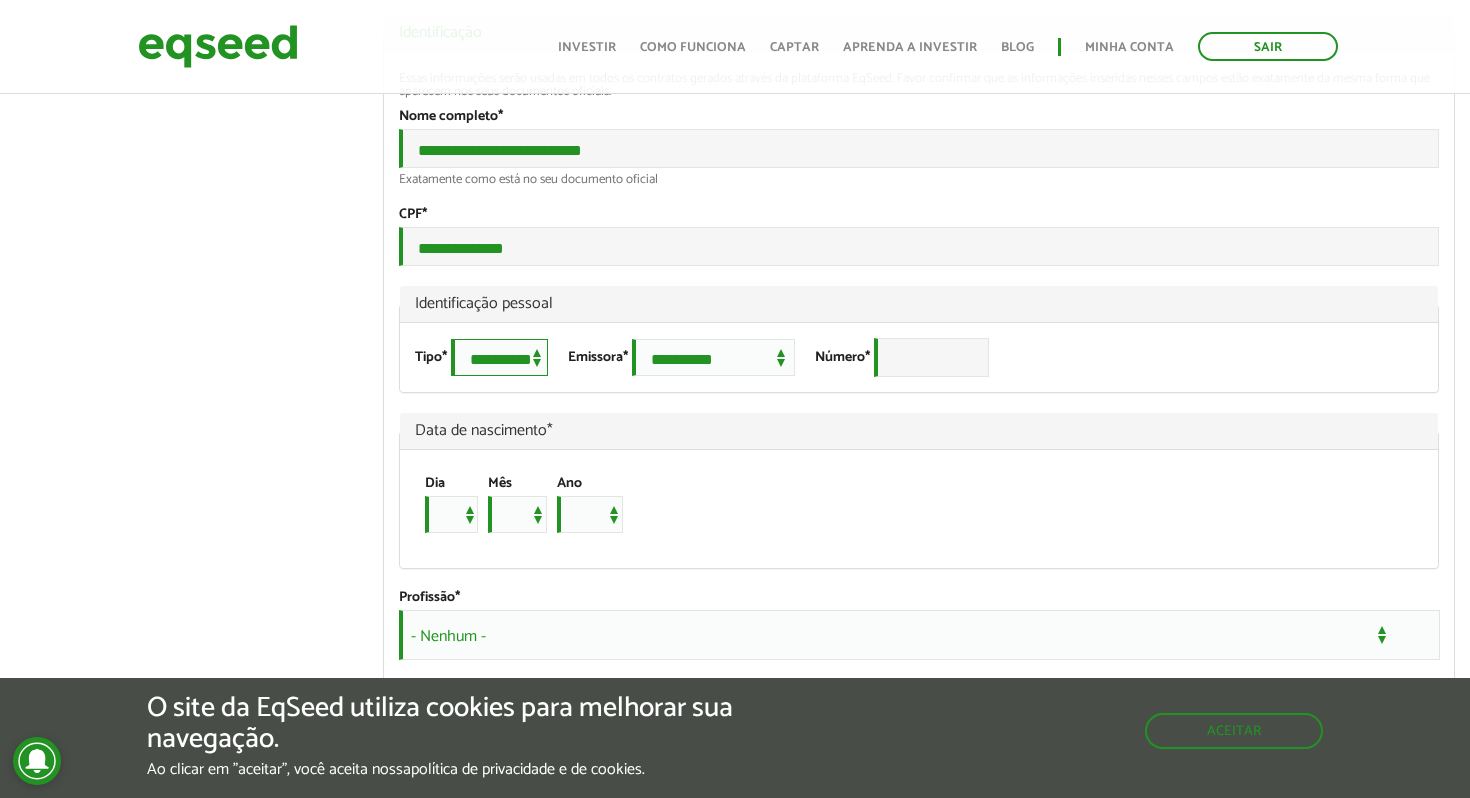 click on "**********" at bounding box center [499, 357] 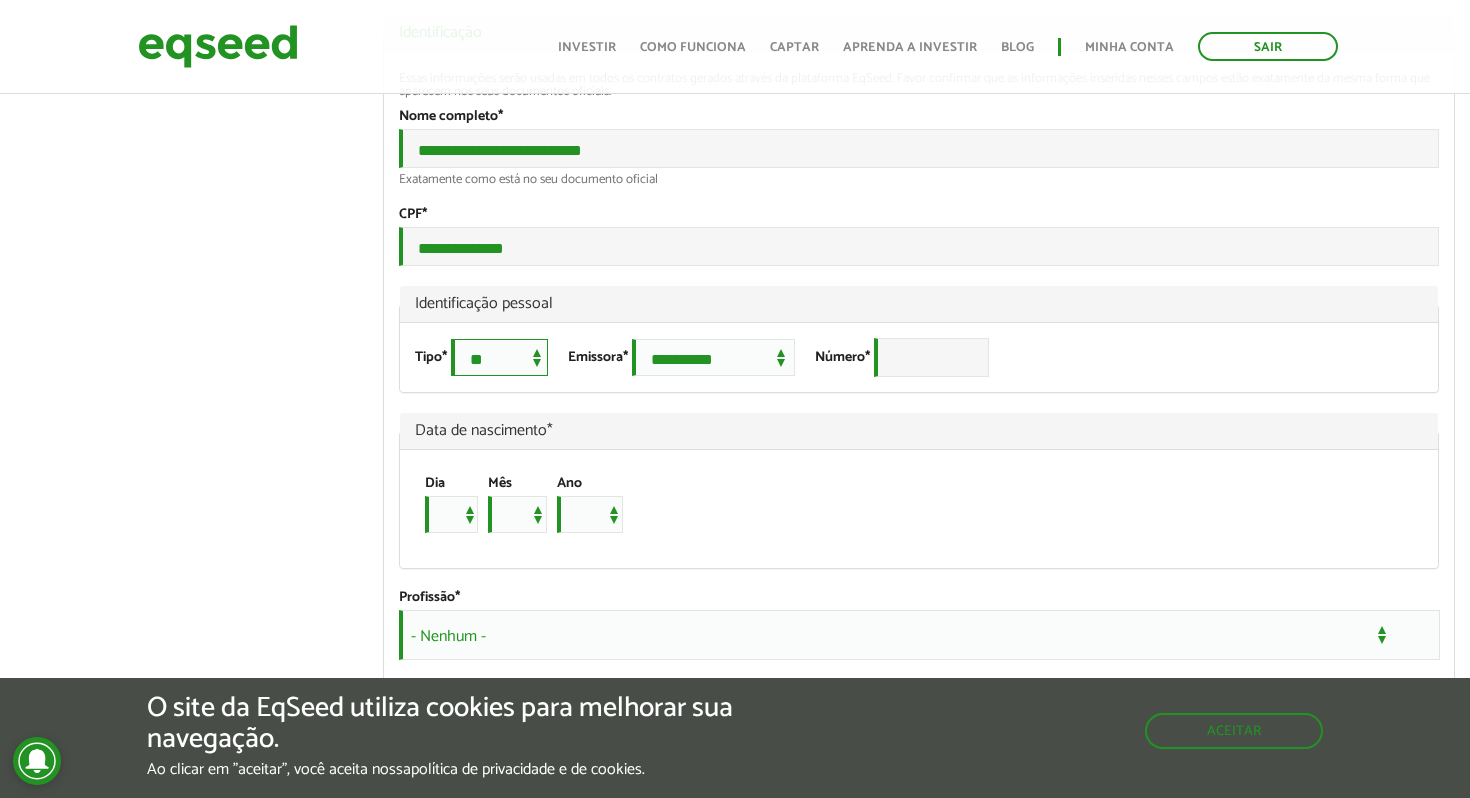 click on "**********" at bounding box center (499, 357) 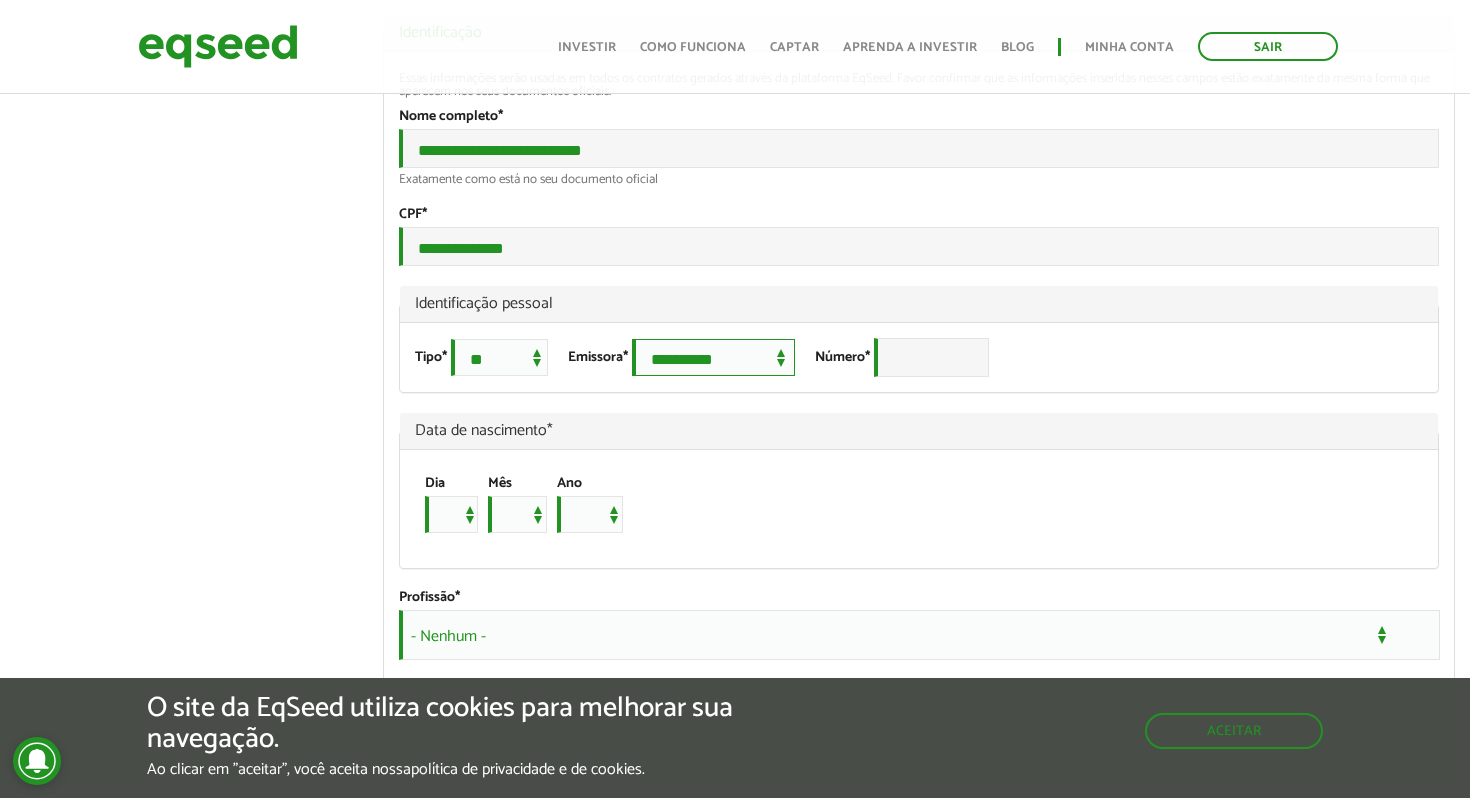 click on "**********" at bounding box center (713, 357) 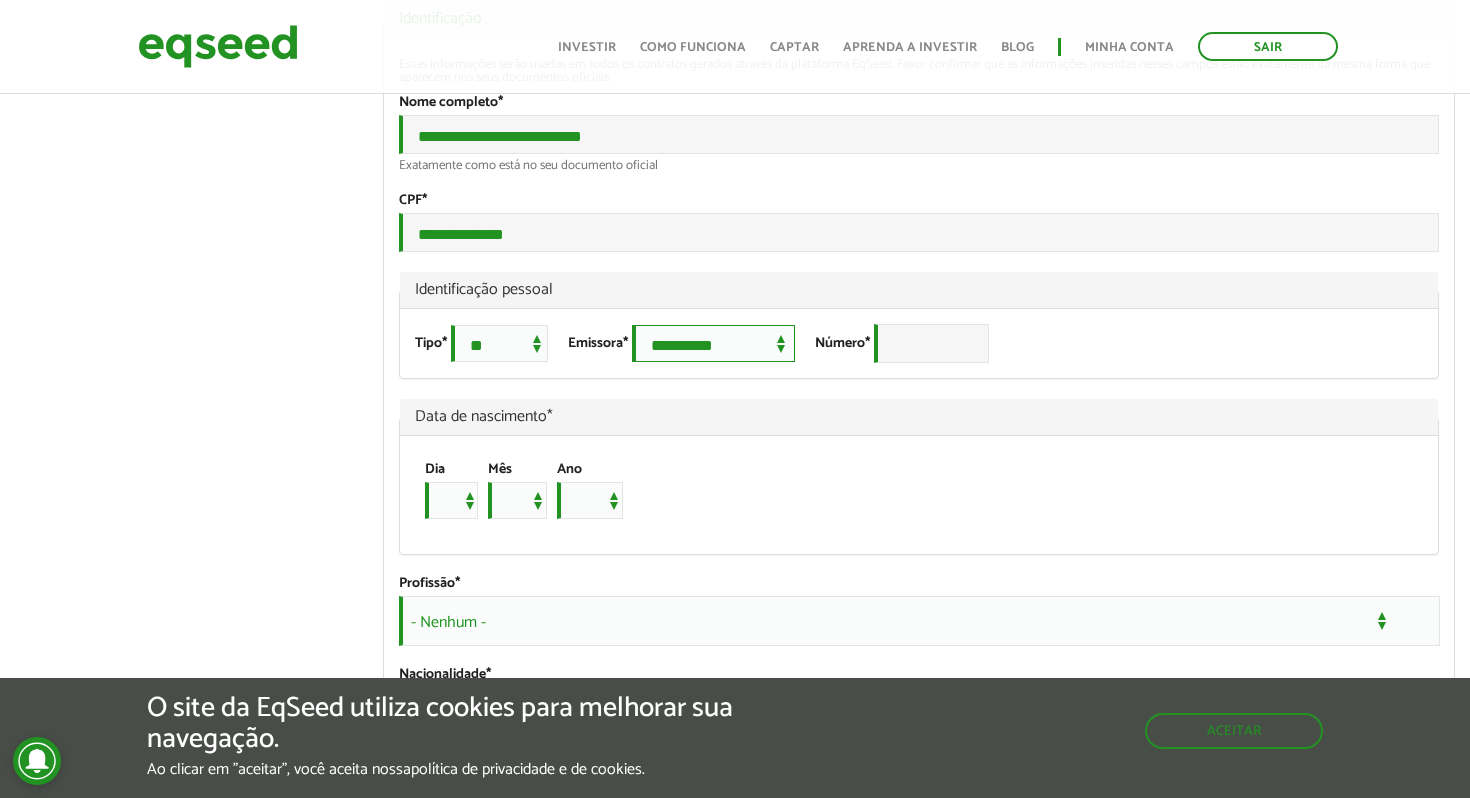 scroll, scrollTop: 1189, scrollLeft: 0, axis: vertical 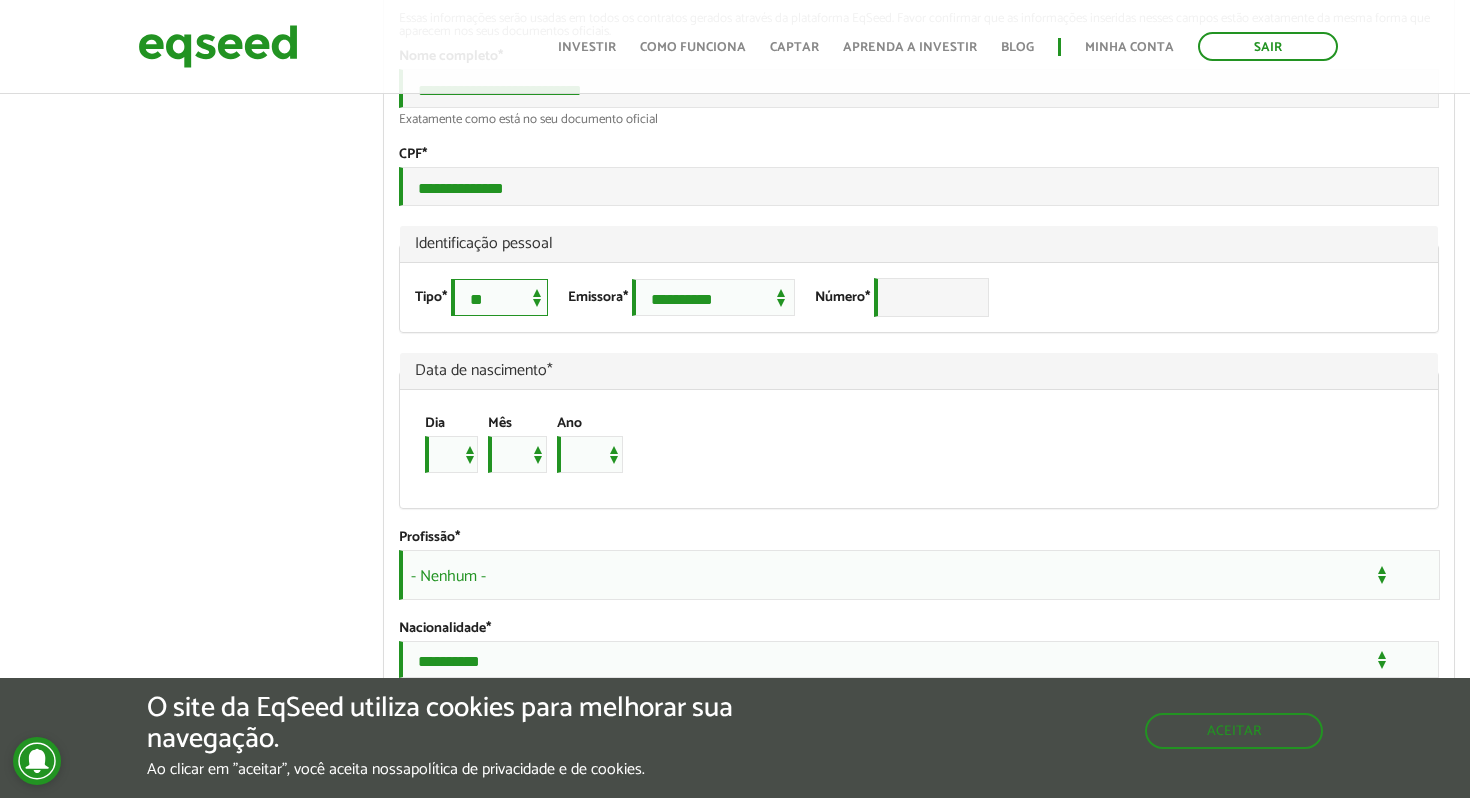 click on "**********" at bounding box center [499, 297] 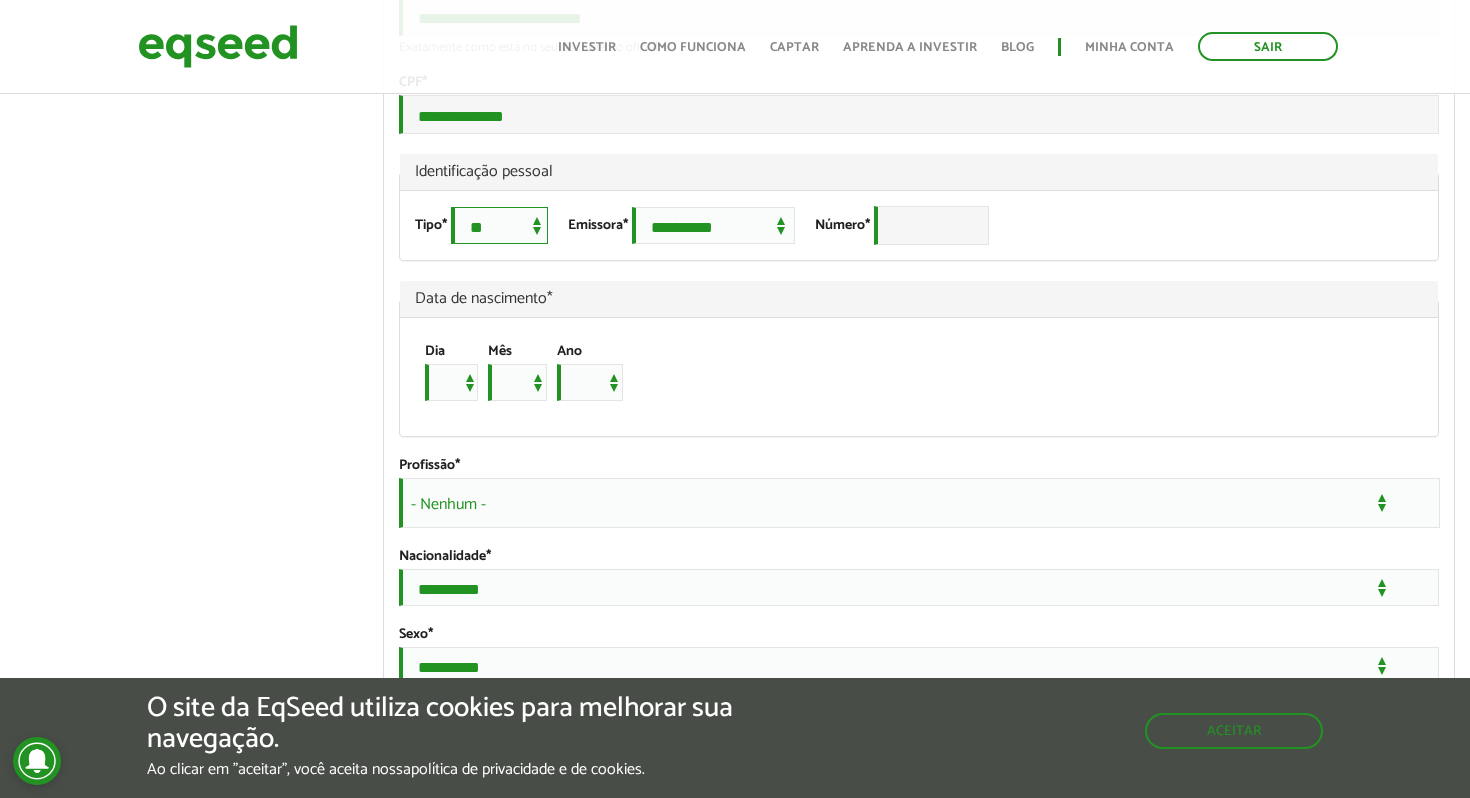 scroll, scrollTop: 1370, scrollLeft: 0, axis: vertical 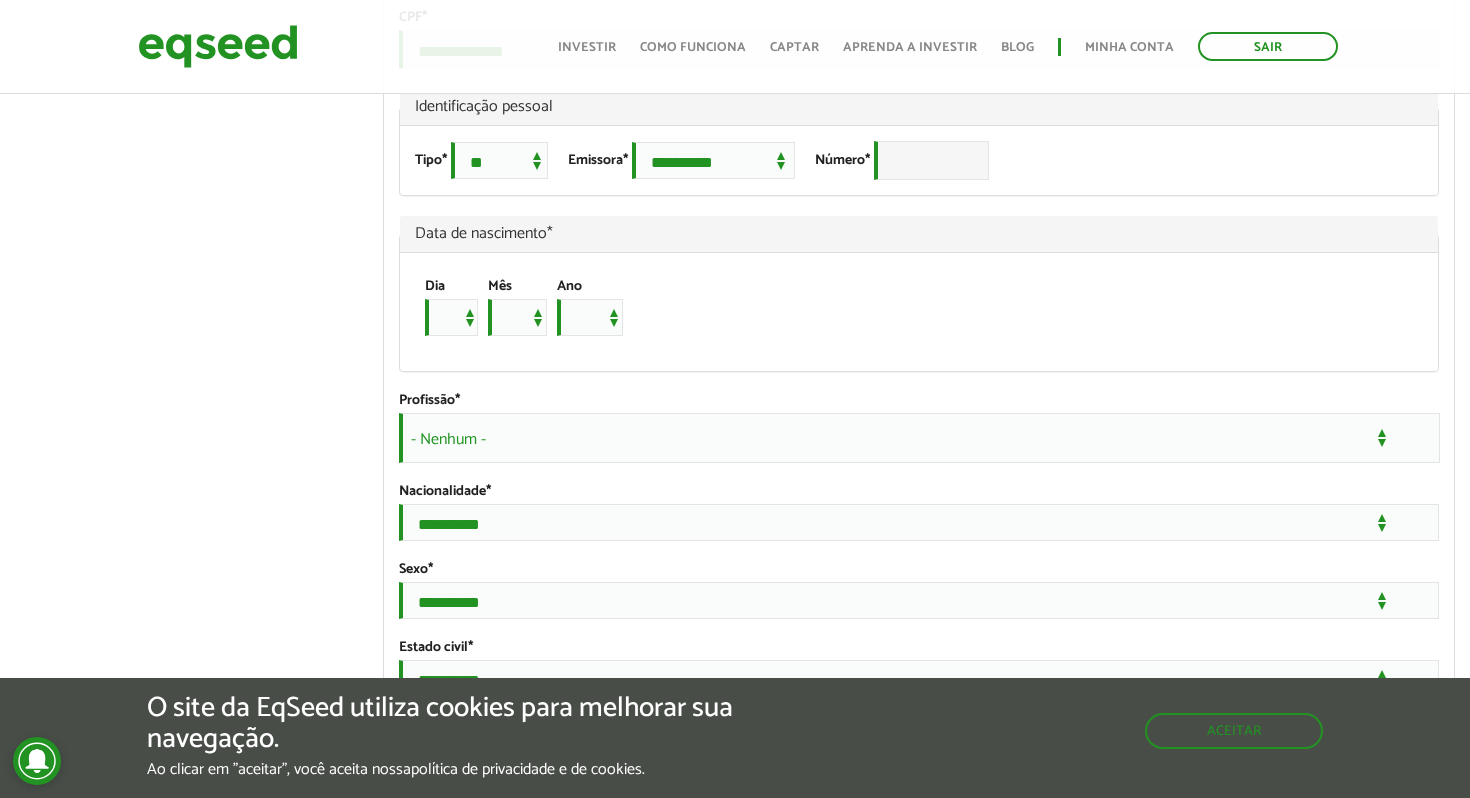click on "Dia
* * * * * * * * * ** ** ** ** ** ** ** ** ** ** ** ** ** ** ** ** ** ** ** ** ** **   Mês
*** *** *** *** *** *** *** *** *** *** *** ***   Ano
**** **** **** **** **** **** **** **** **** **** **** **** **** **** **** **** **** **** **** **** **** **** **** **** **** **** **** **** **** **** **** **** **** **** **** **** **** **** **** **** **** **** **** **** **** **** **** **** **** **** **** **** **** **** **** **** **** **** **** **** **** **** **** **** **** **** **** **** **** **** **** **** **** **** **** **** **** **** **** **** **** **** **** **** **** **** **** **** **** **** **** **** **** **** **** **** **** **** **** **** **** **** **** **** **** **** **** **** **** **** **** **** **** **** **** **** **** **** **** **** **** **** **** **** **** ****" at bounding box center [524, 307] 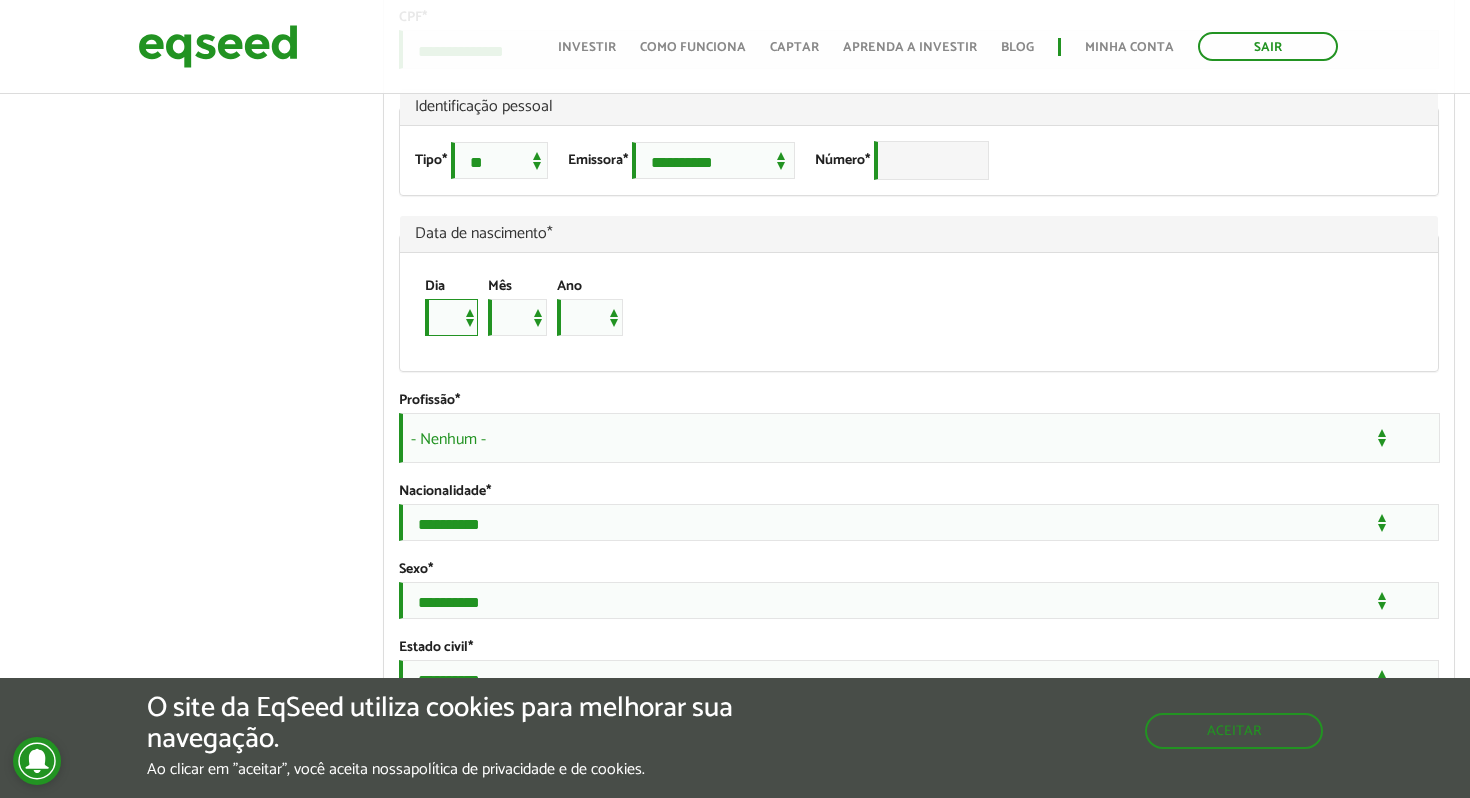 click on "* * * * * * * * * ** ** ** ** ** ** ** ** ** ** ** ** ** ** ** ** ** ** ** ** ** **" at bounding box center (451, 317) 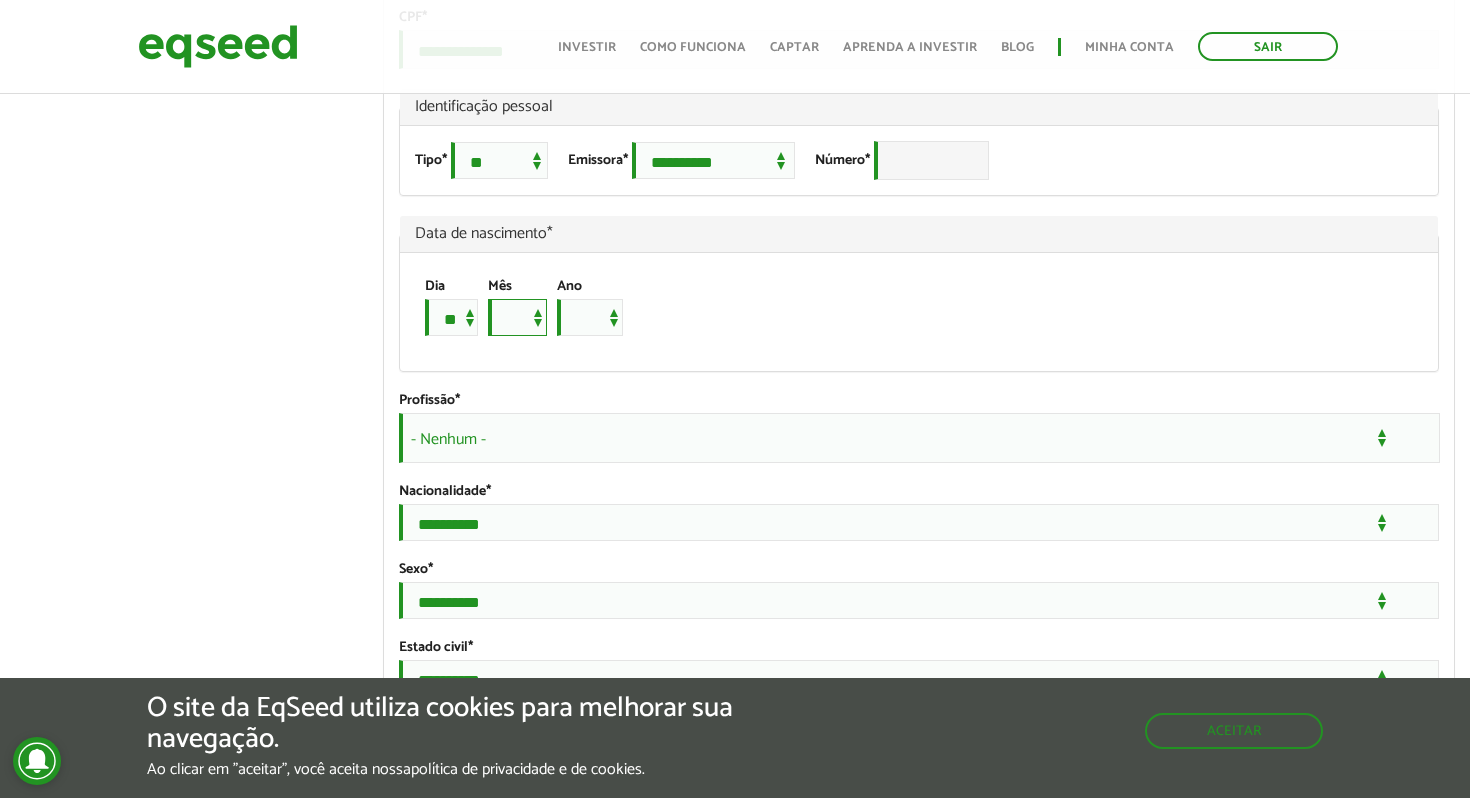 click on "*** *** *** *** *** *** *** *** *** *** *** ***" at bounding box center (517, 317) 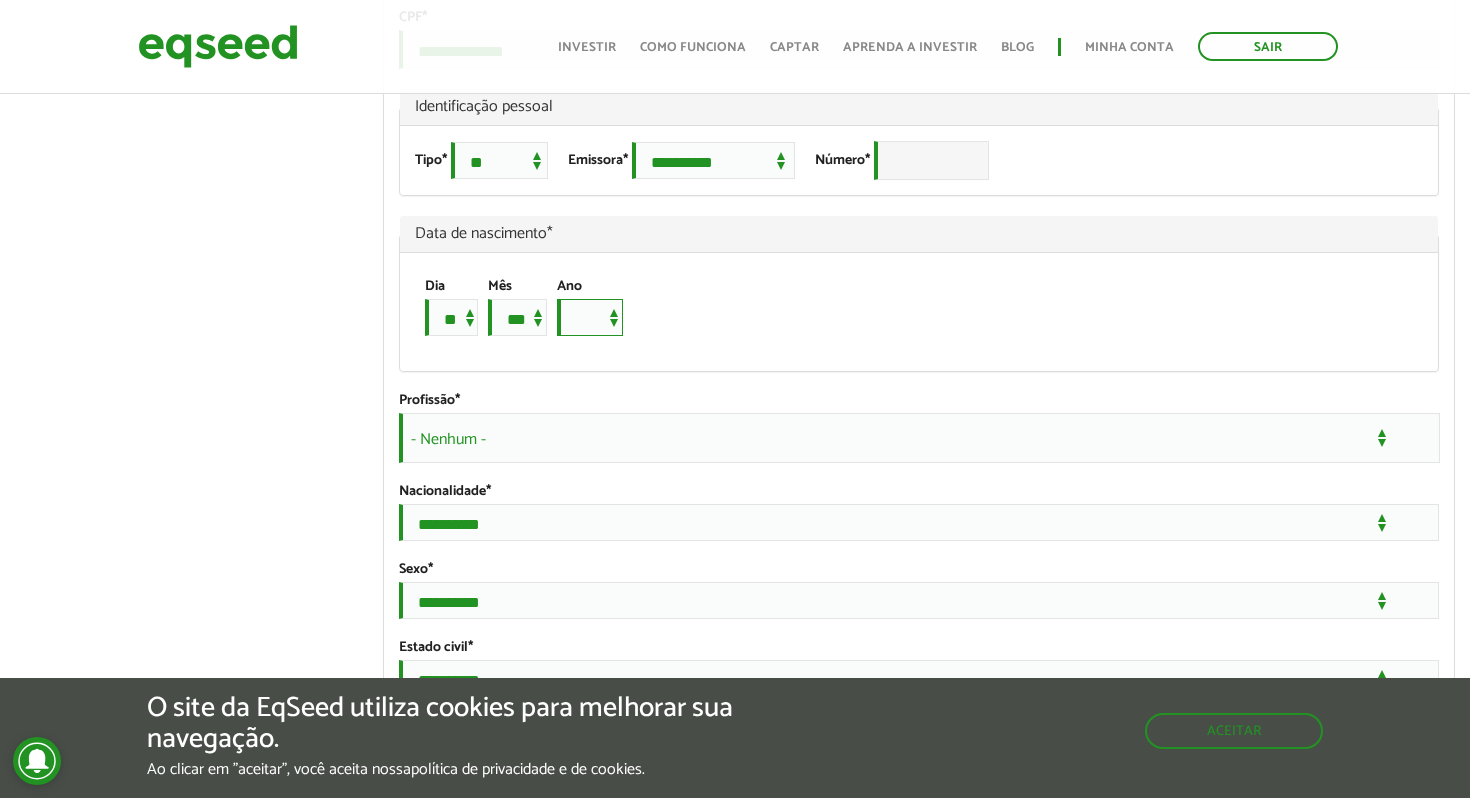 click on "**** **** **** **** **** **** **** **** **** **** **** **** **** **** **** **** **** **** **** **** **** **** **** **** **** **** **** **** **** **** **** **** **** **** **** **** **** **** **** **** **** **** **** **** **** **** **** **** **** **** **** **** **** **** **** **** **** **** **** **** **** **** **** **** **** **** **** **** **** **** **** **** **** **** **** **** **** **** **** **** **** **** **** **** **** **** **** **** **** **** **** **** **** **** **** **** **** **** **** **** **** **** **** **** **** **** **** **** **** **** **** **** **** **** **** **** **** **** **** **** **** **** **** **** **** ****" at bounding box center [590, 317] 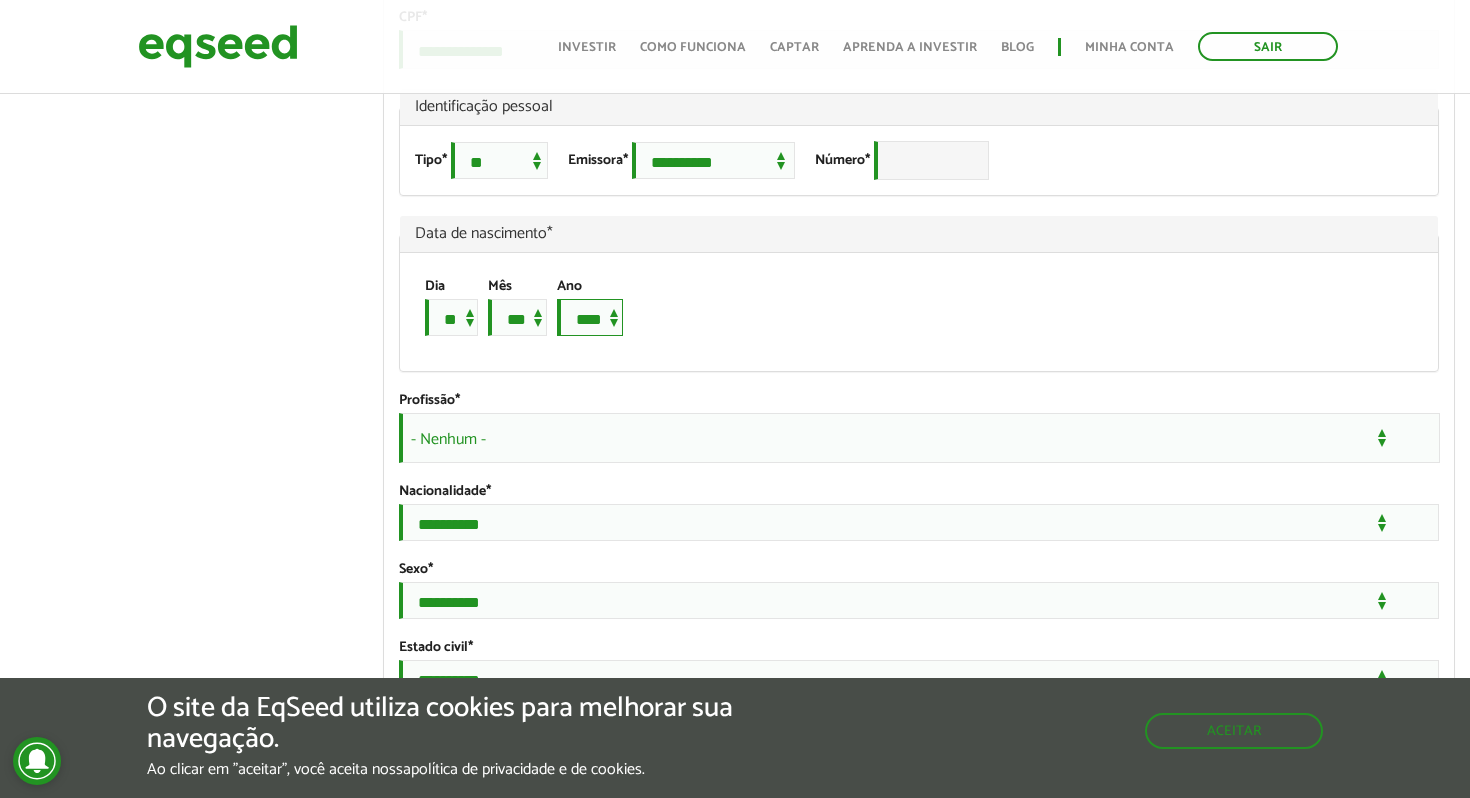scroll, scrollTop: 1425, scrollLeft: 0, axis: vertical 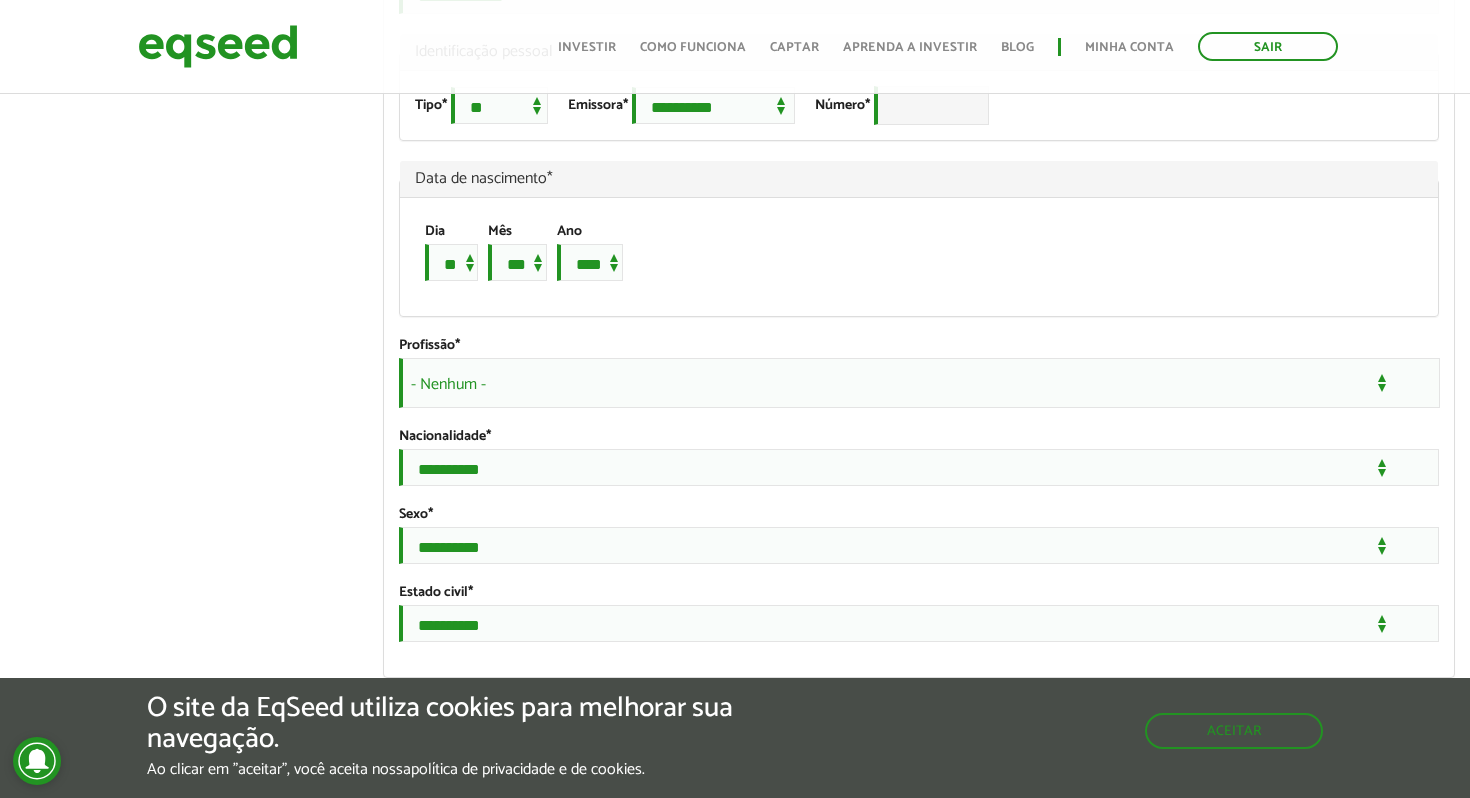 click on "- Nenhum -" at bounding box center [919, 383] 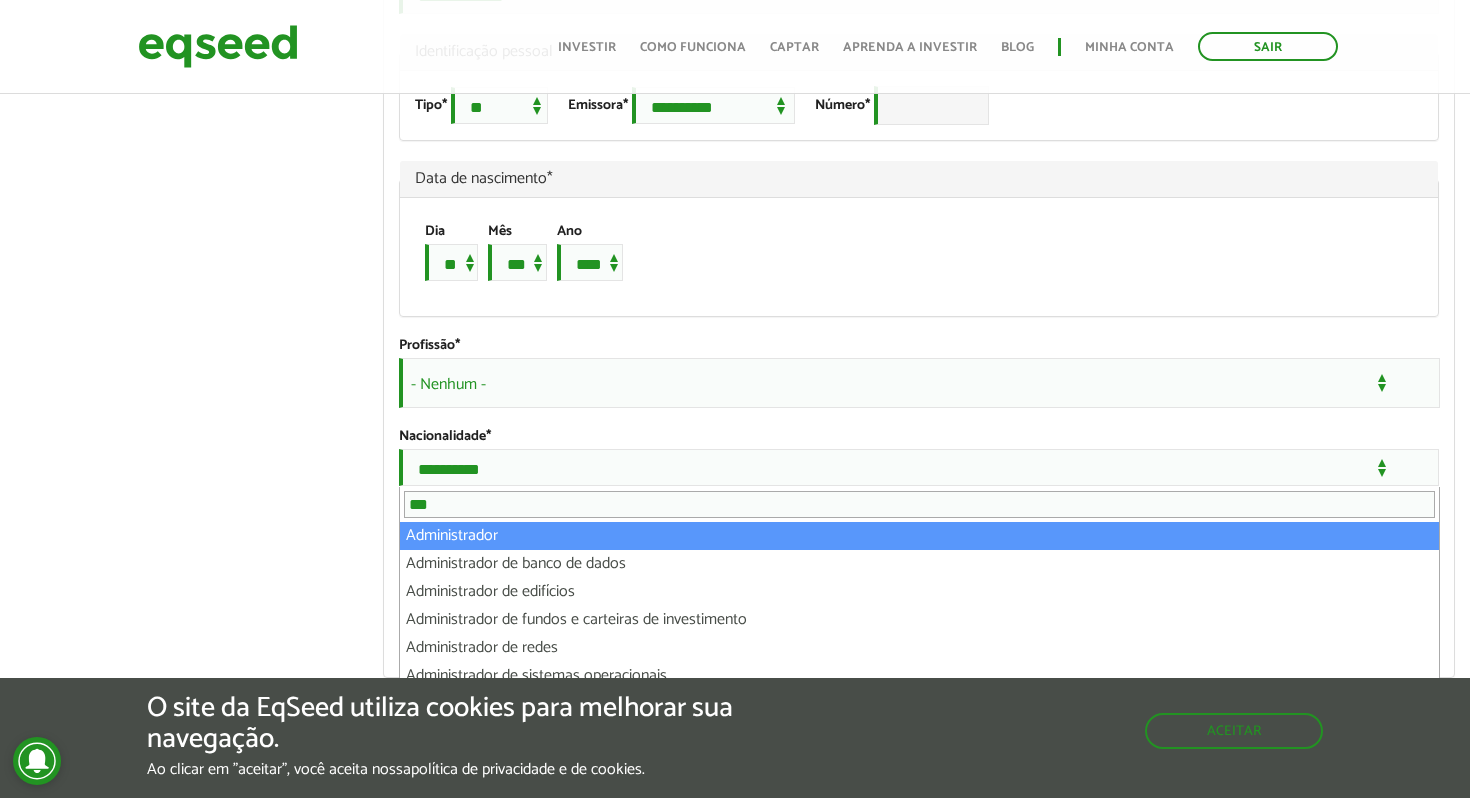 type on "***" 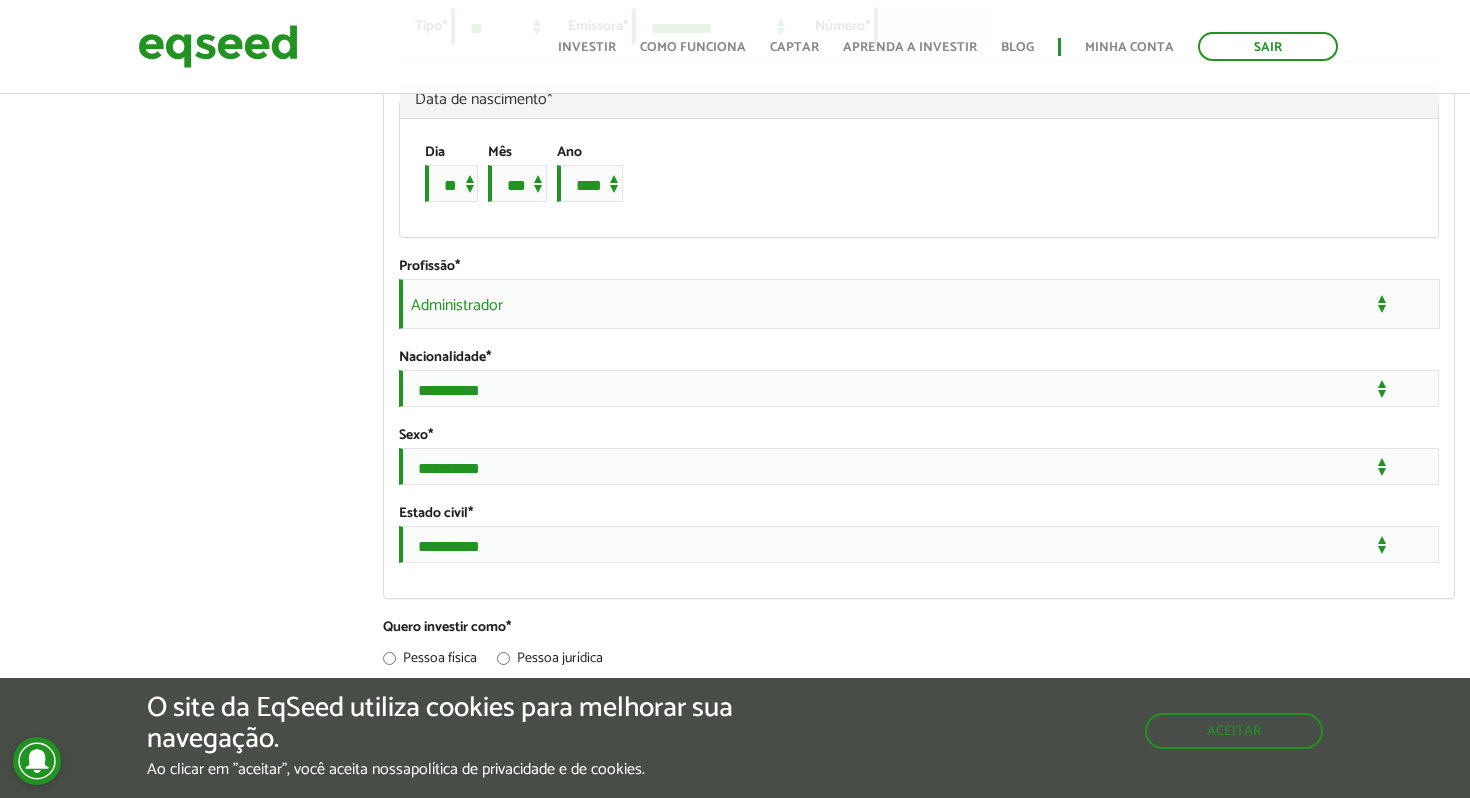 scroll, scrollTop: 1516, scrollLeft: 0, axis: vertical 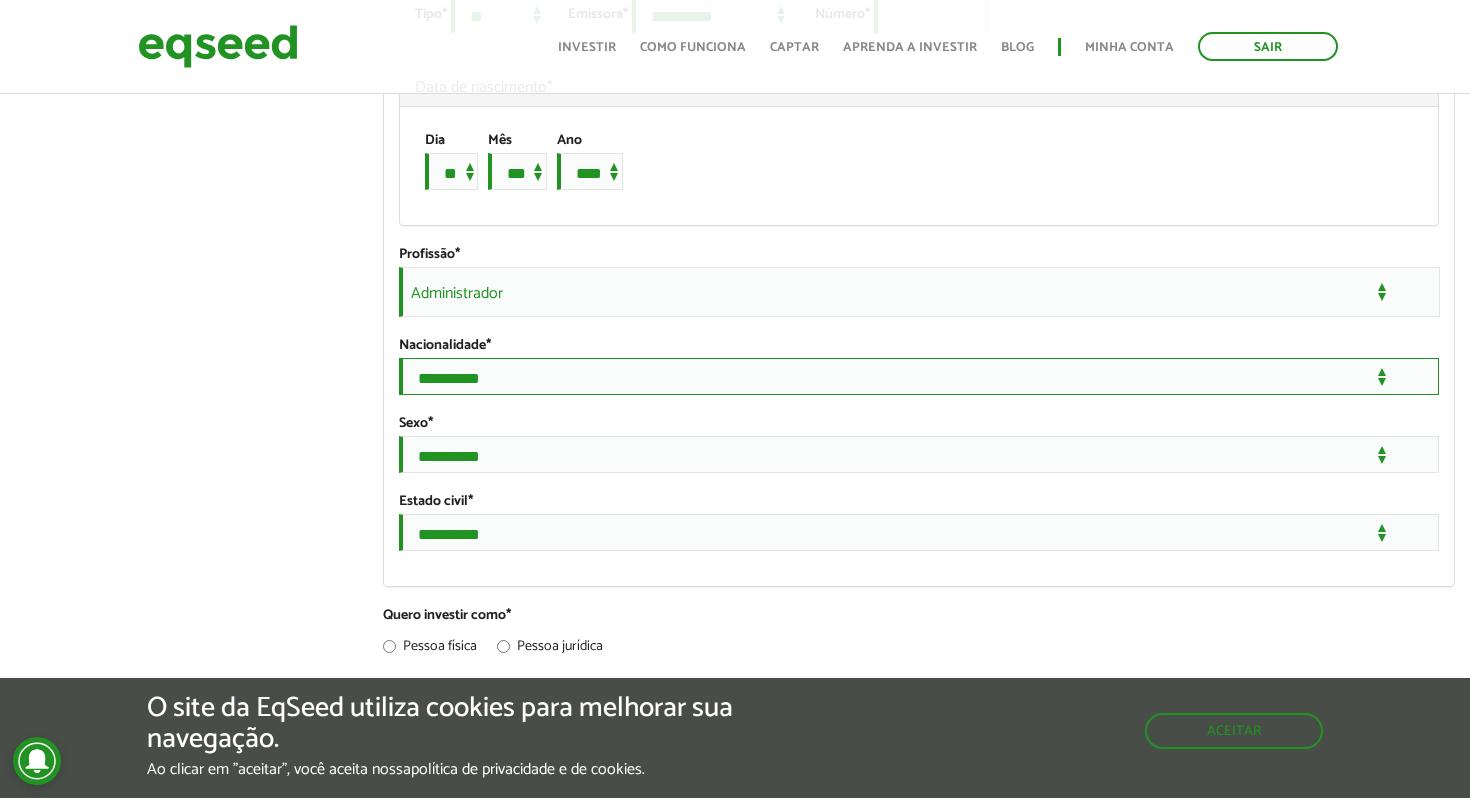 click on "**********" at bounding box center (919, 376) 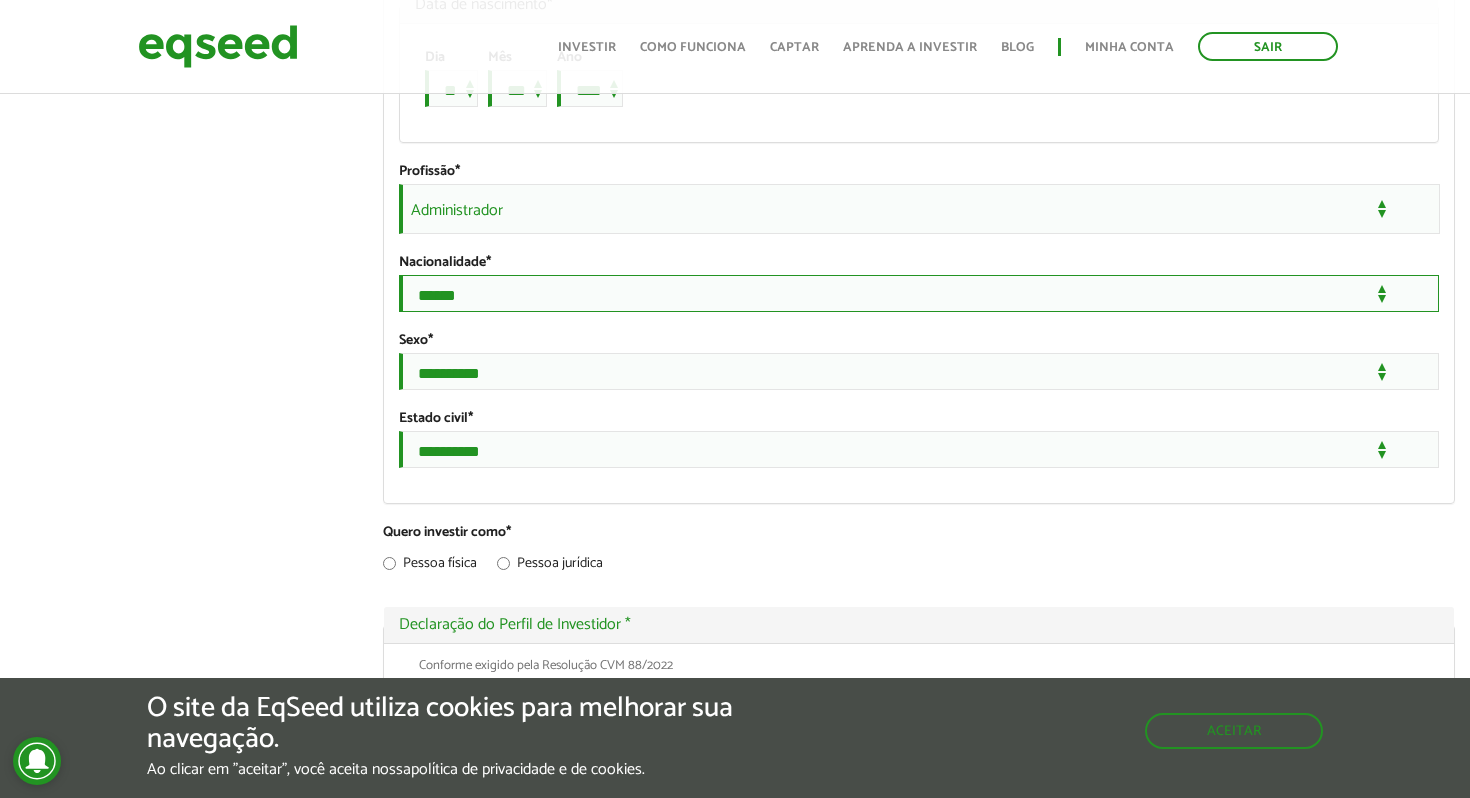 scroll, scrollTop: 1621, scrollLeft: 0, axis: vertical 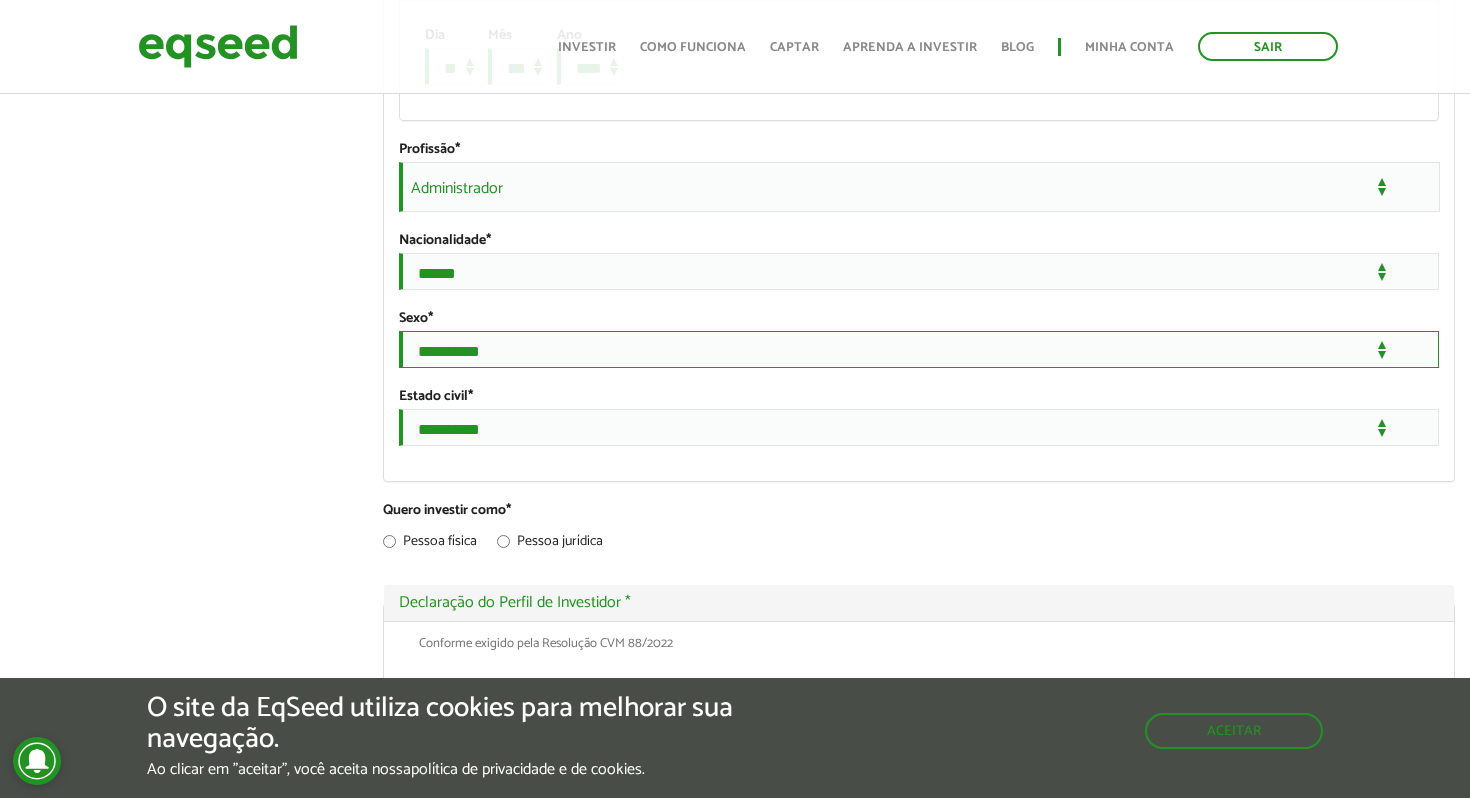 click on "**********" at bounding box center (919, 349) 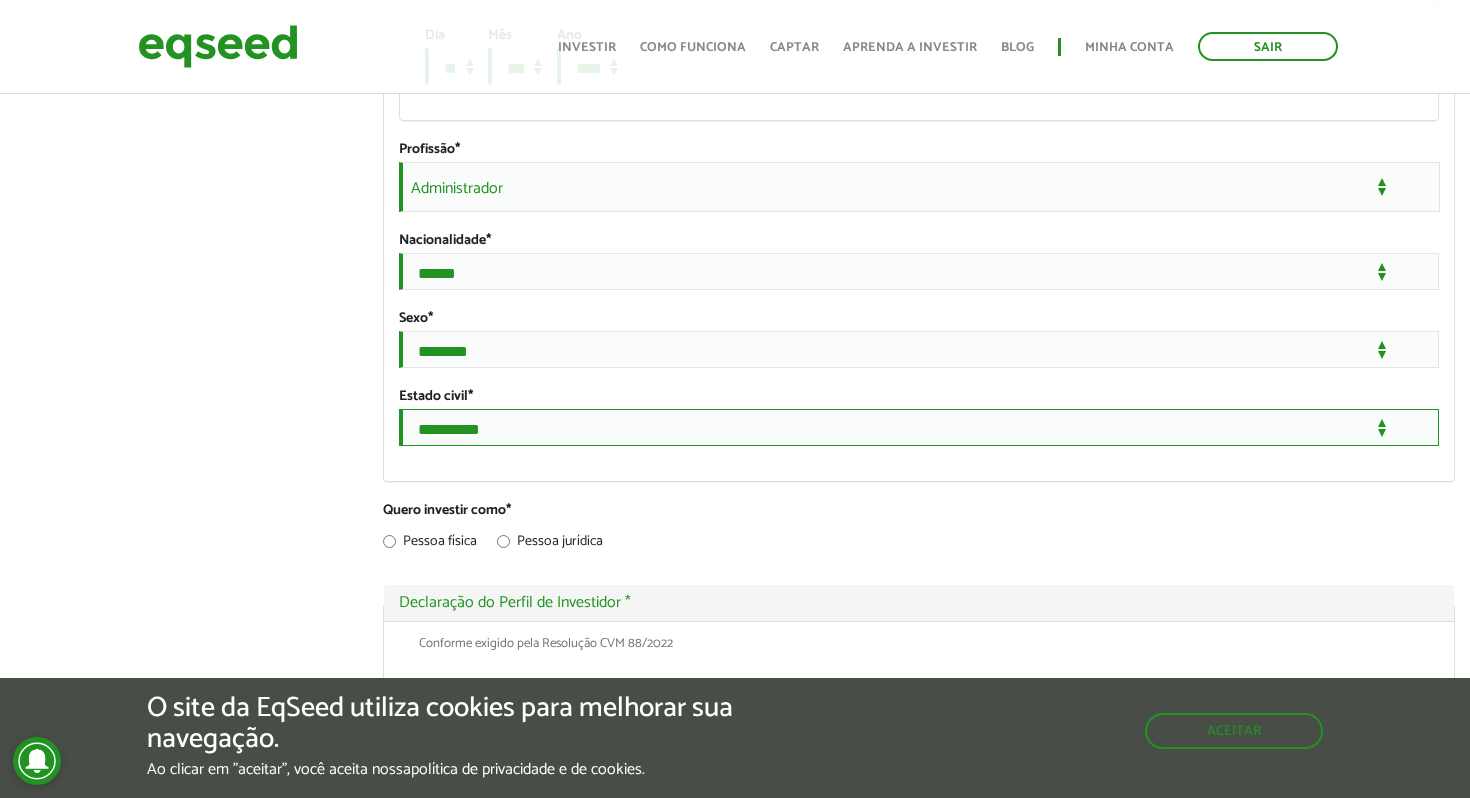 click on "**********" at bounding box center (919, 427) 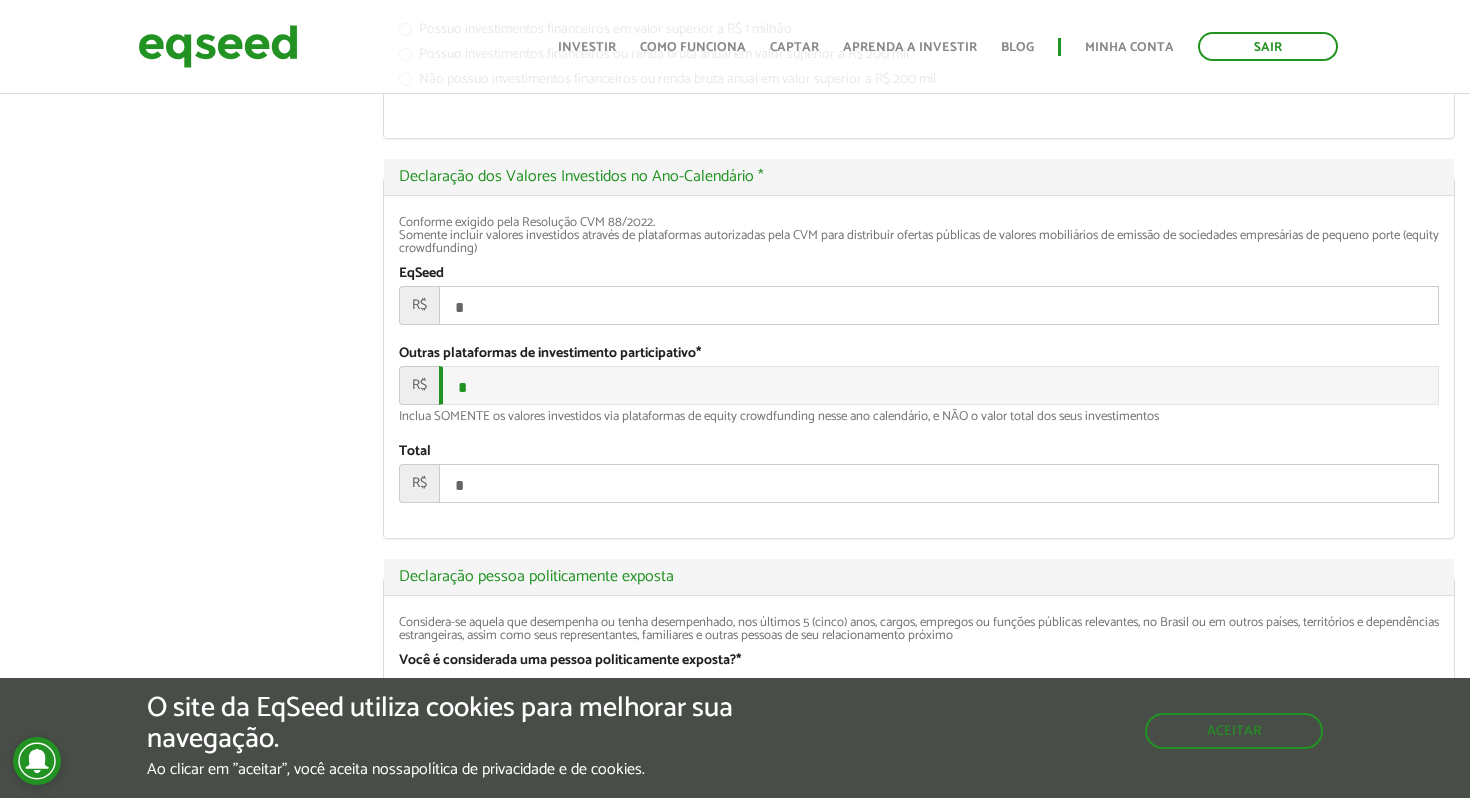 scroll, scrollTop: 2352, scrollLeft: 0, axis: vertical 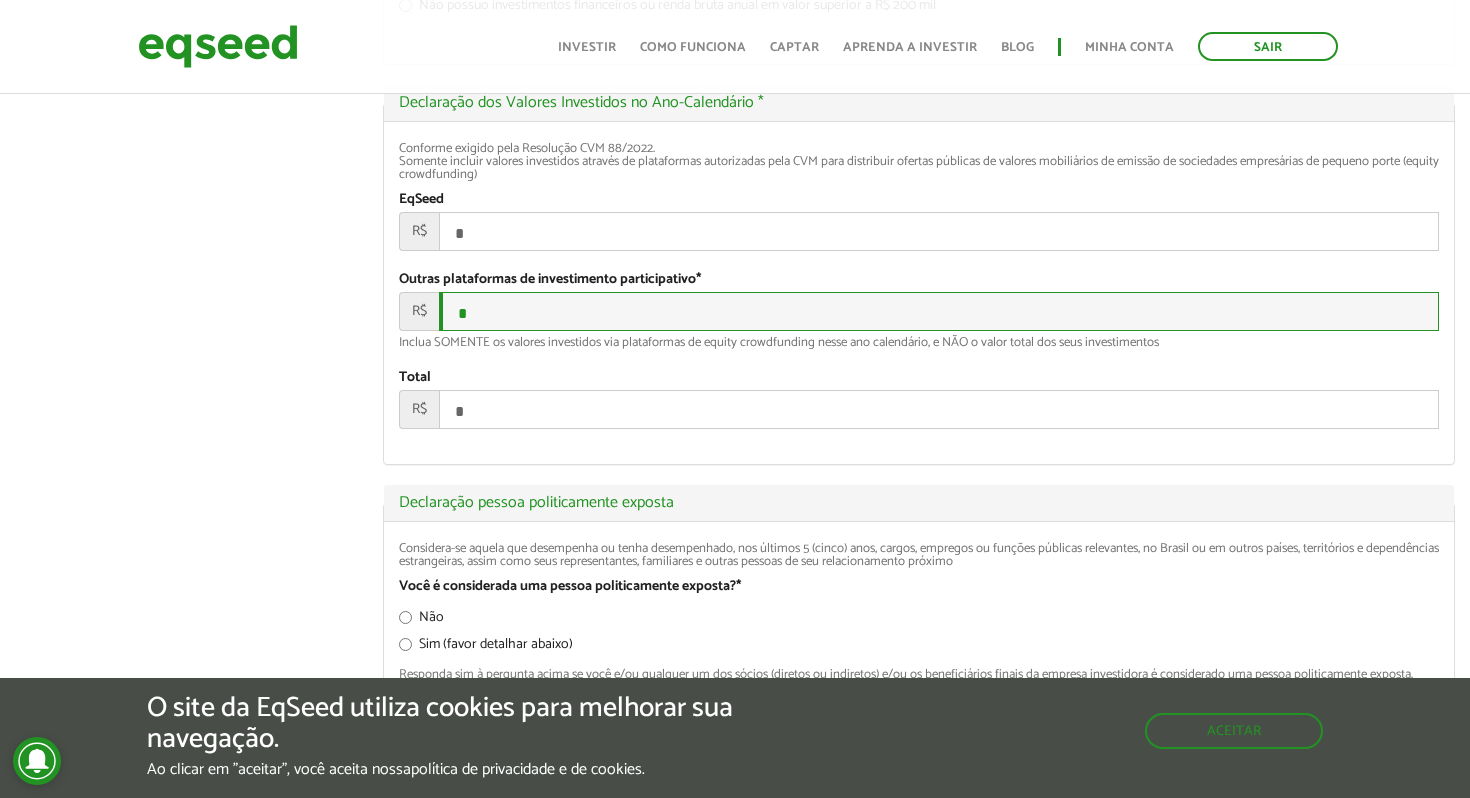 click on "*" at bounding box center (939, 311) 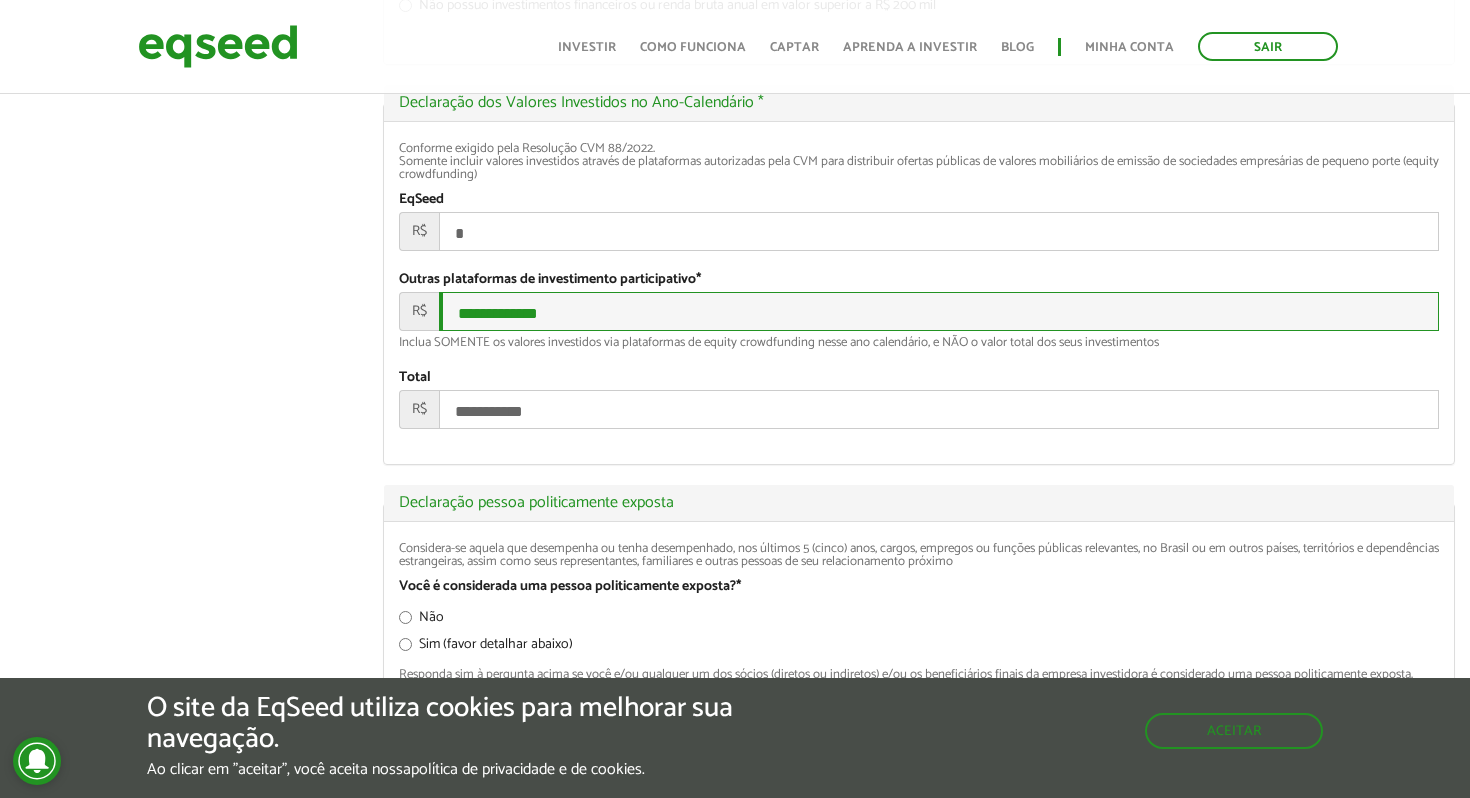 click on "**********" at bounding box center (939, 311) 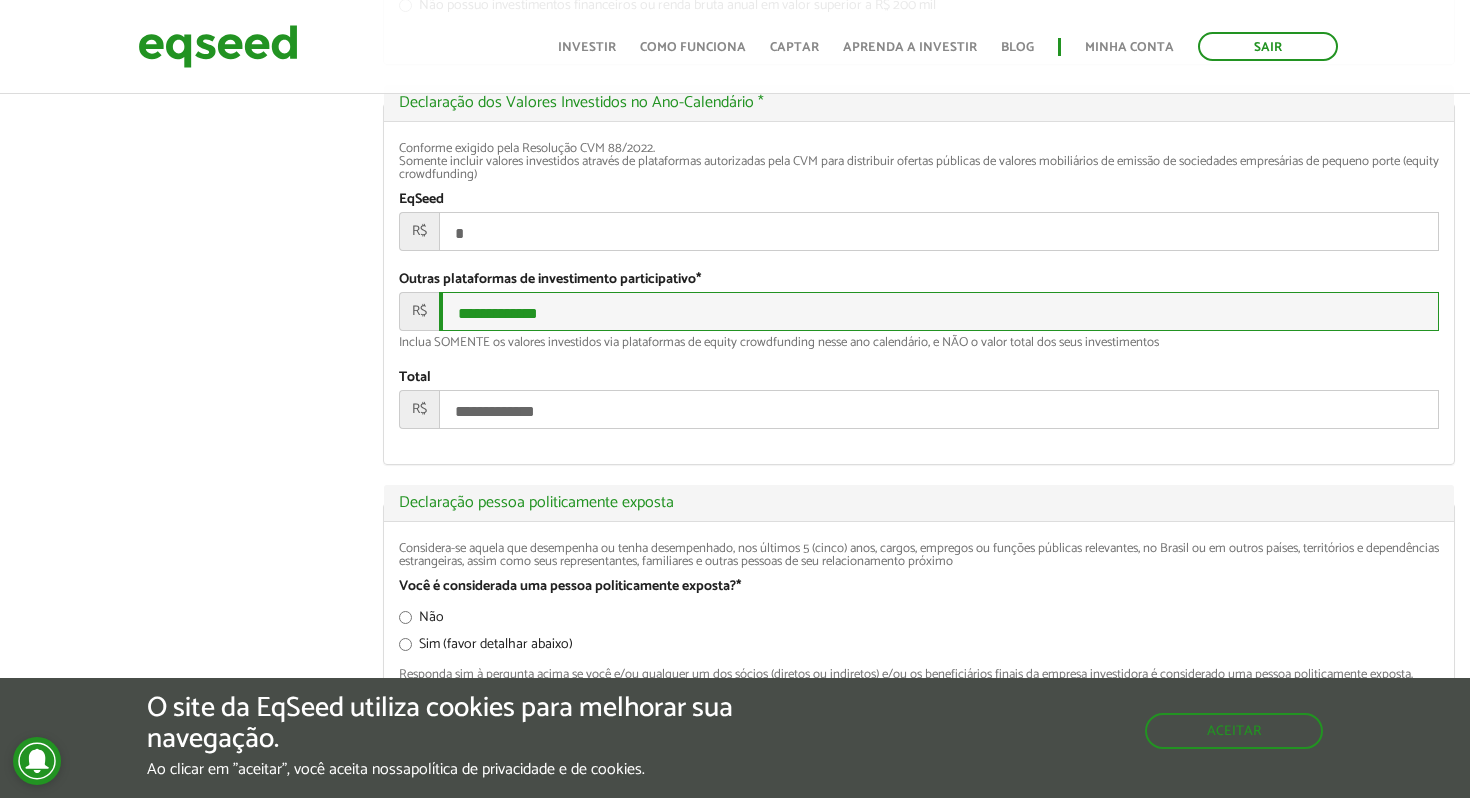 type on "**********" 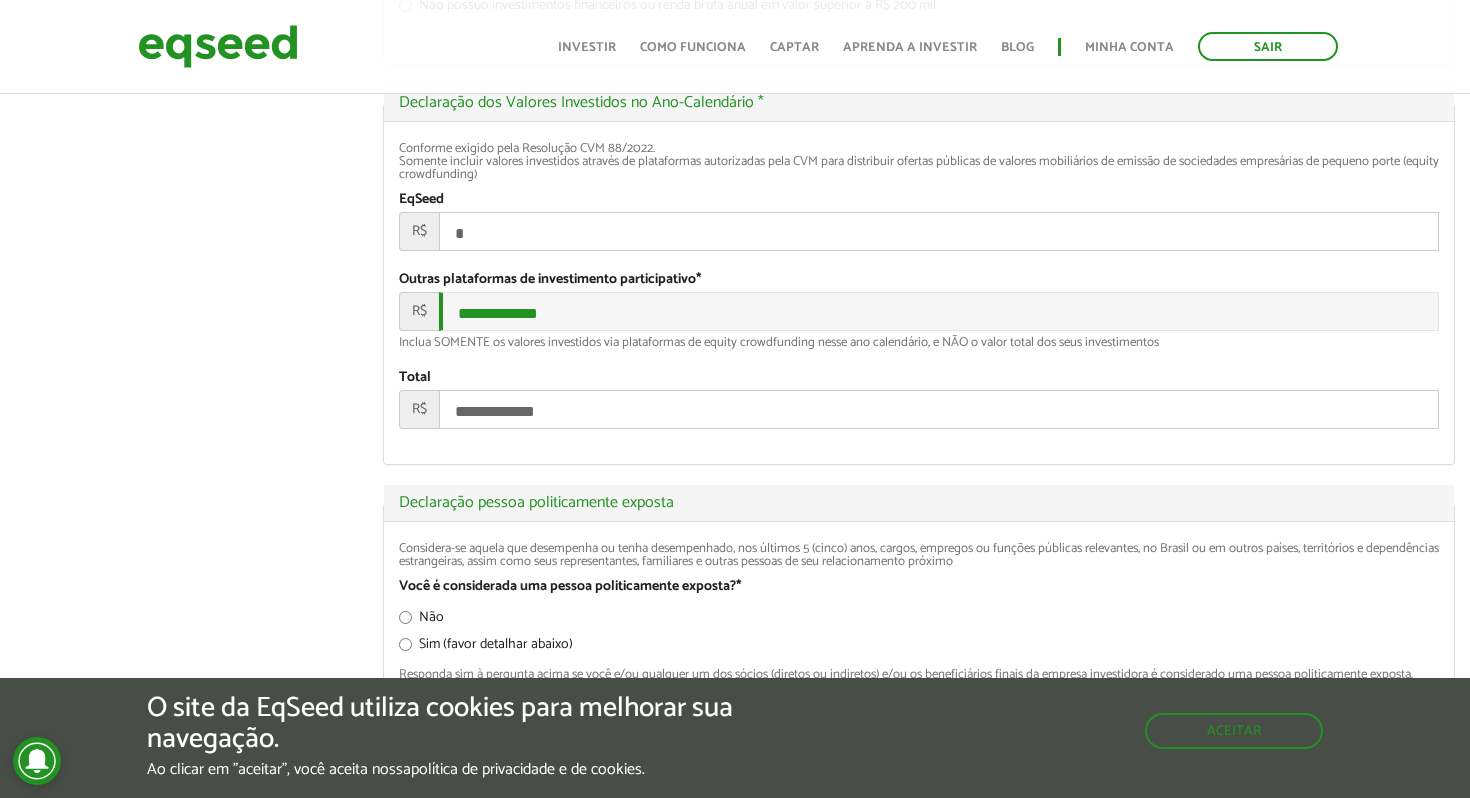 click on "[FIRST] [LAST]
left_panel_close
Clientes
add_business Indique uma empresa
Pessoal
person Meu perfil
finance_mode Minha simulação
work Meu portfólio
[FIRST] [LAST]
Abas primárias Perfil Público
Perfil Completo (aba ativa)
Ocultar Resumo
Foto
Enviar foto
Seu rosto virtual ou imagem. Imagens maiores que 1024x1024 pixels serão reduzidas.
Breve Biografia
Tornar o perfil básico público?
Ocultar" at bounding box center [735, -329] 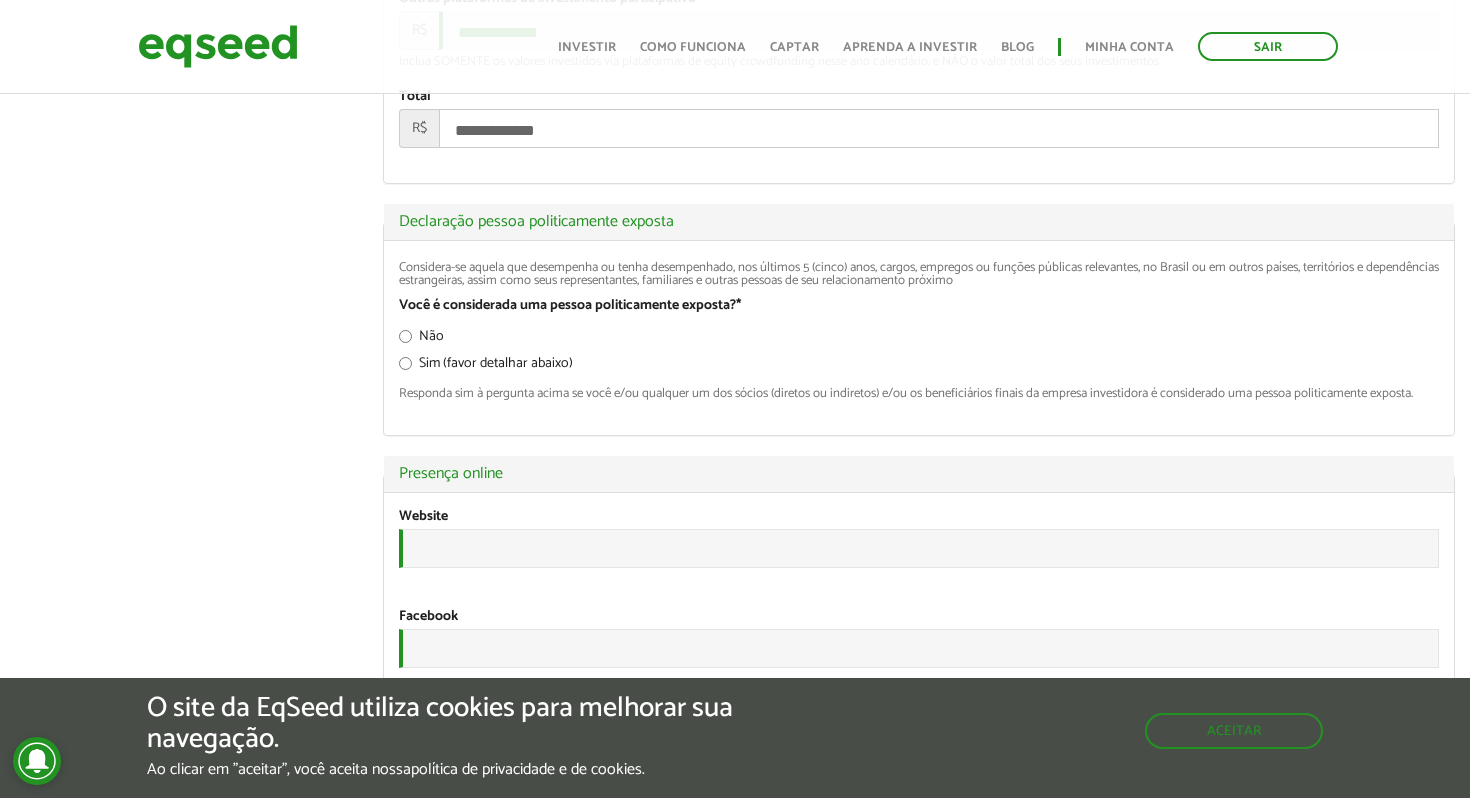 scroll, scrollTop: 2672, scrollLeft: 0, axis: vertical 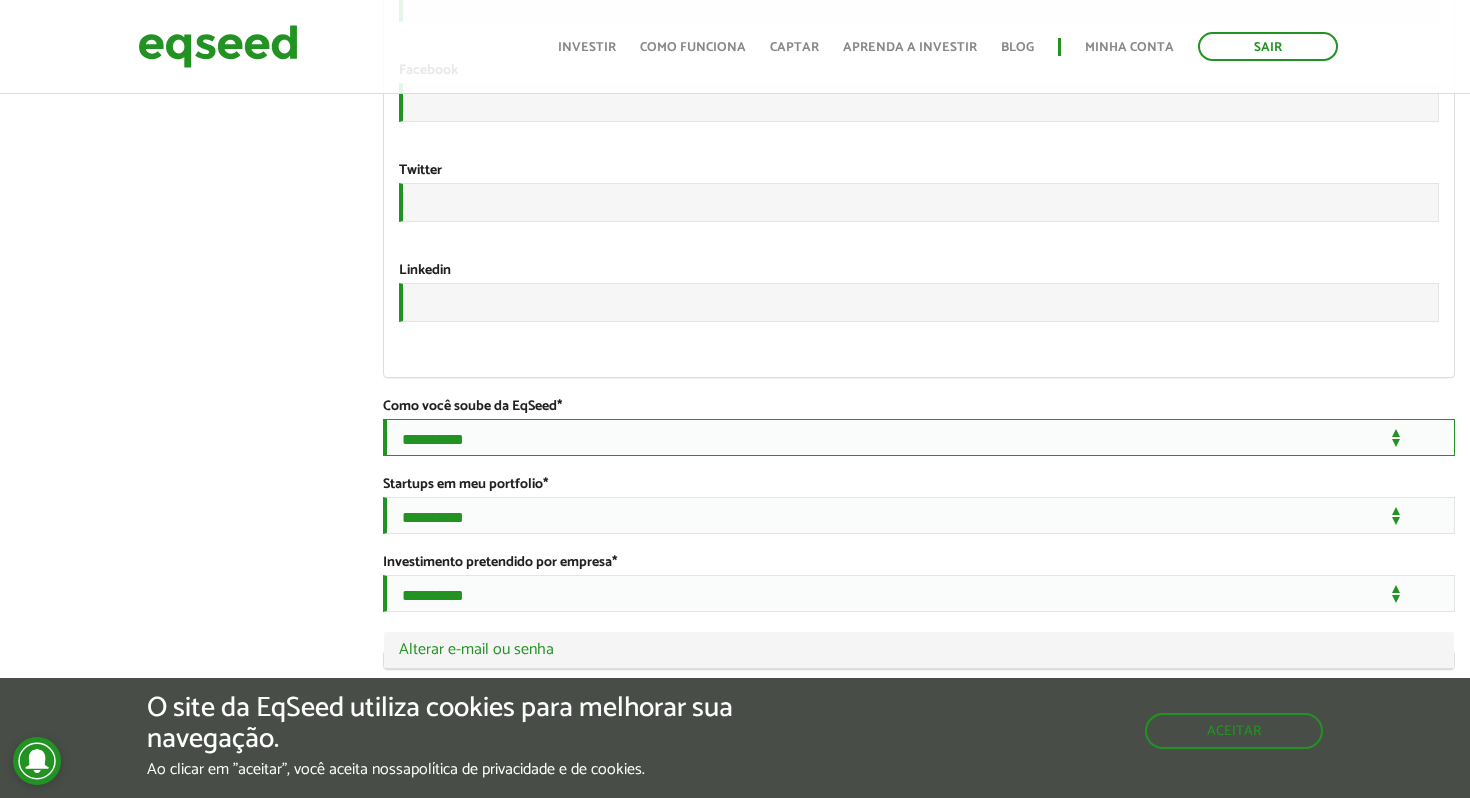 click on "**********" at bounding box center [919, 437] 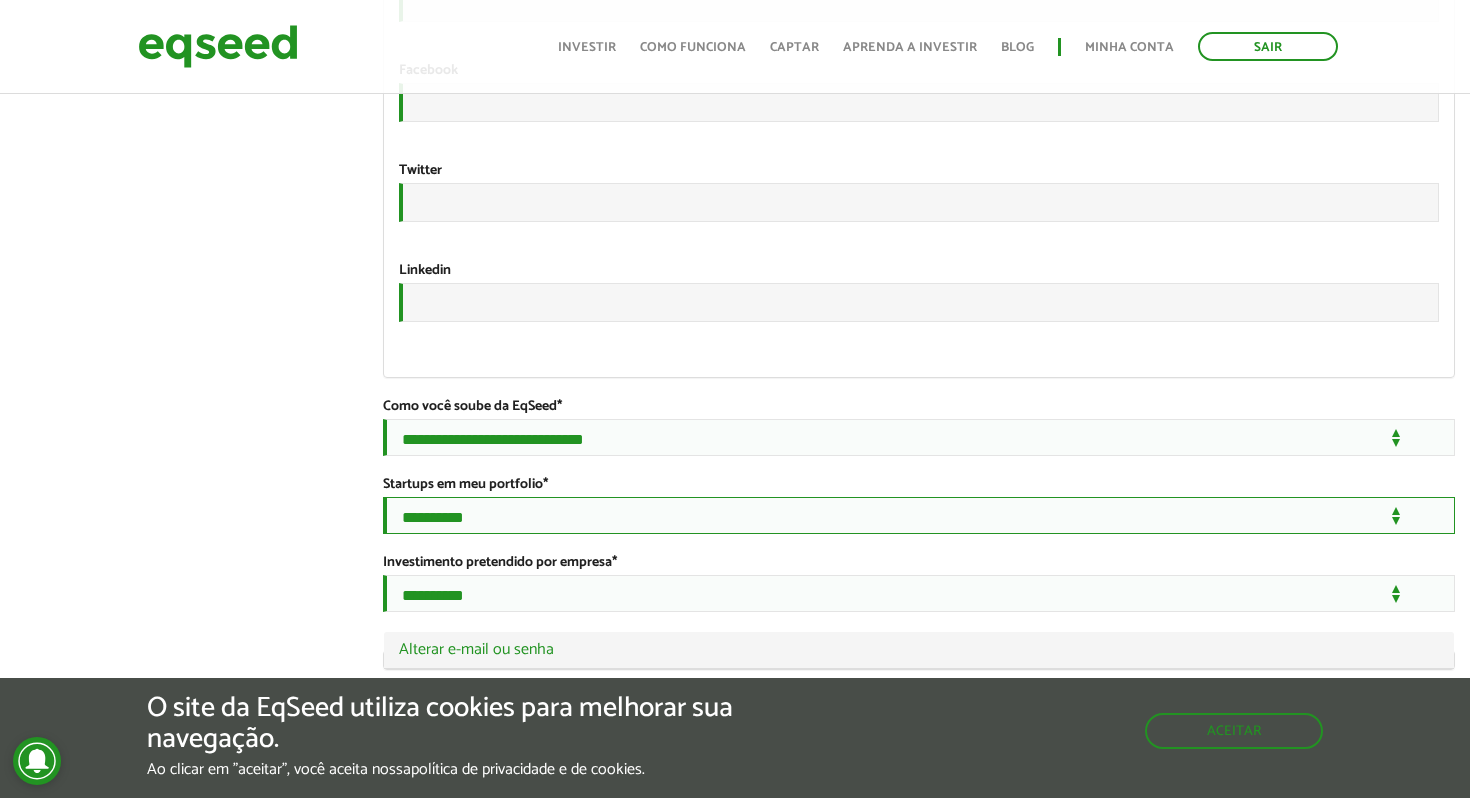click on "**********" at bounding box center (919, 515) 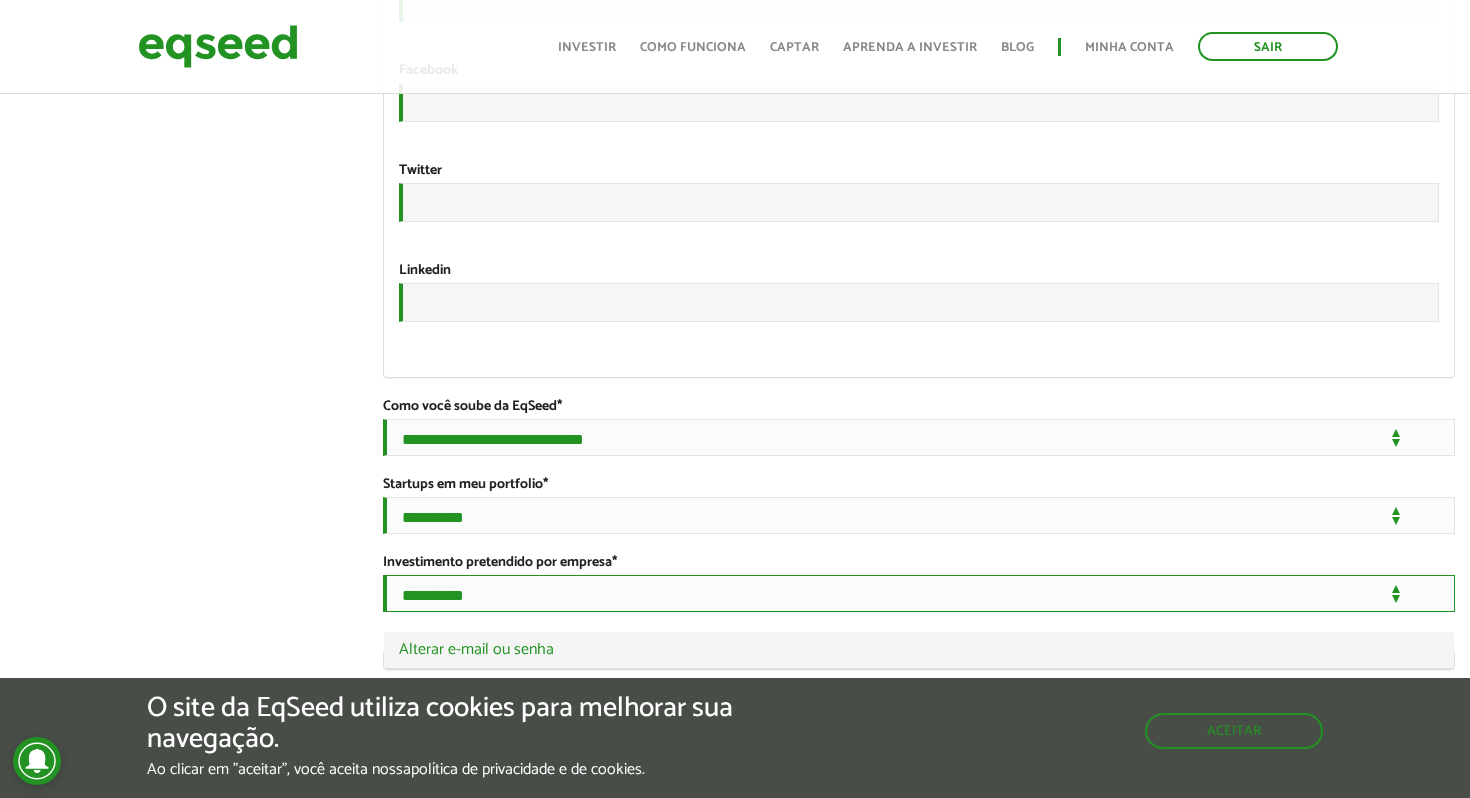 click on "**********" at bounding box center [919, 593] 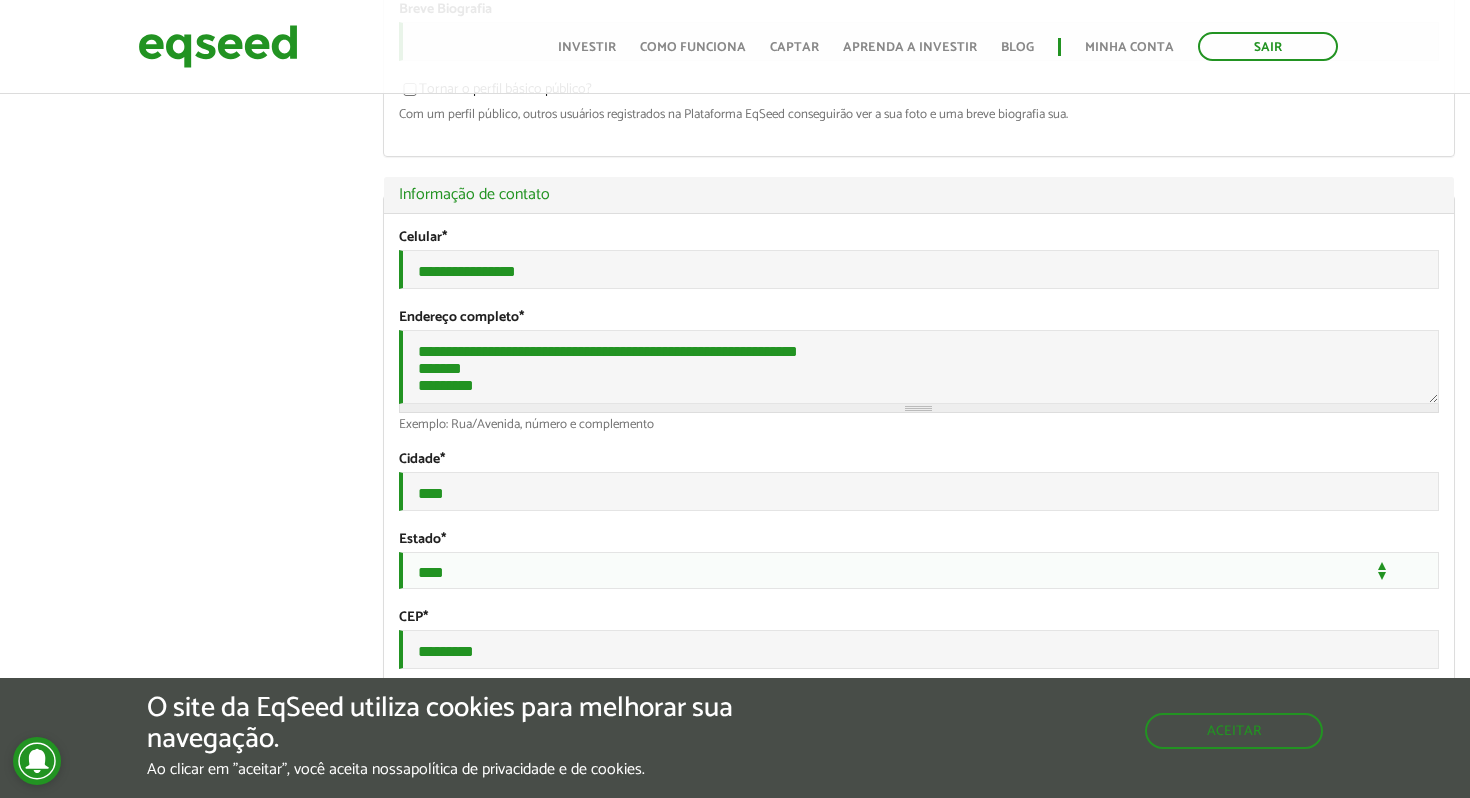 scroll, scrollTop: 462, scrollLeft: 0, axis: vertical 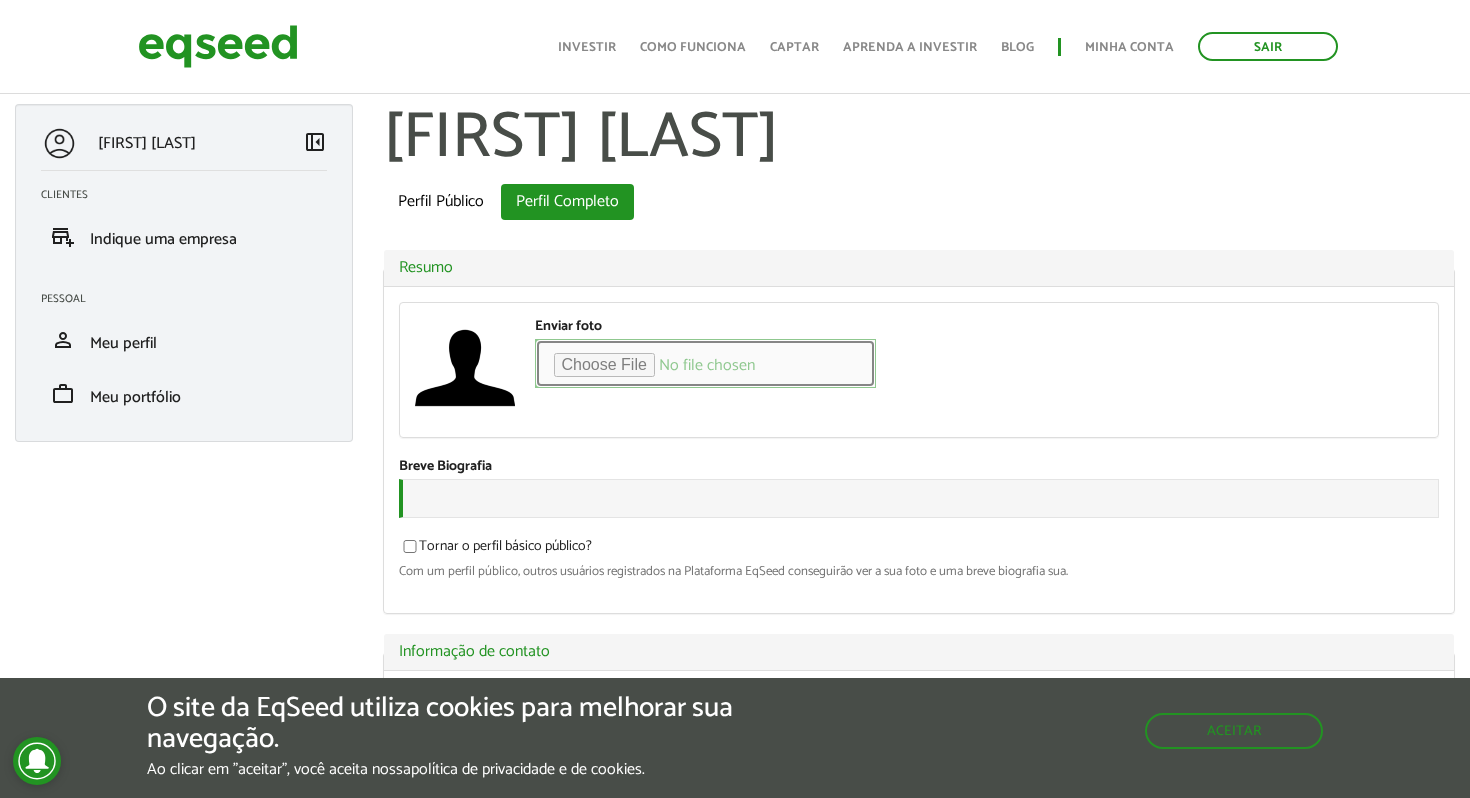 click on "Enviar foto" at bounding box center (705, 363) 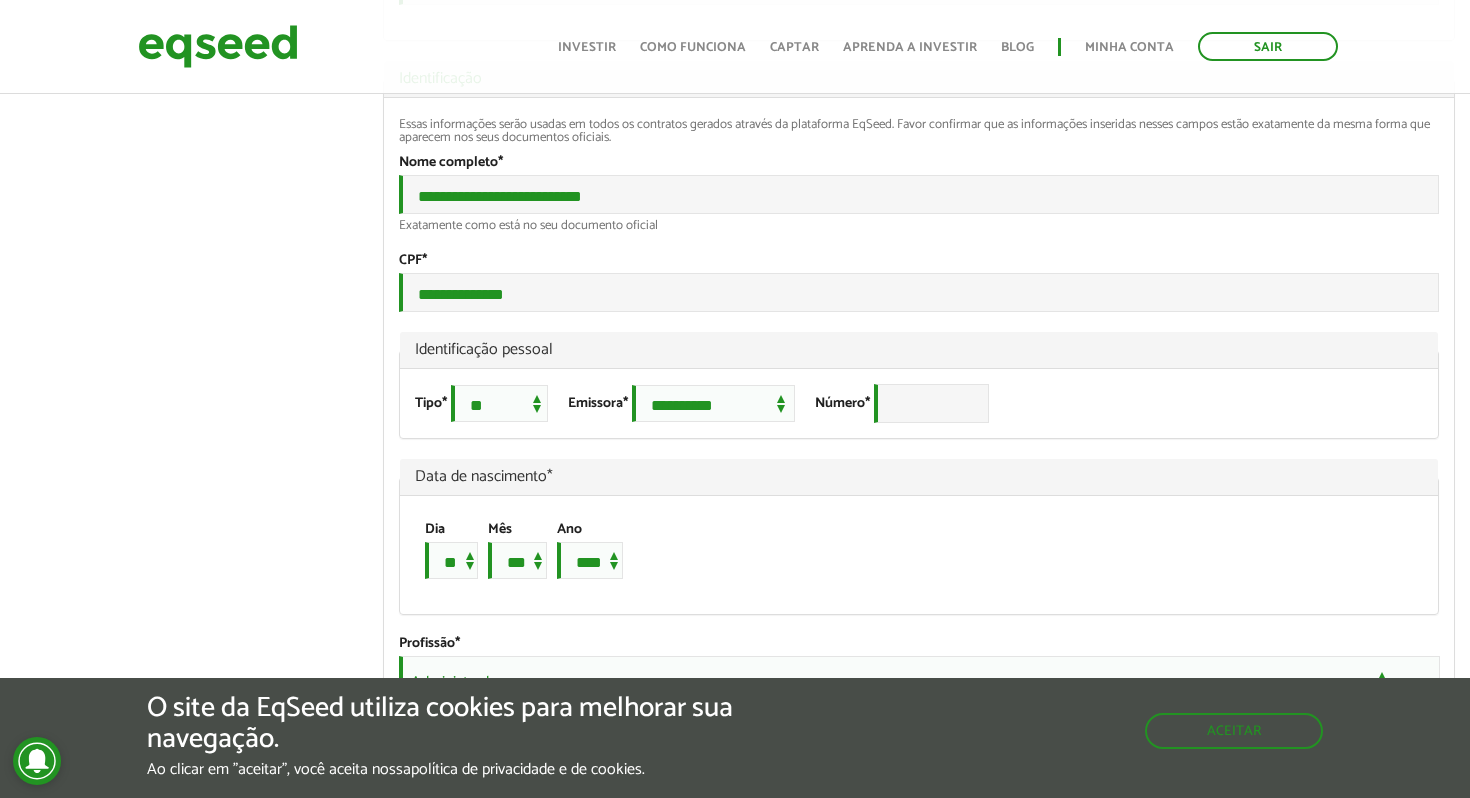 scroll, scrollTop: 1129, scrollLeft: 0, axis: vertical 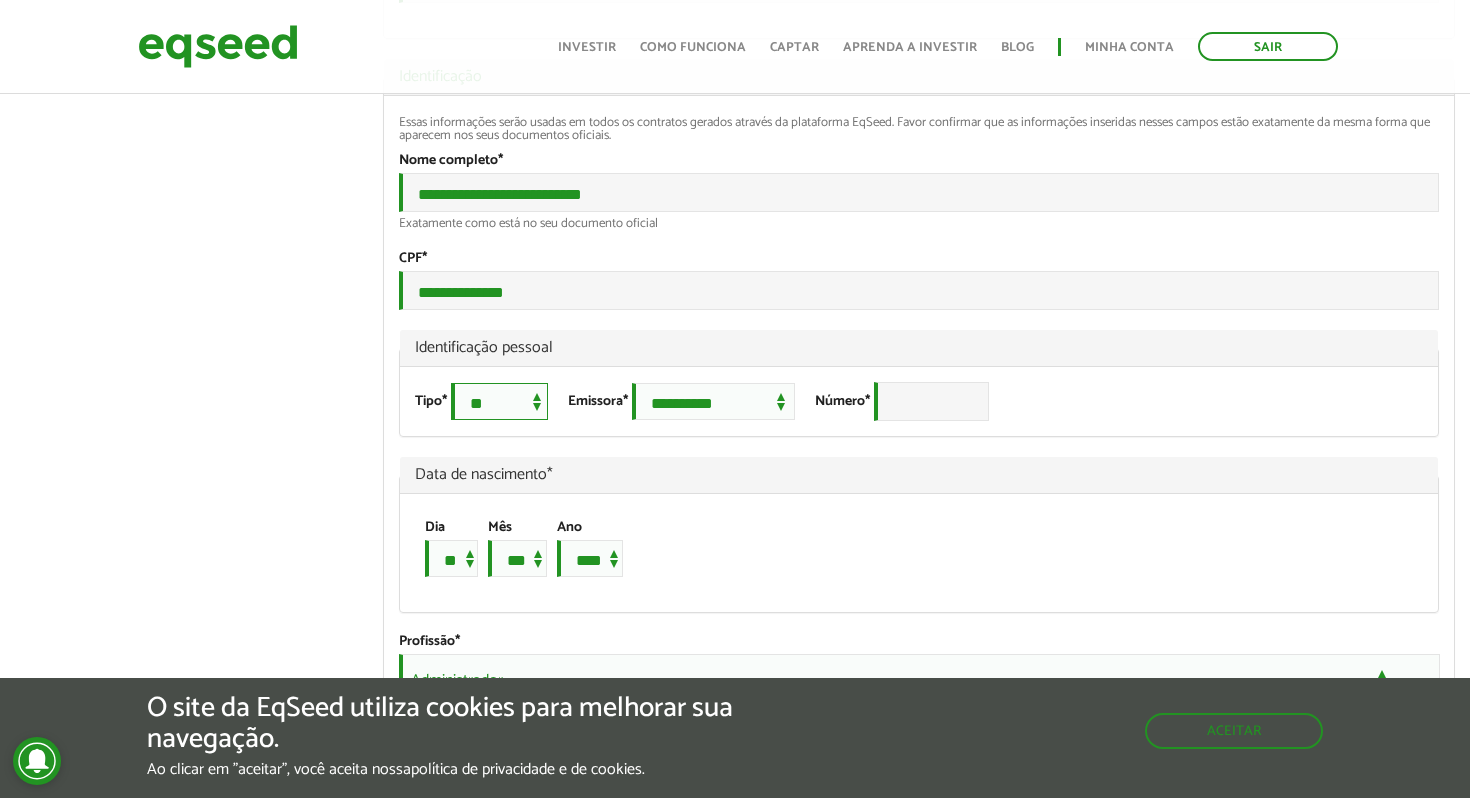 click on "**********" at bounding box center [499, 401] 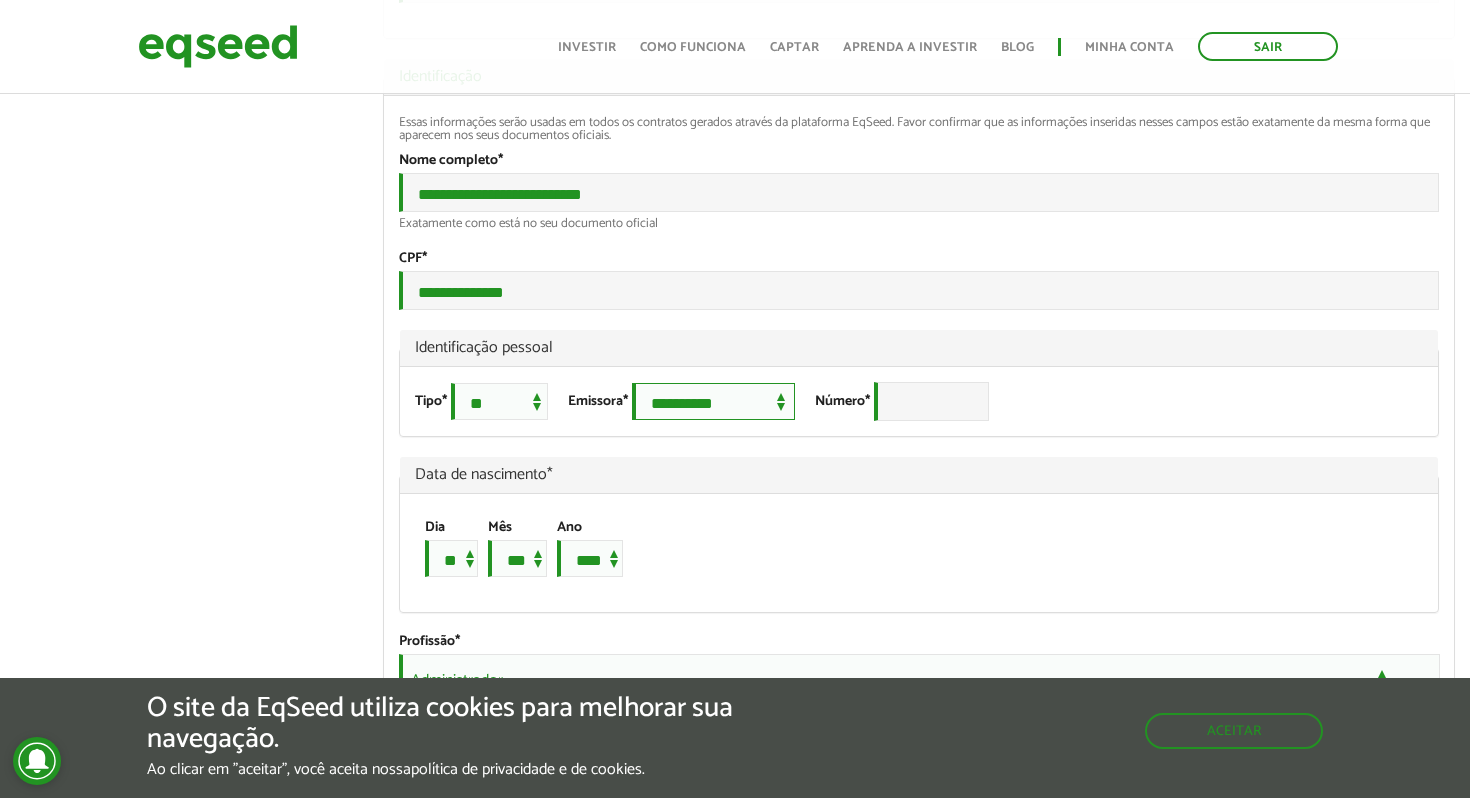 click on "**********" at bounding box center (713, 401) 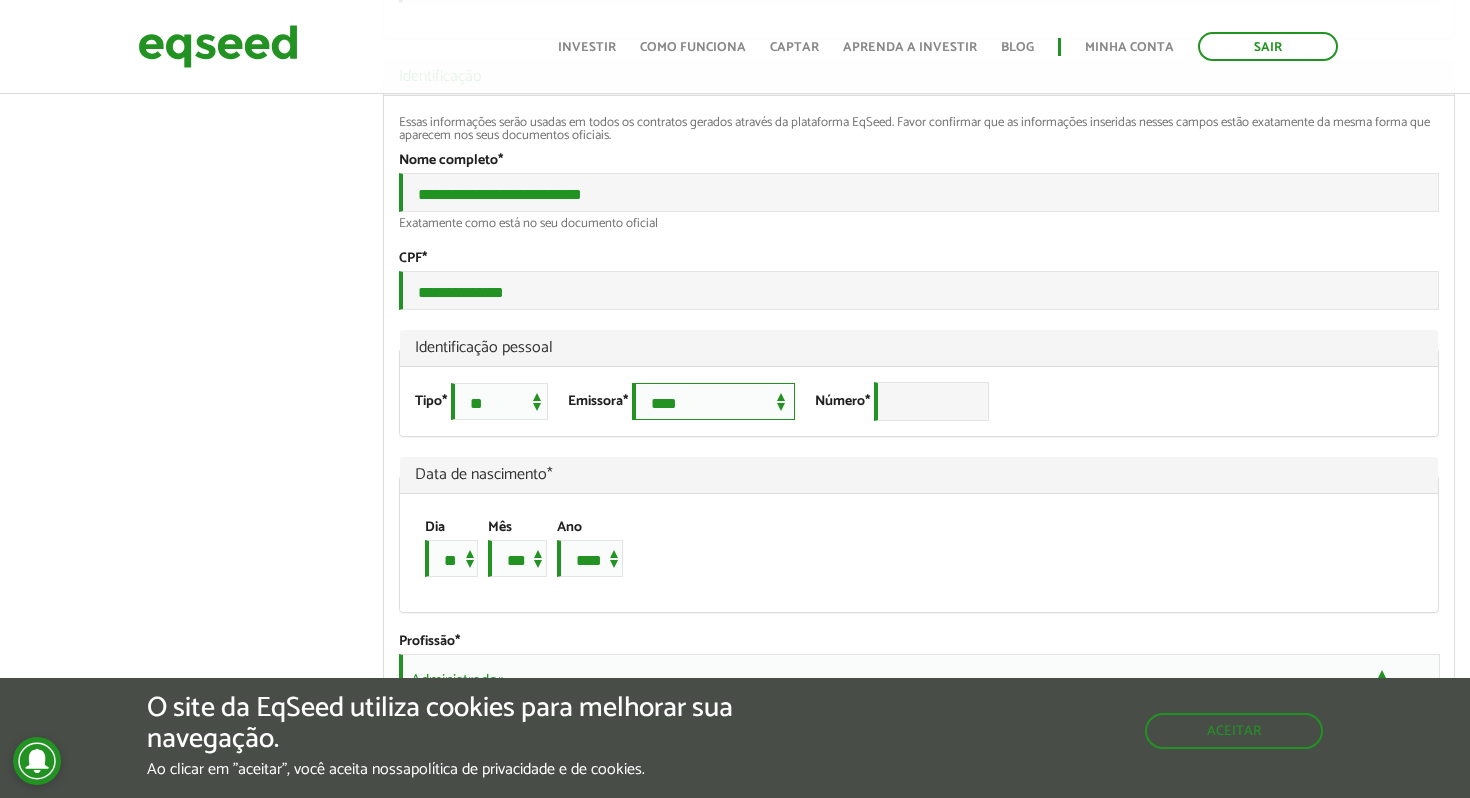 click on "**********" at bounding box center [713, 401] 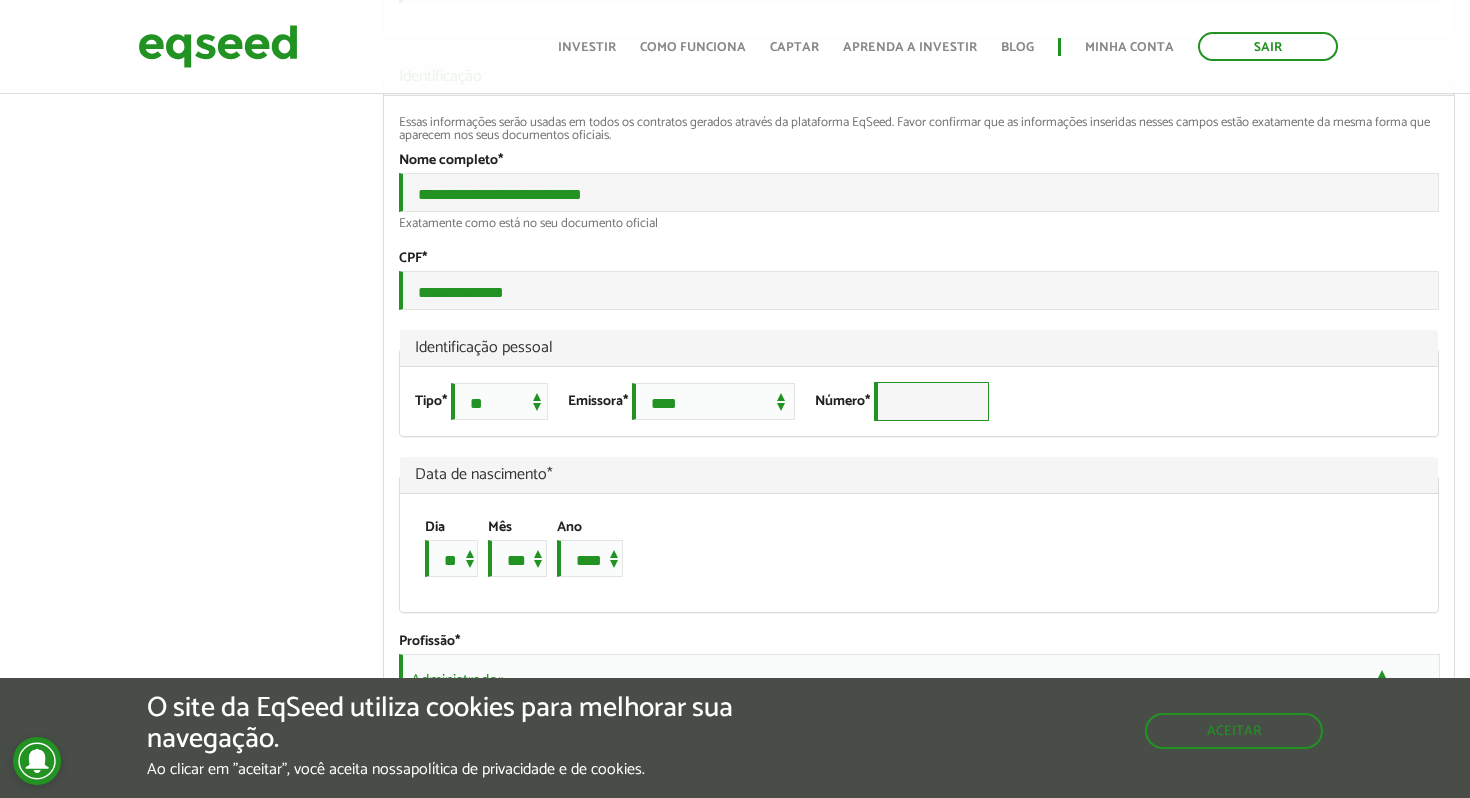 click on "Número  *" at bounding box center (931, 401) 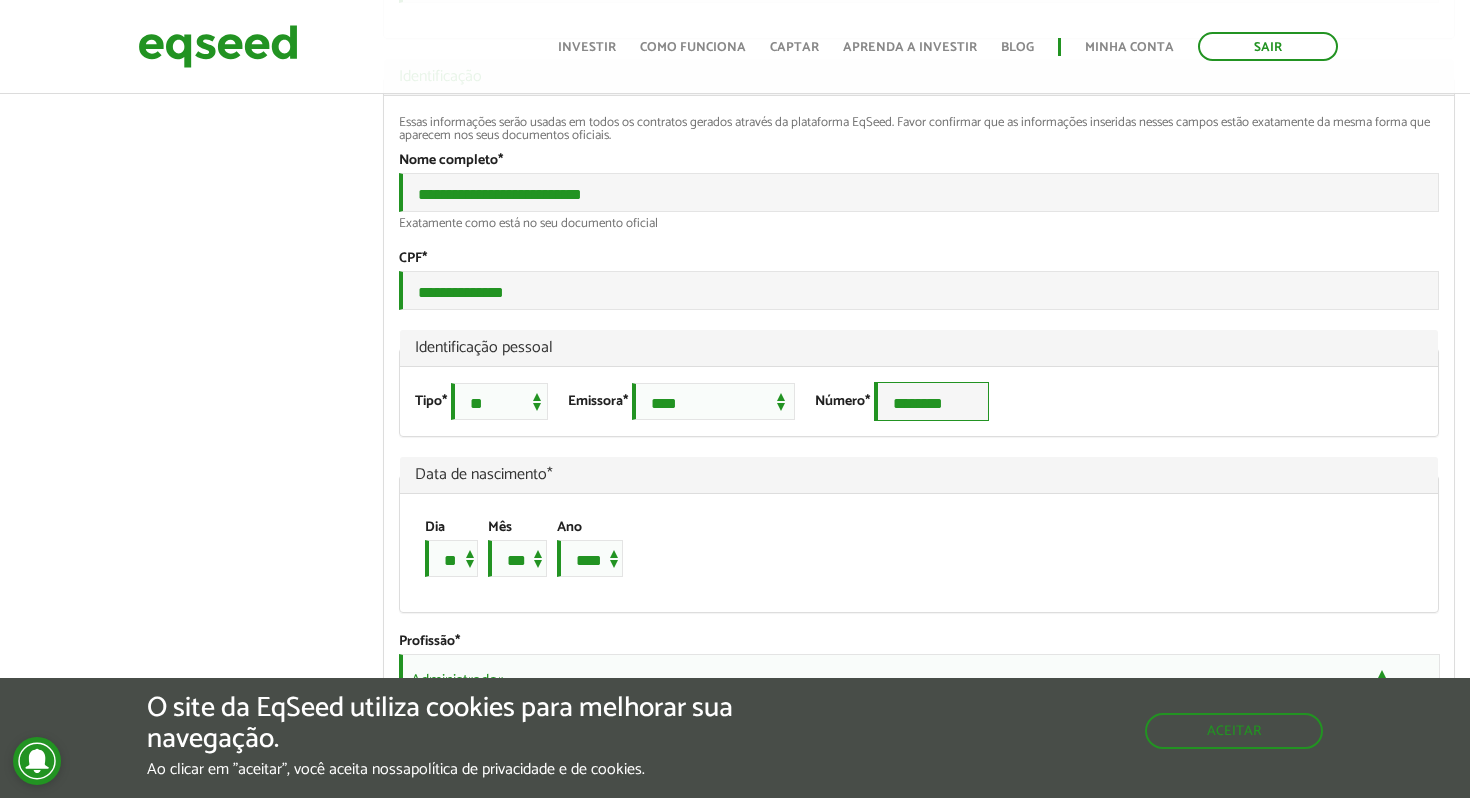type on "********" 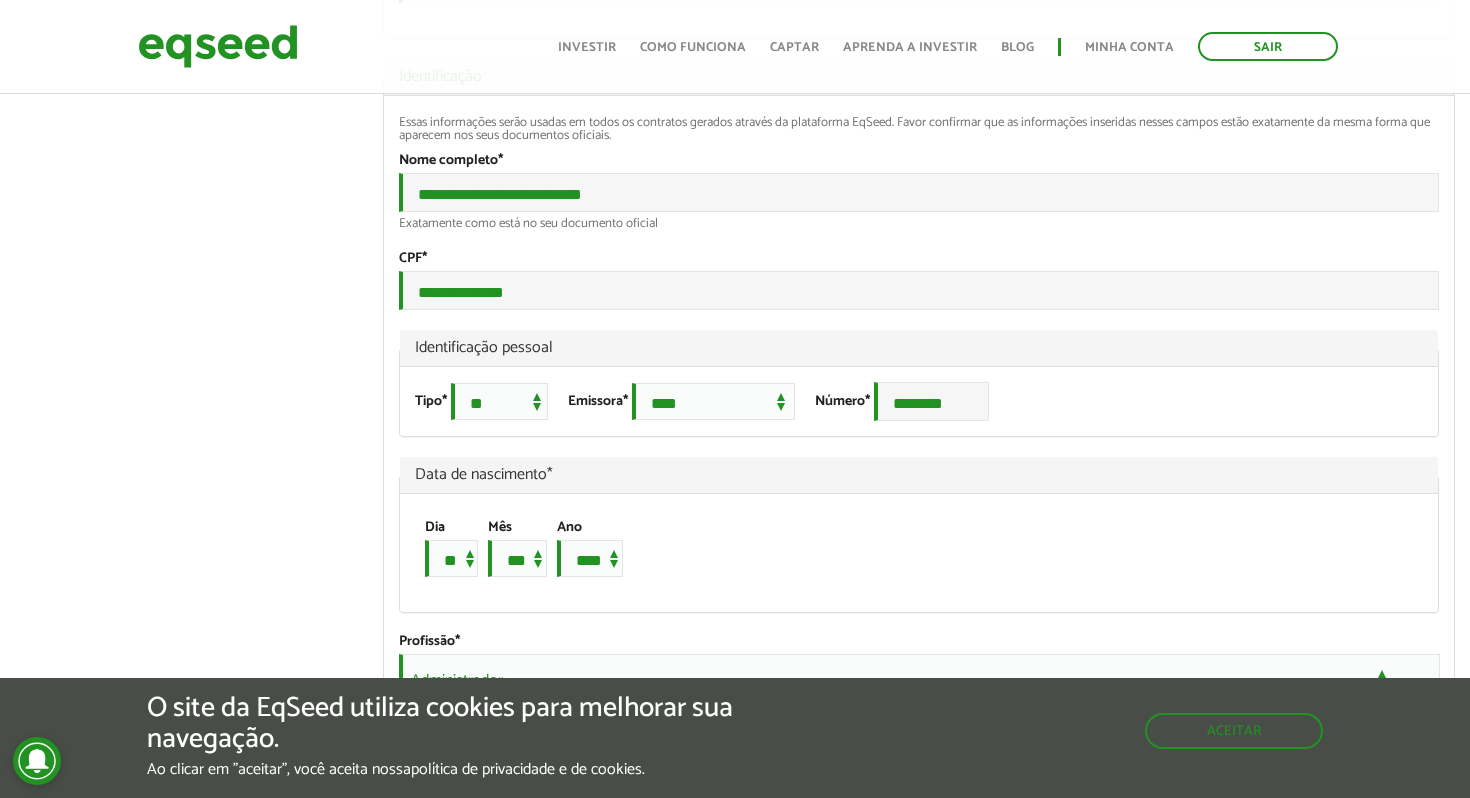 click on "**********" at bounding box center [919, 534] 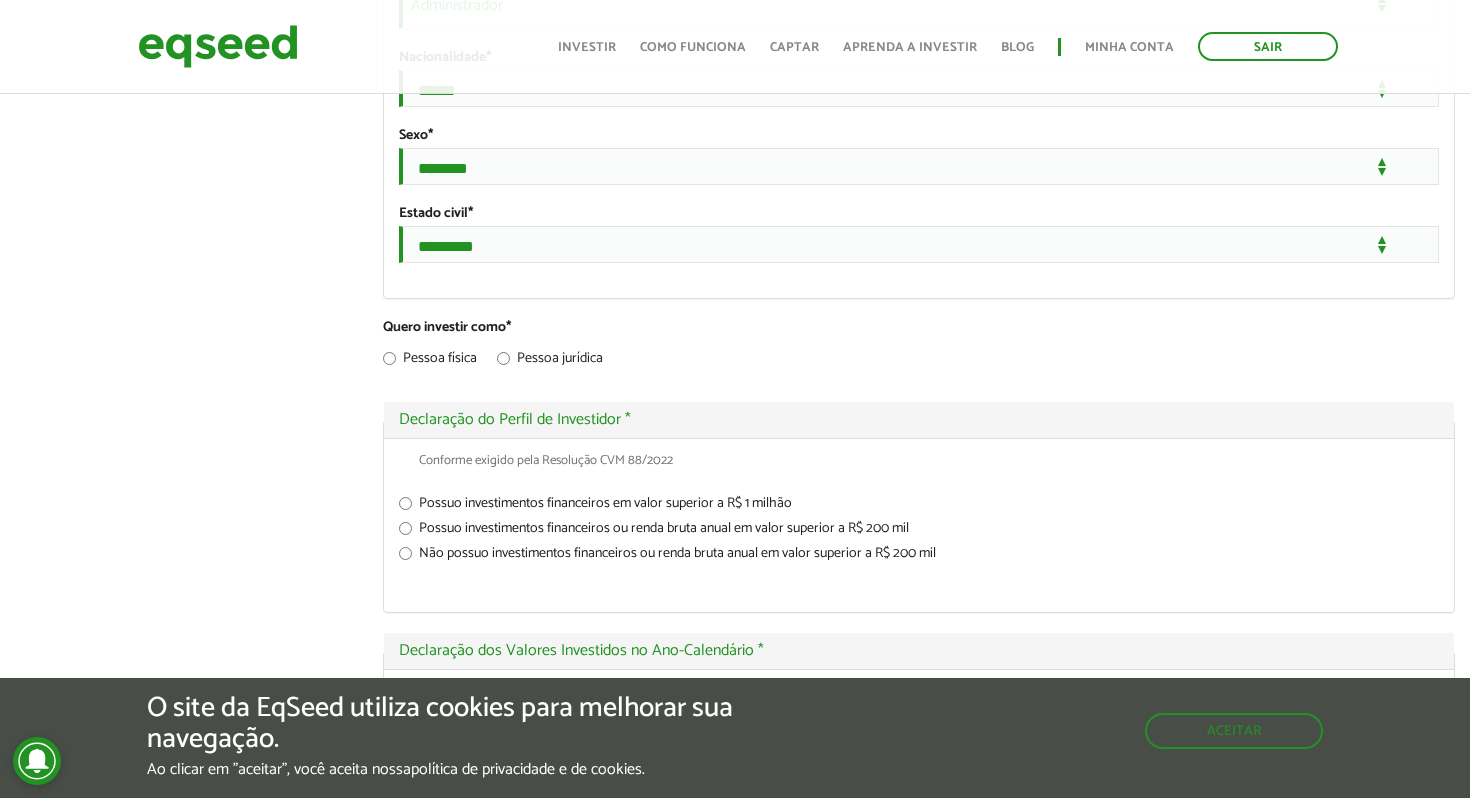 scroll, scrollTop: 1948, scrollLeft: 0, axis: vertical 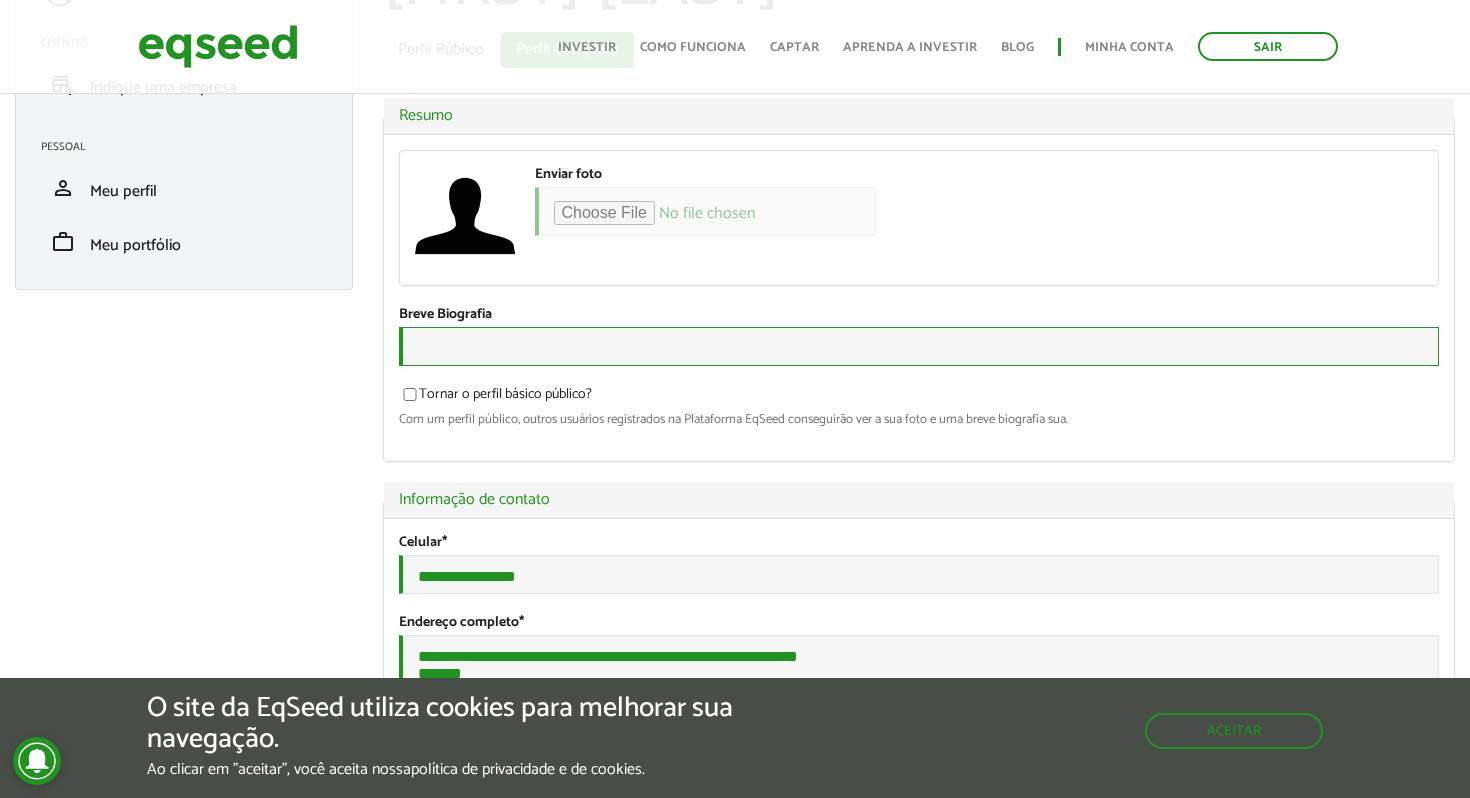click on "Breve Biografia" at bounding box center (919, 346) 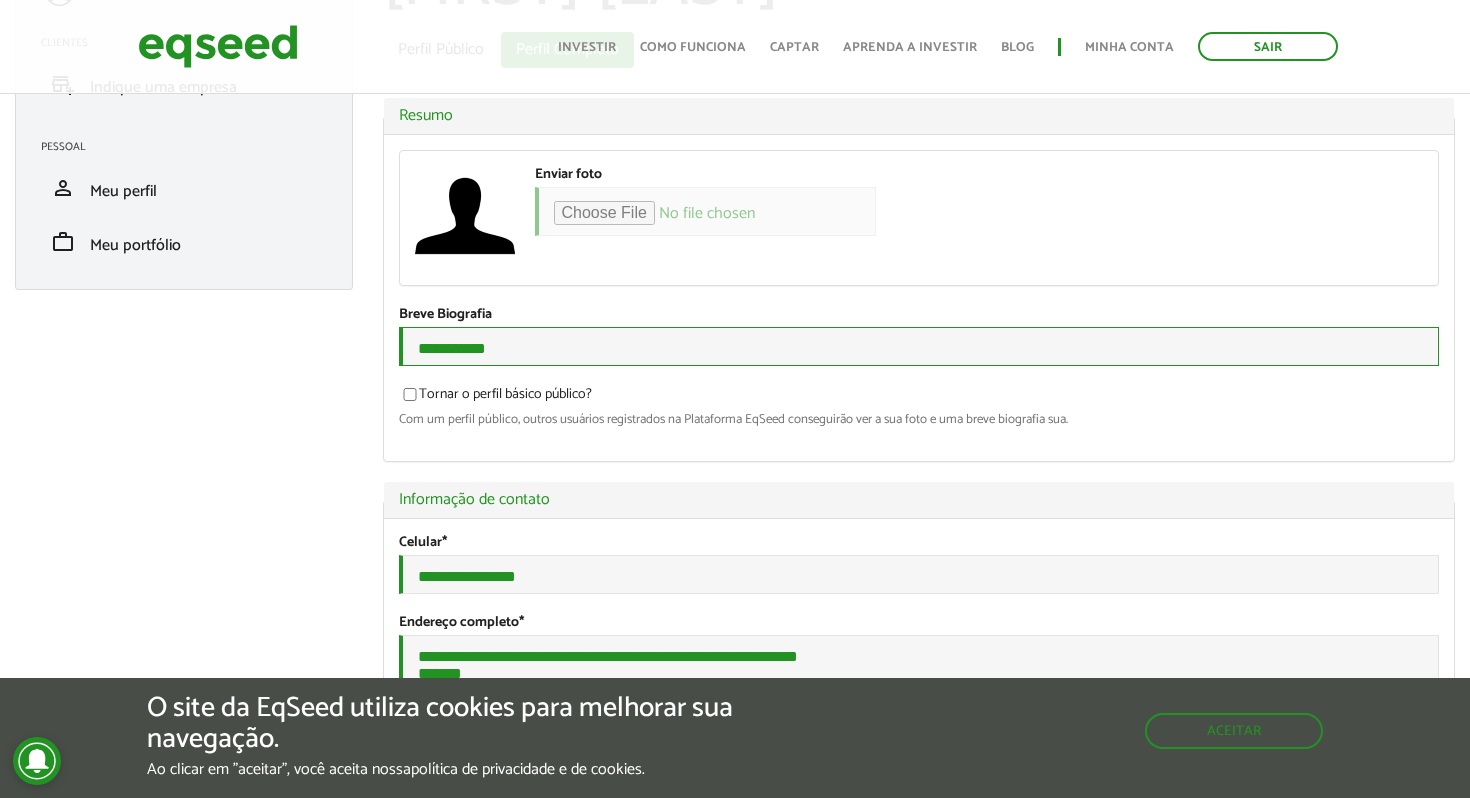 type on "**********" 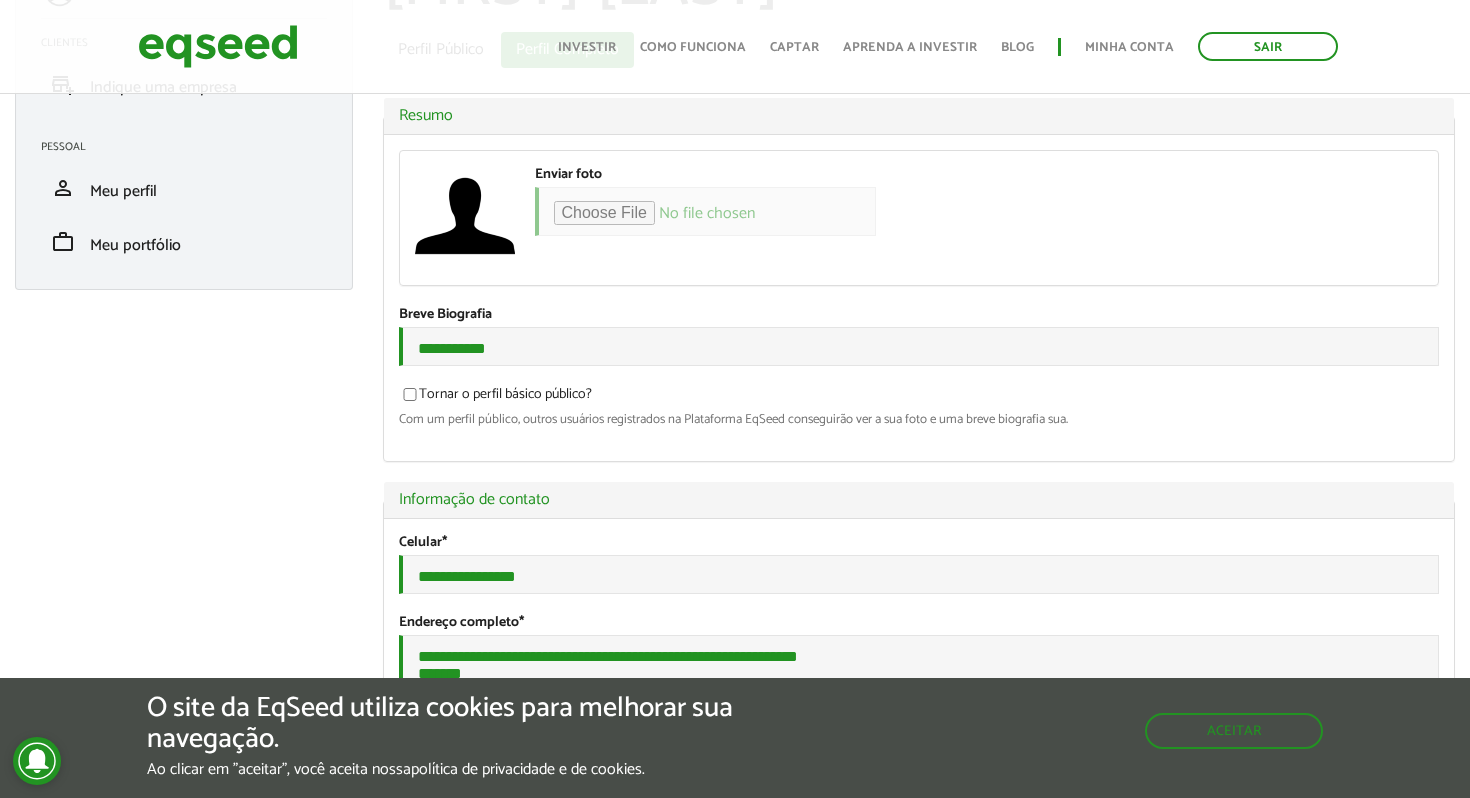 click on "**********" at bounding box center [919, 1928] 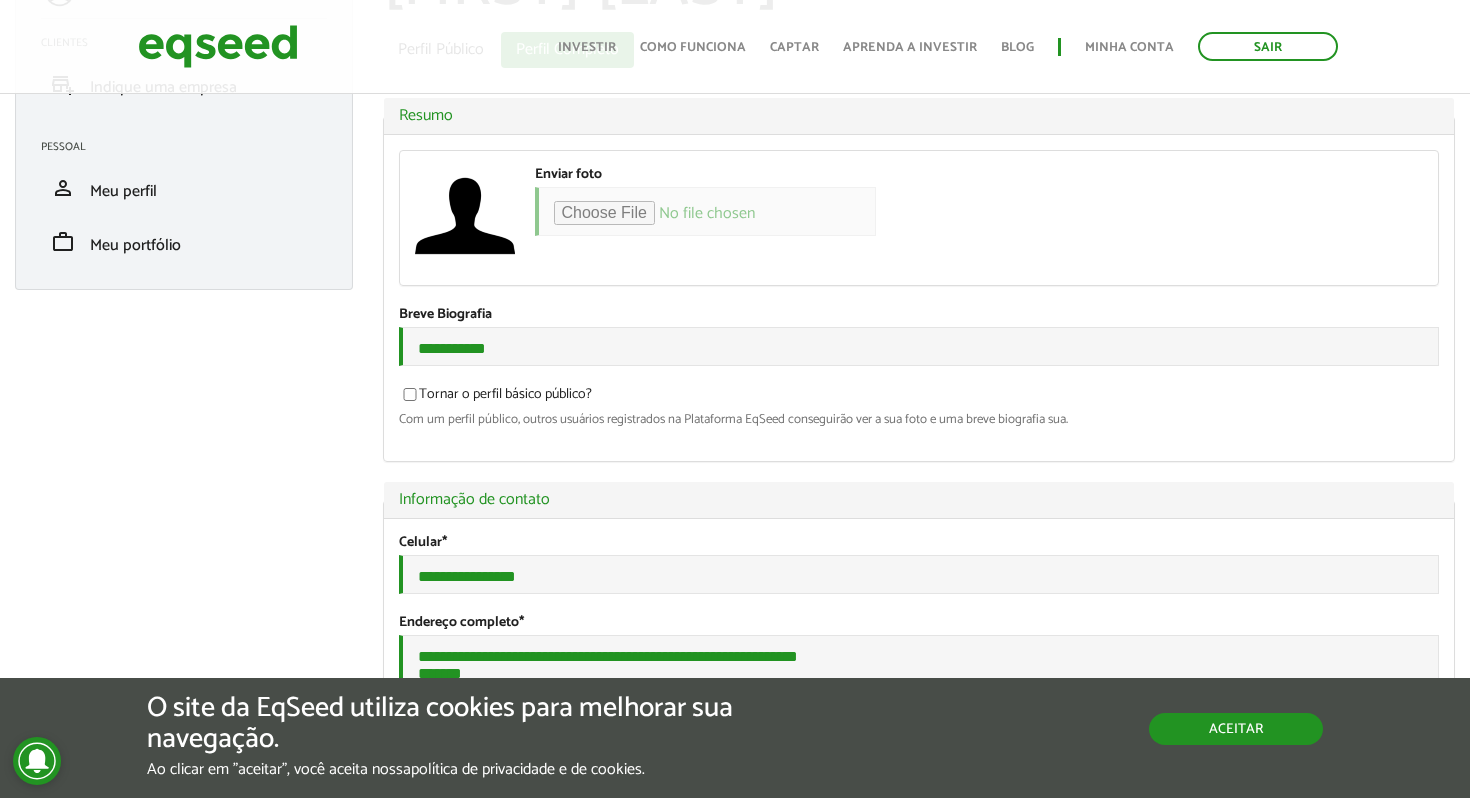 click on "Aceitar" at bounding box center (1236, 729) 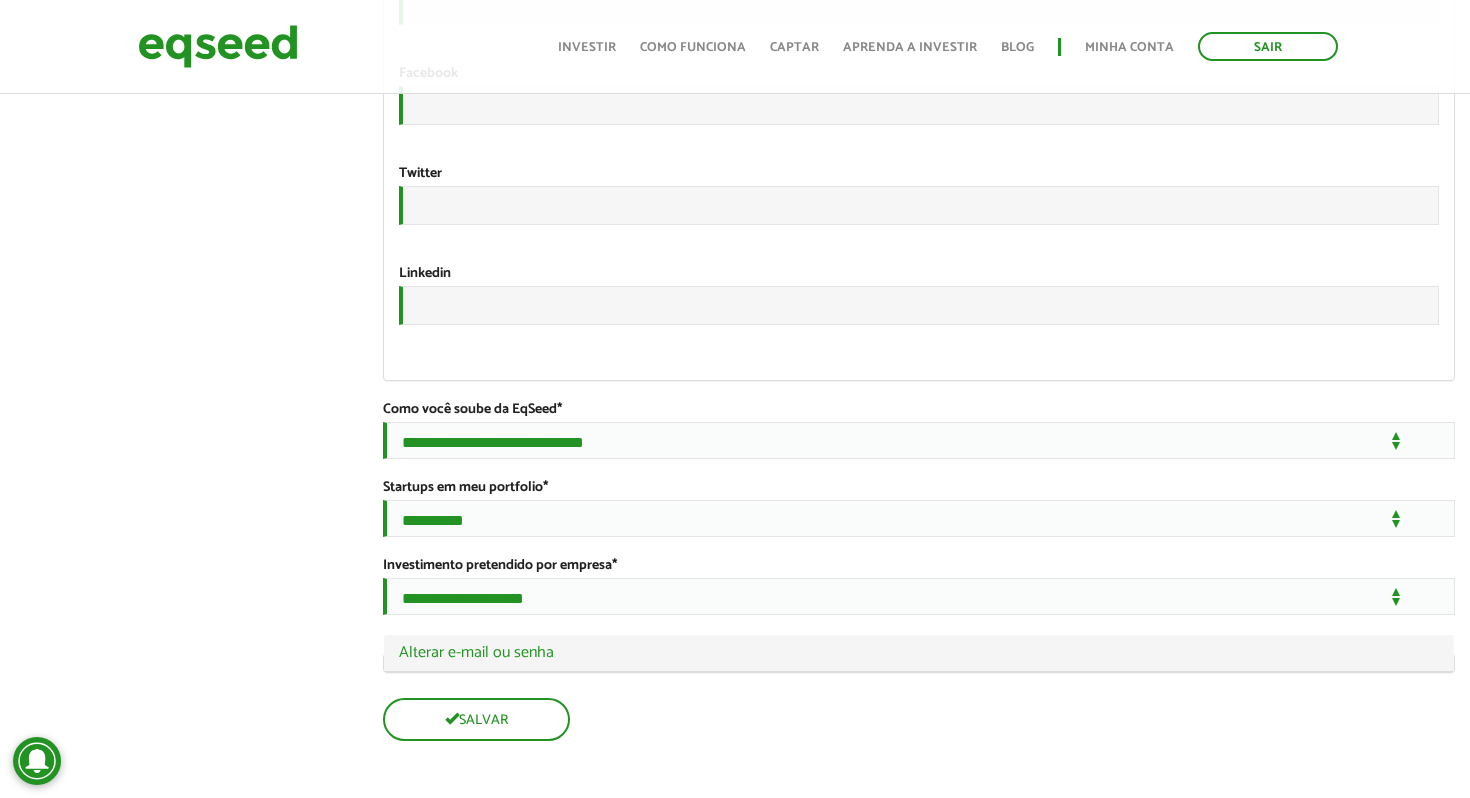 scroll, scrollTop: 3377, scrollLeft: 0, axis: vertical 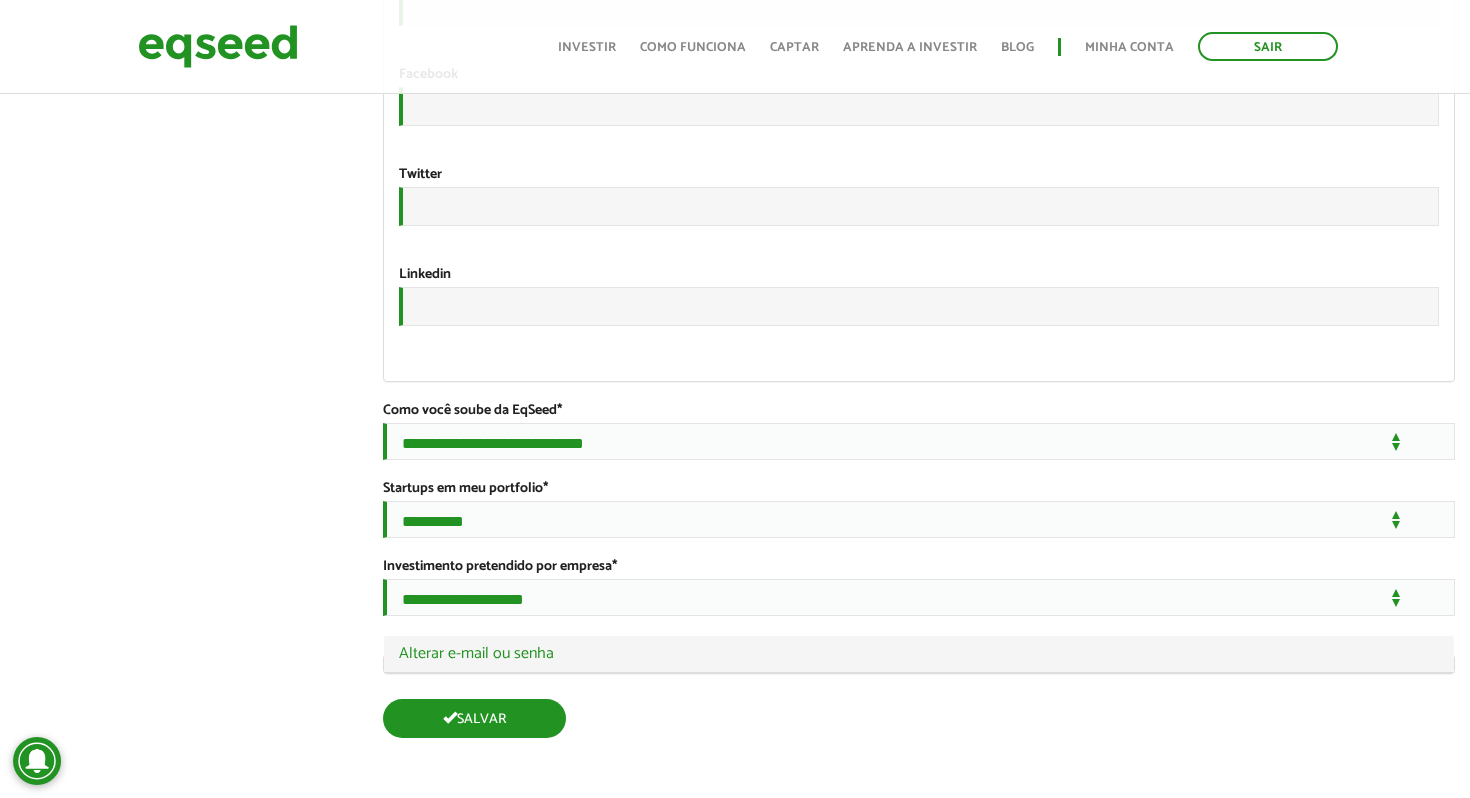 click on "Salvar" at bounding box center [474, 718] 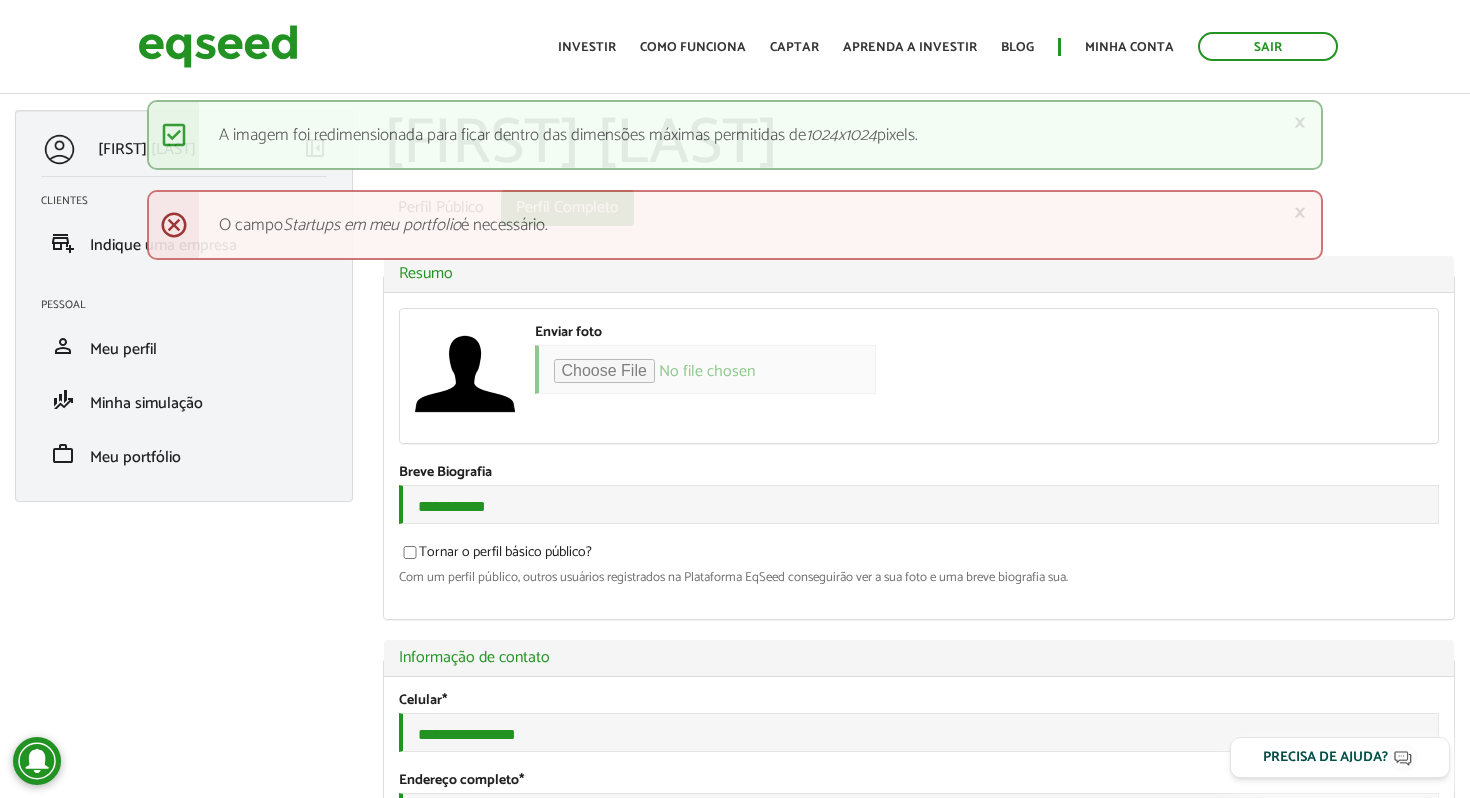 scroll, scrollTop: 0, scrollLeft: 0, axis: both 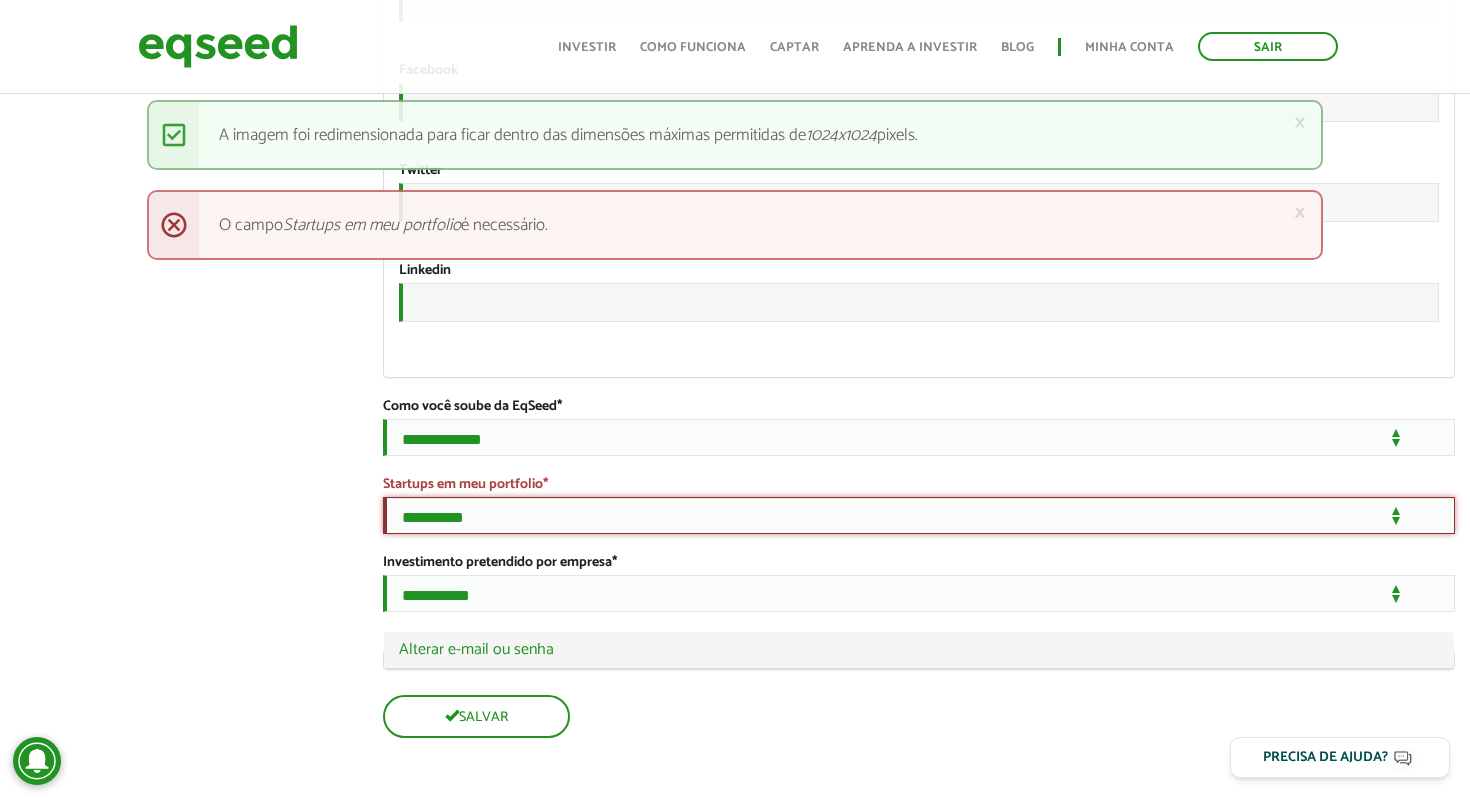 click on "**********" at bounding box center [919, 515] 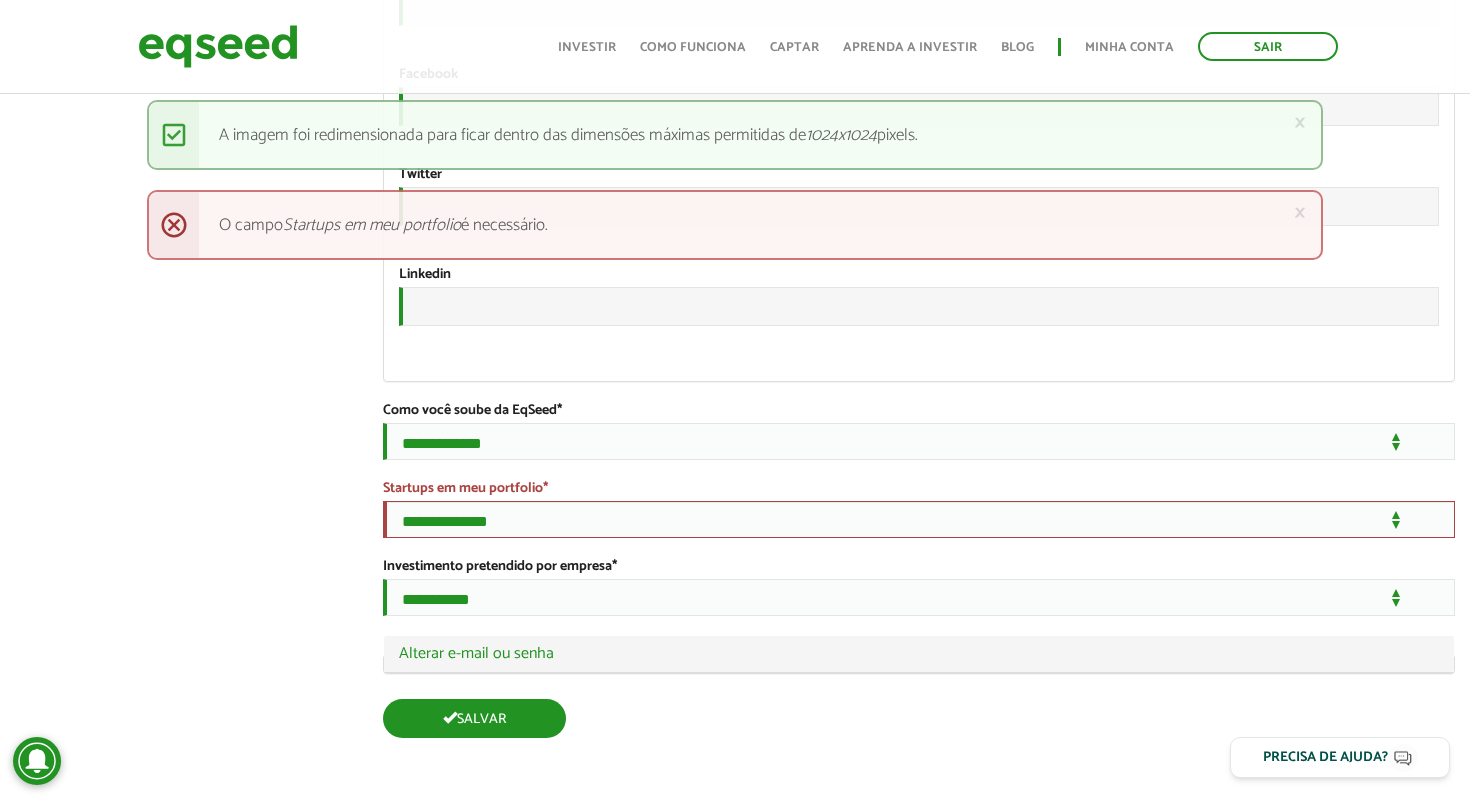 click on "Salvar" at bounding box center [474, 718] 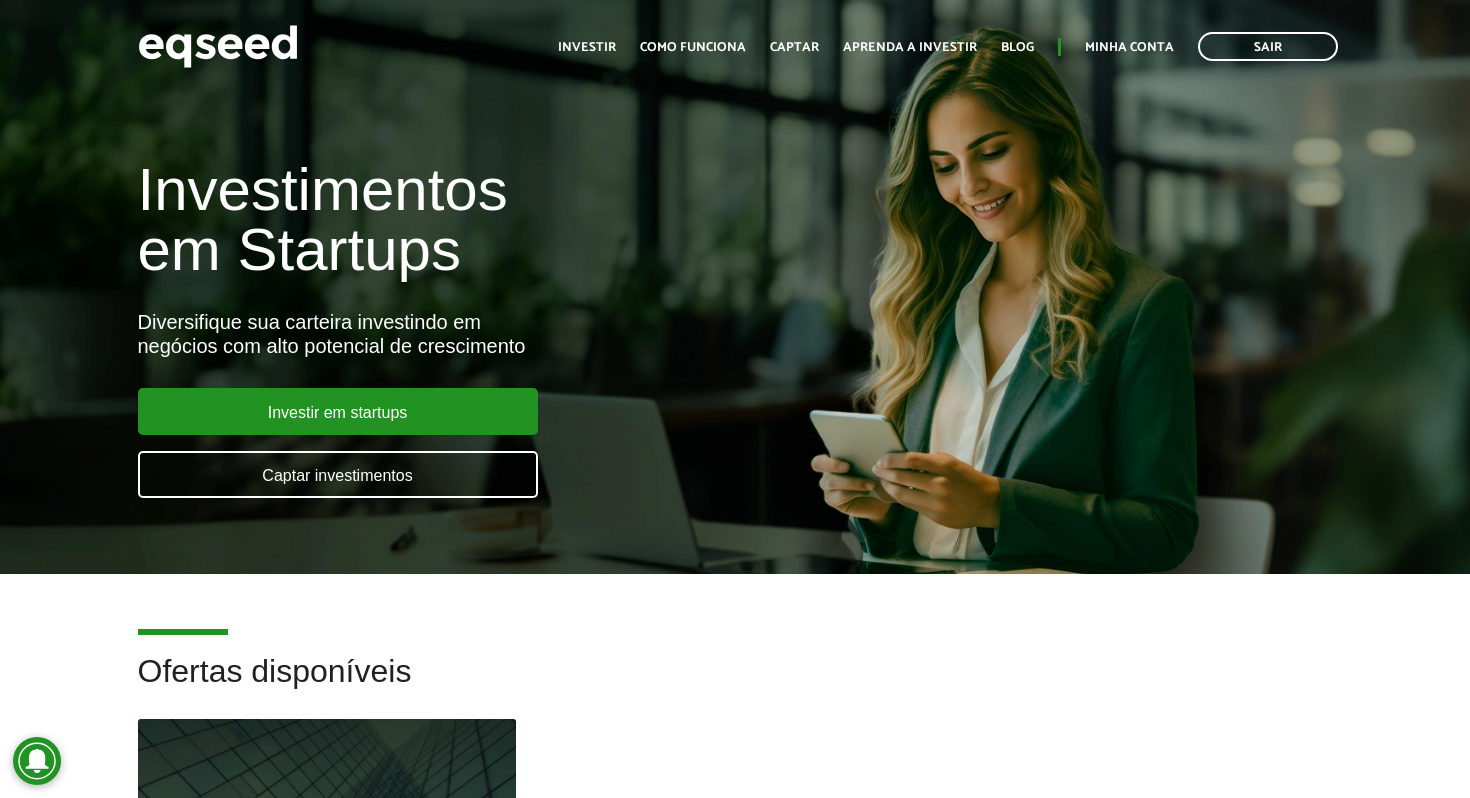 scroll, scrollTop: 0, scrollLeft: 0, axis: both 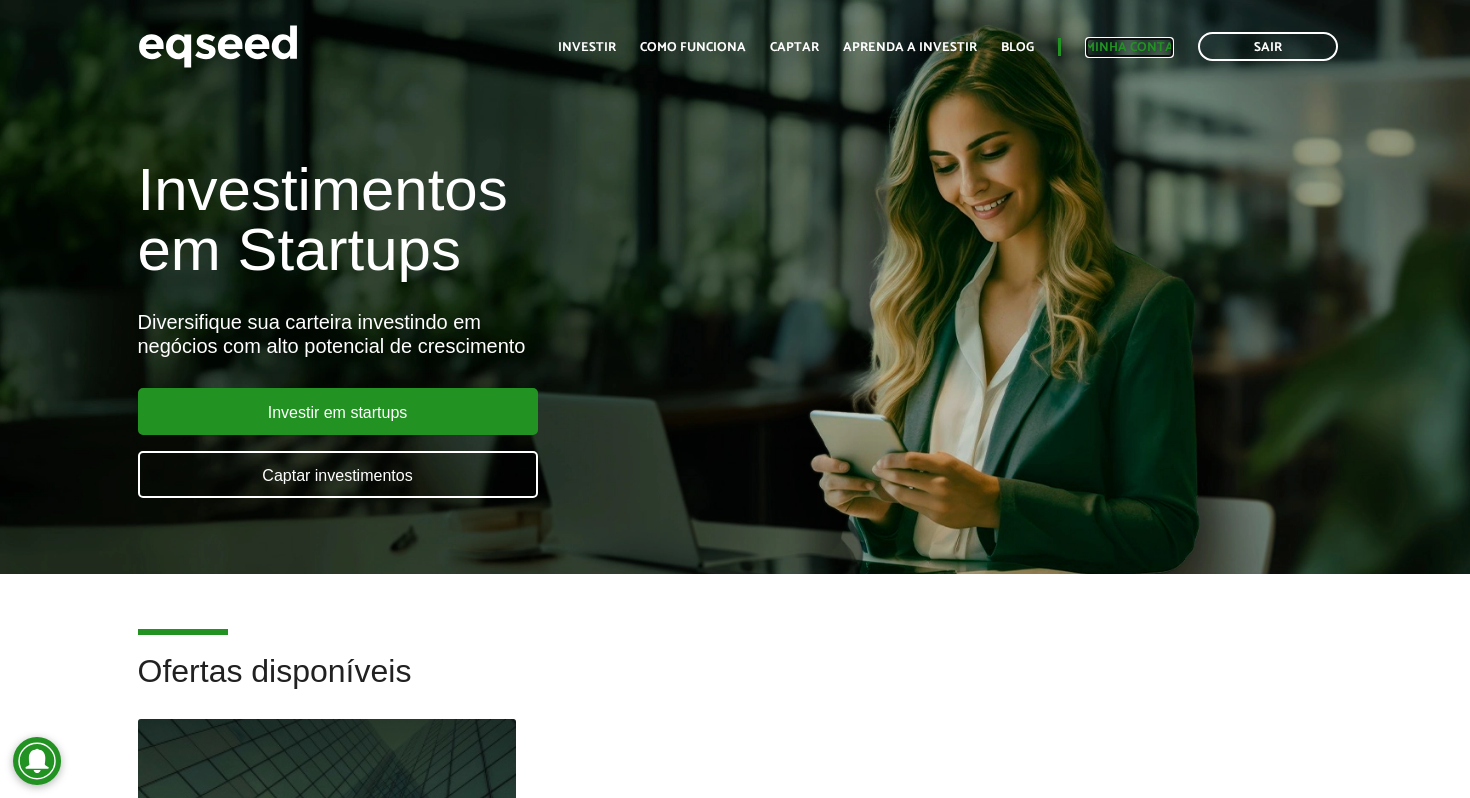 click on "Minha conta" at bounding box center (1129, 47) 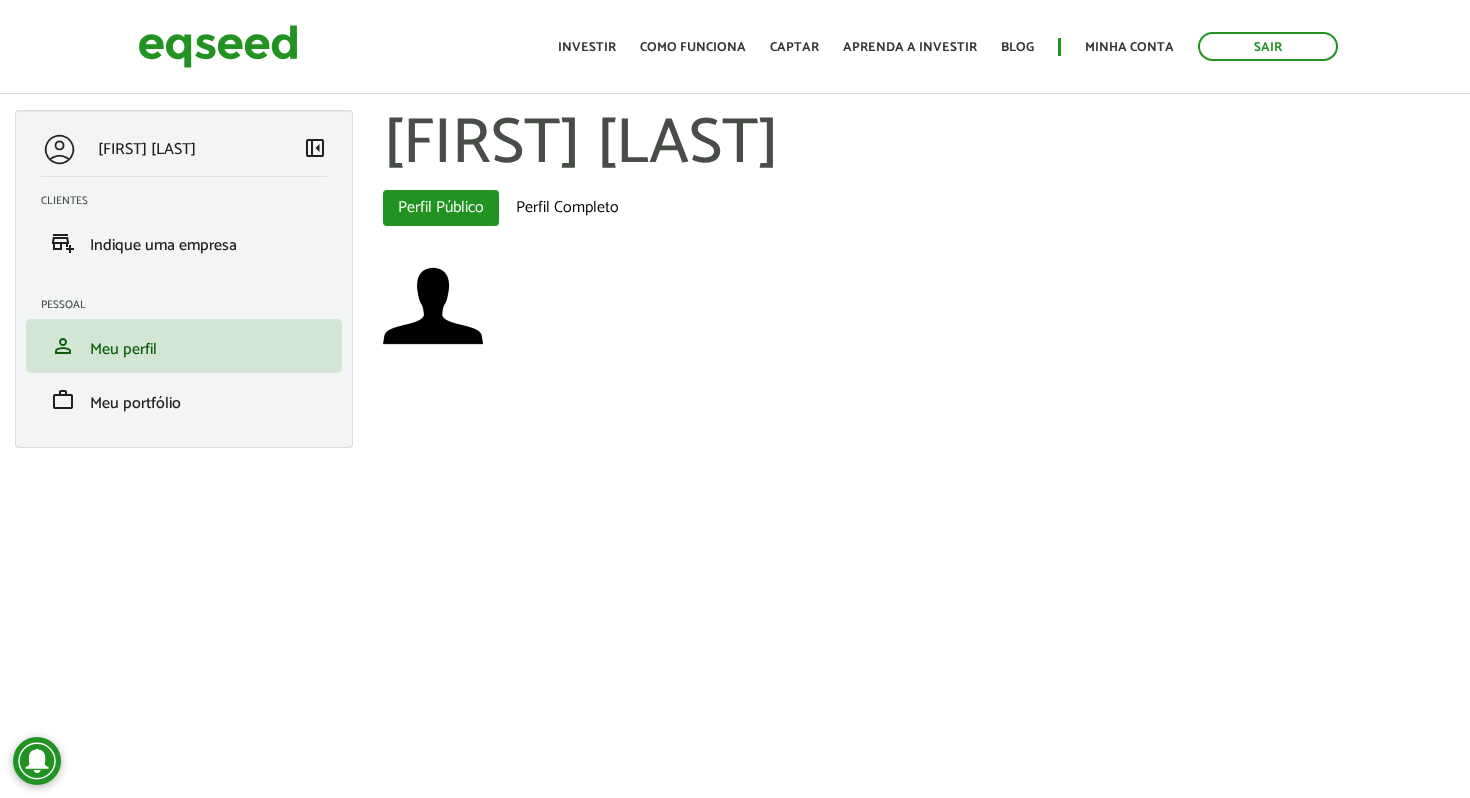 scroll, scrollTop: 0, scrollLeft: 0, axis: both 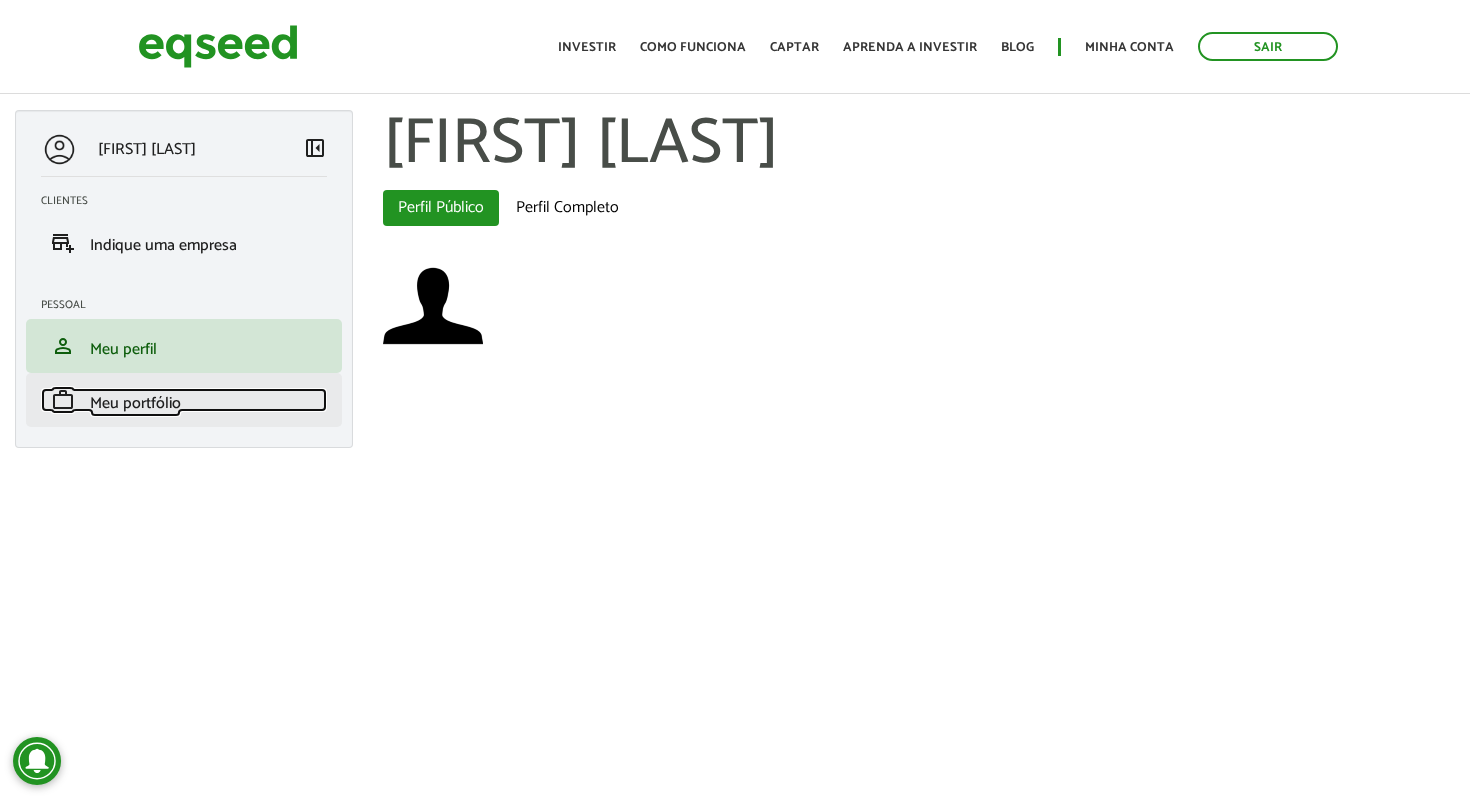click on "work Meu portfólio" at bounding box center [184, 400] 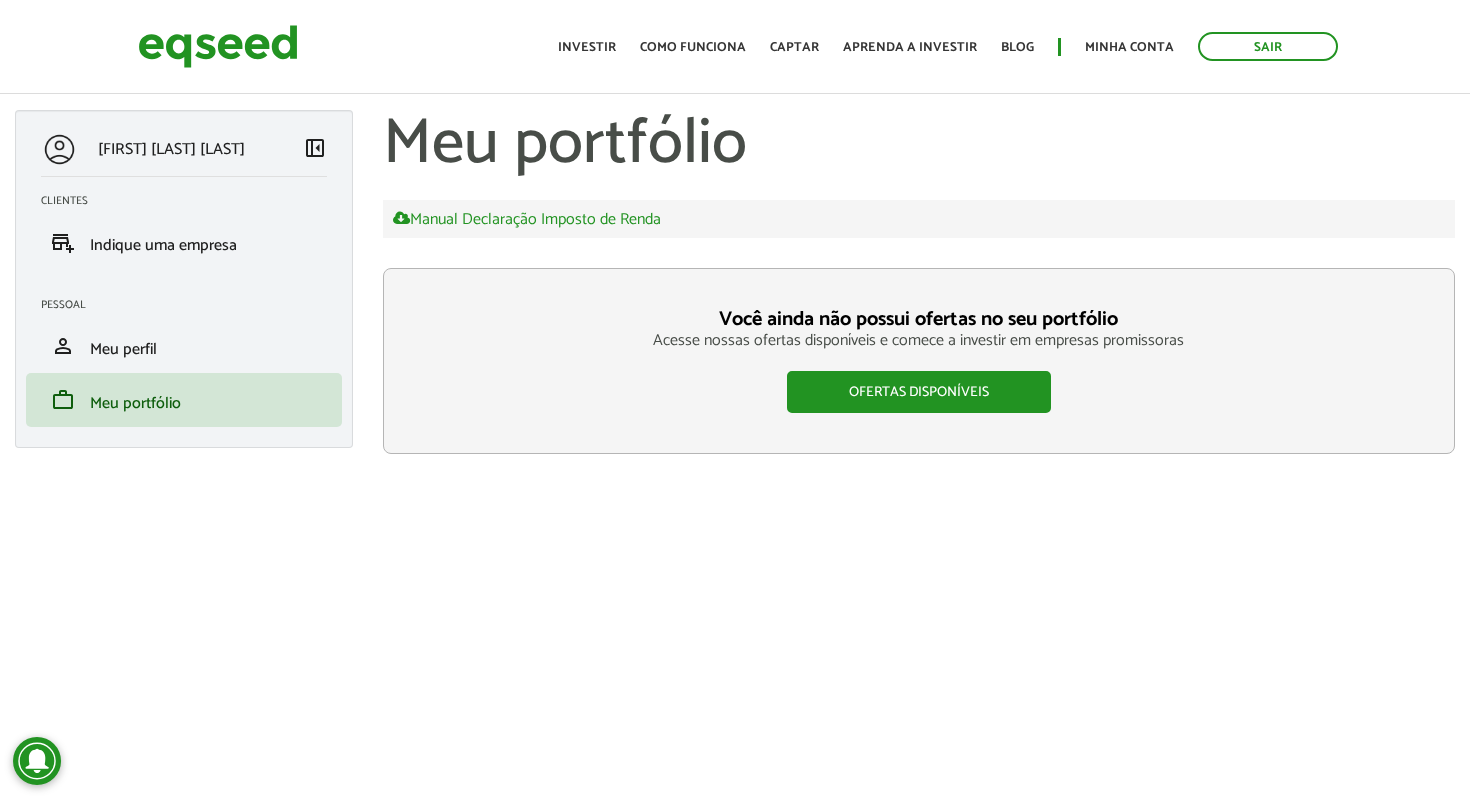 scroll, scrollTop: 0, scrollLeft: 0, axis: both 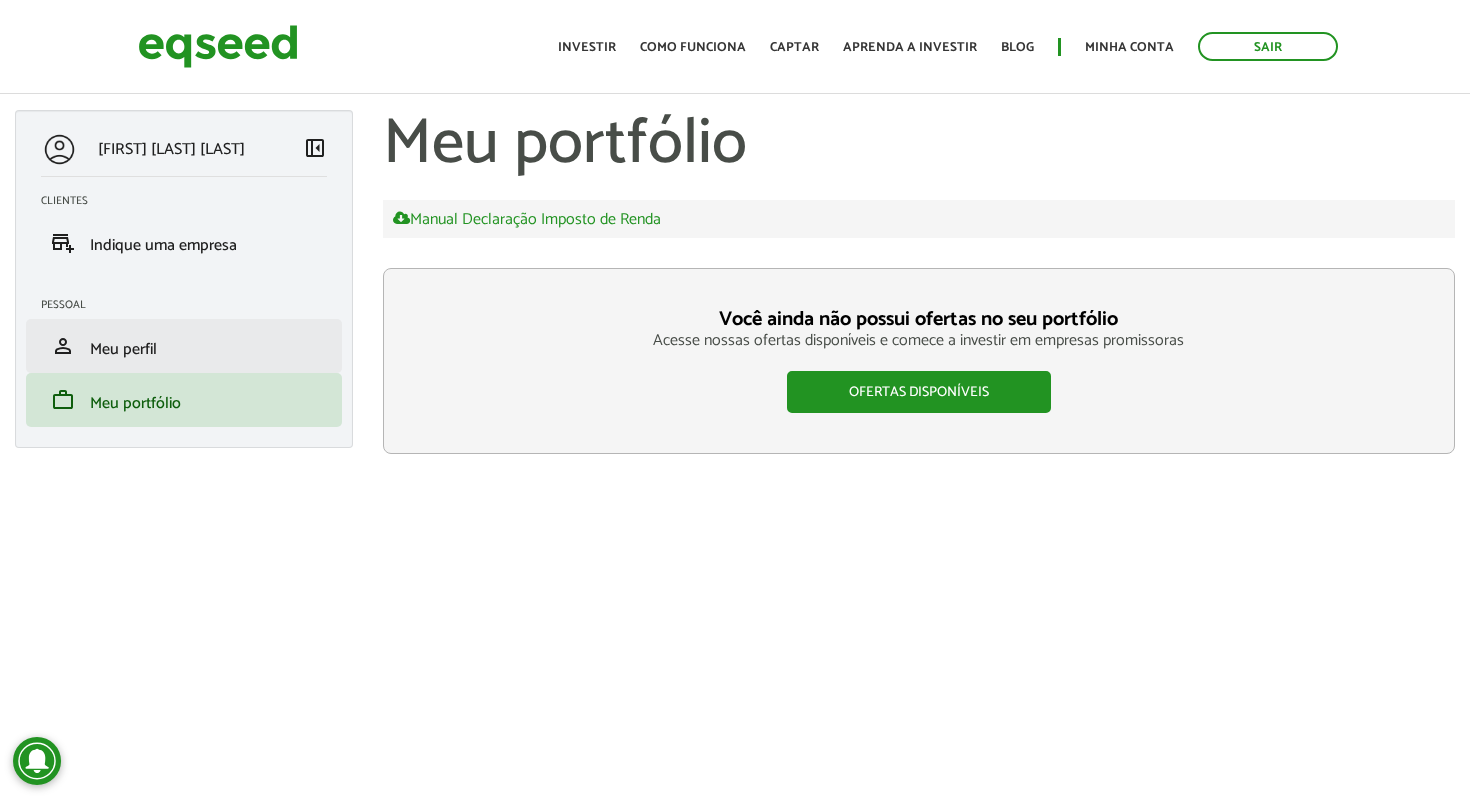 click on "person Meu perfil" at bounding box center (184, 346) 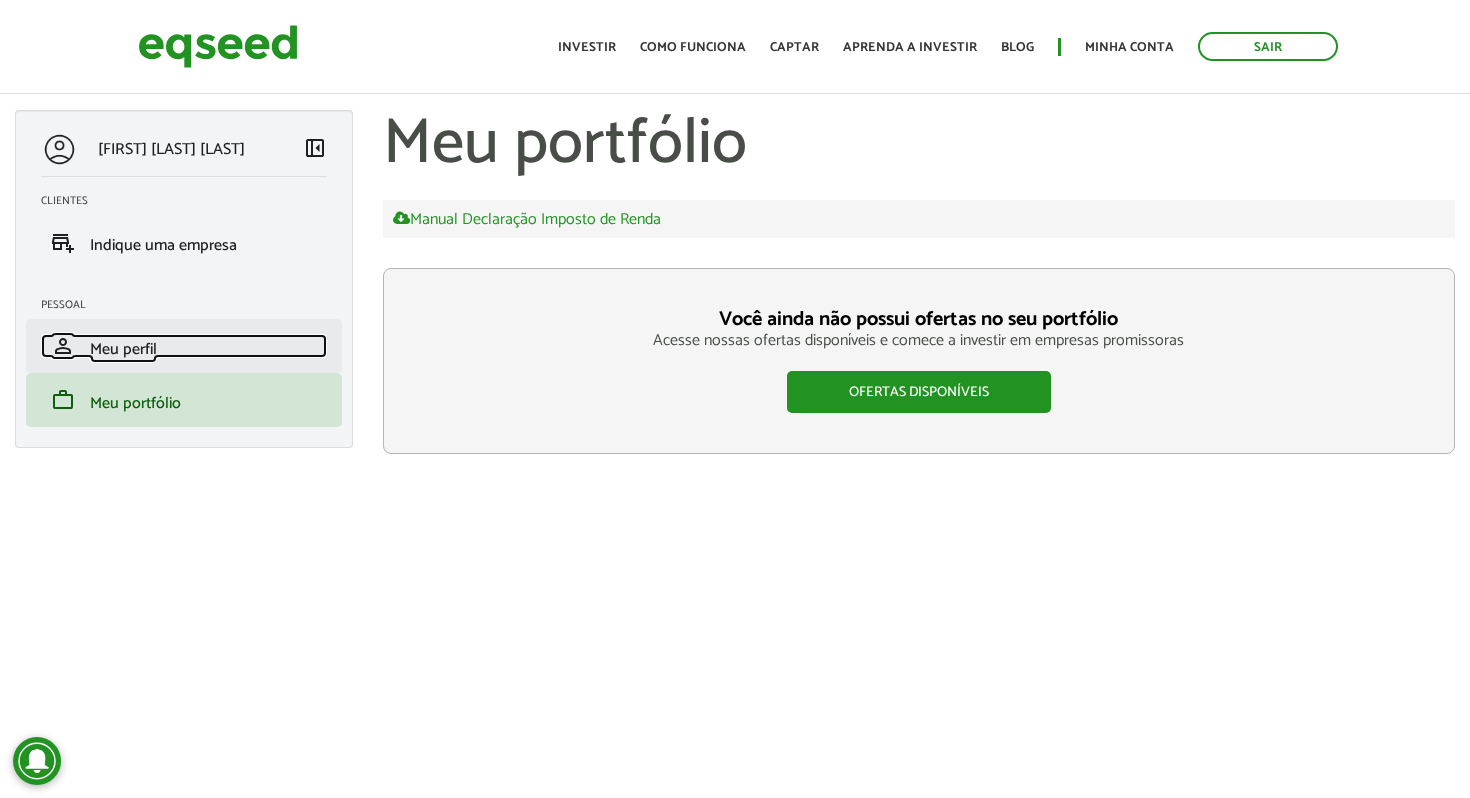 click on "person Meu perfil" at bounding box center (184, 346) 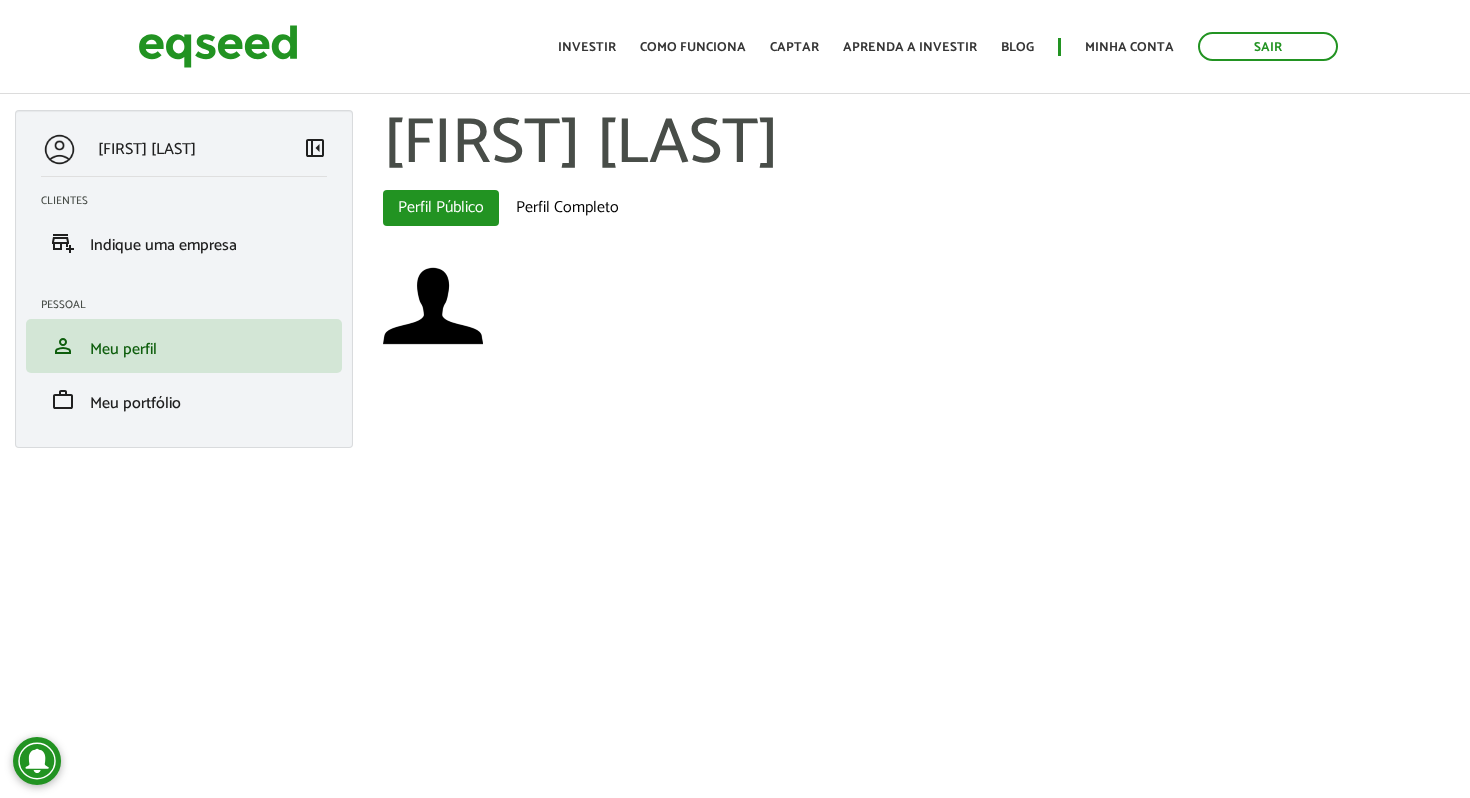 scroll, scrollTop: 0, scrollLeft: 0, axis: both 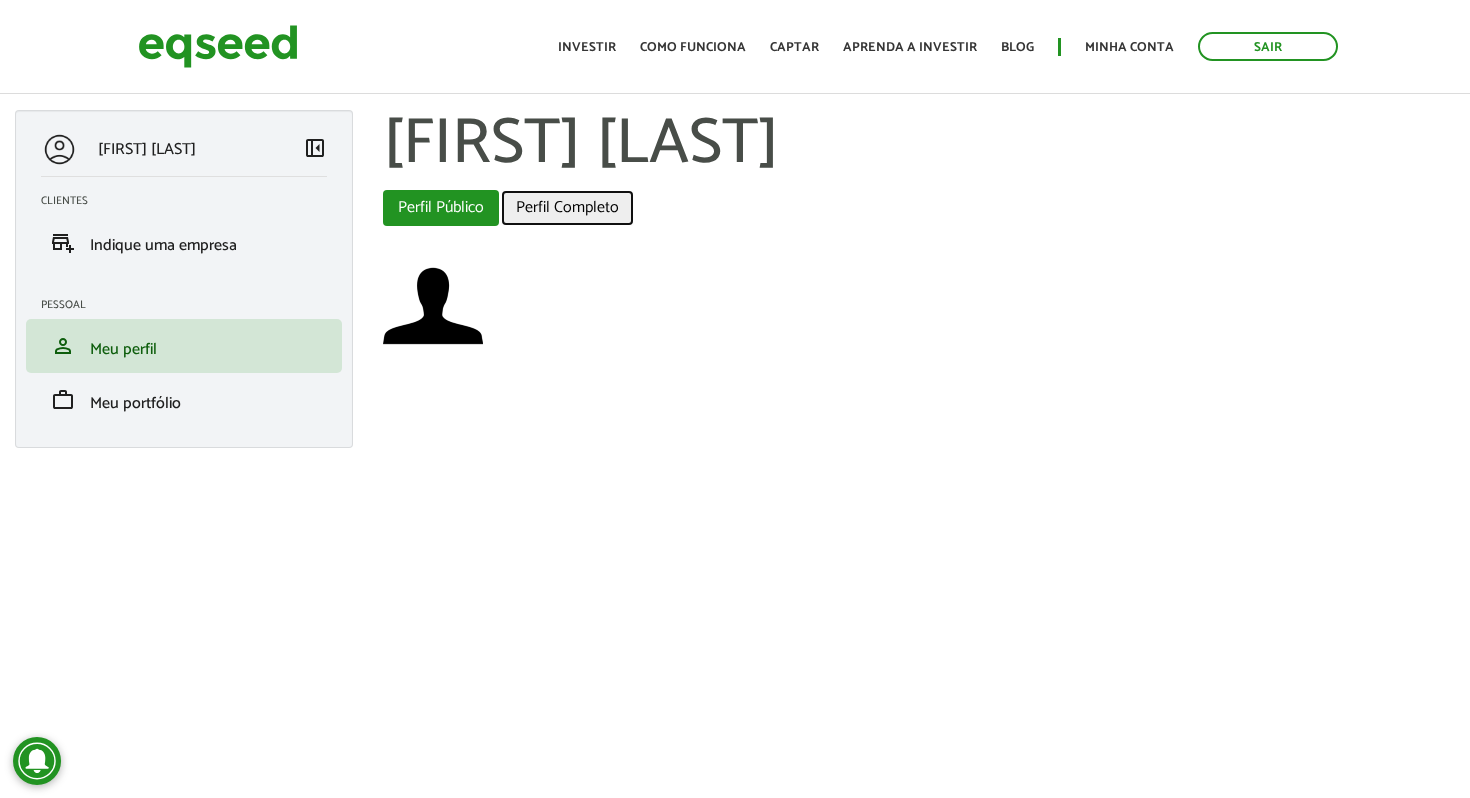 click on "Perfil Completo" at bounding box center (567, 208) 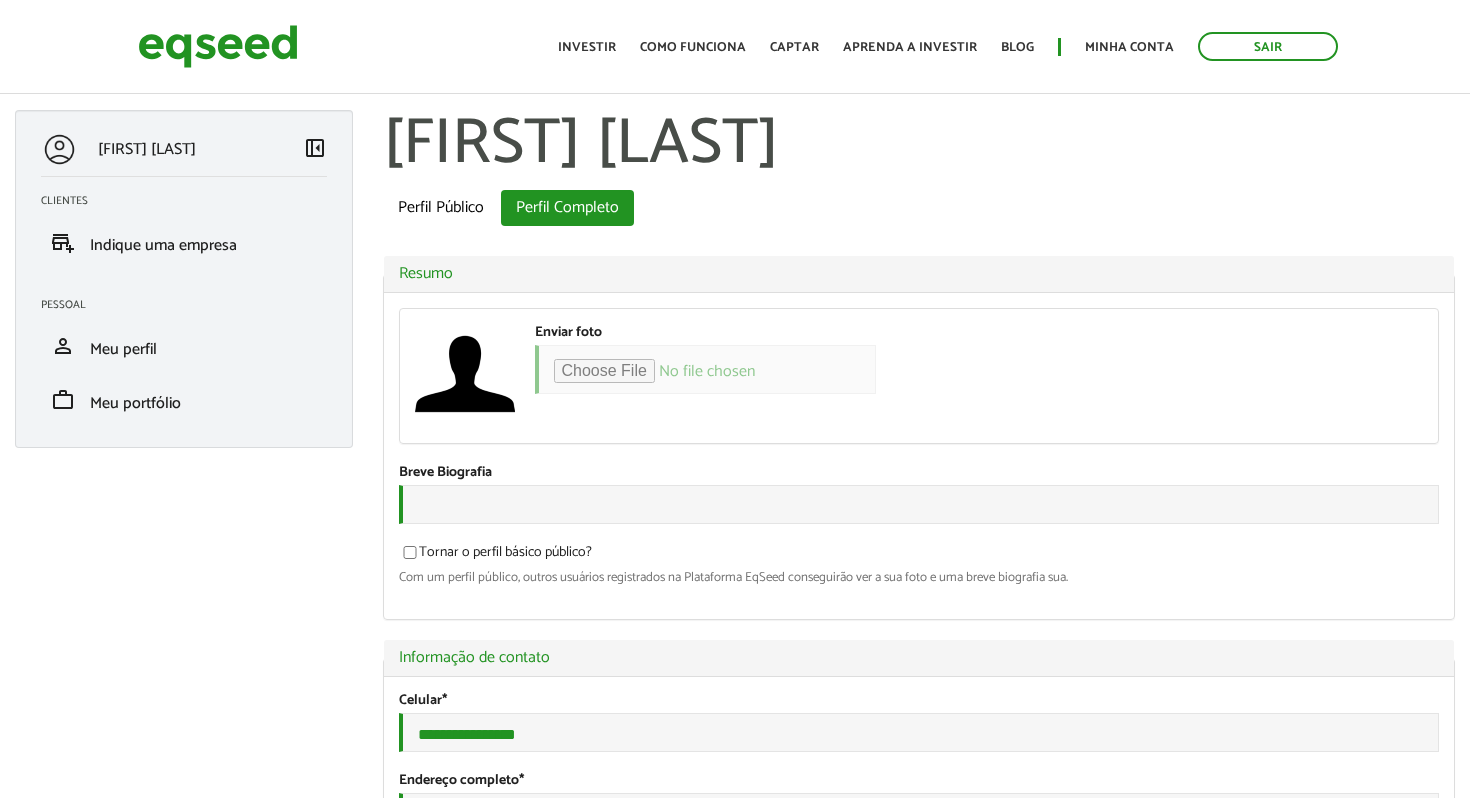 scroll, scrollTop: 699, scrollLeft: 0, axis: vertical 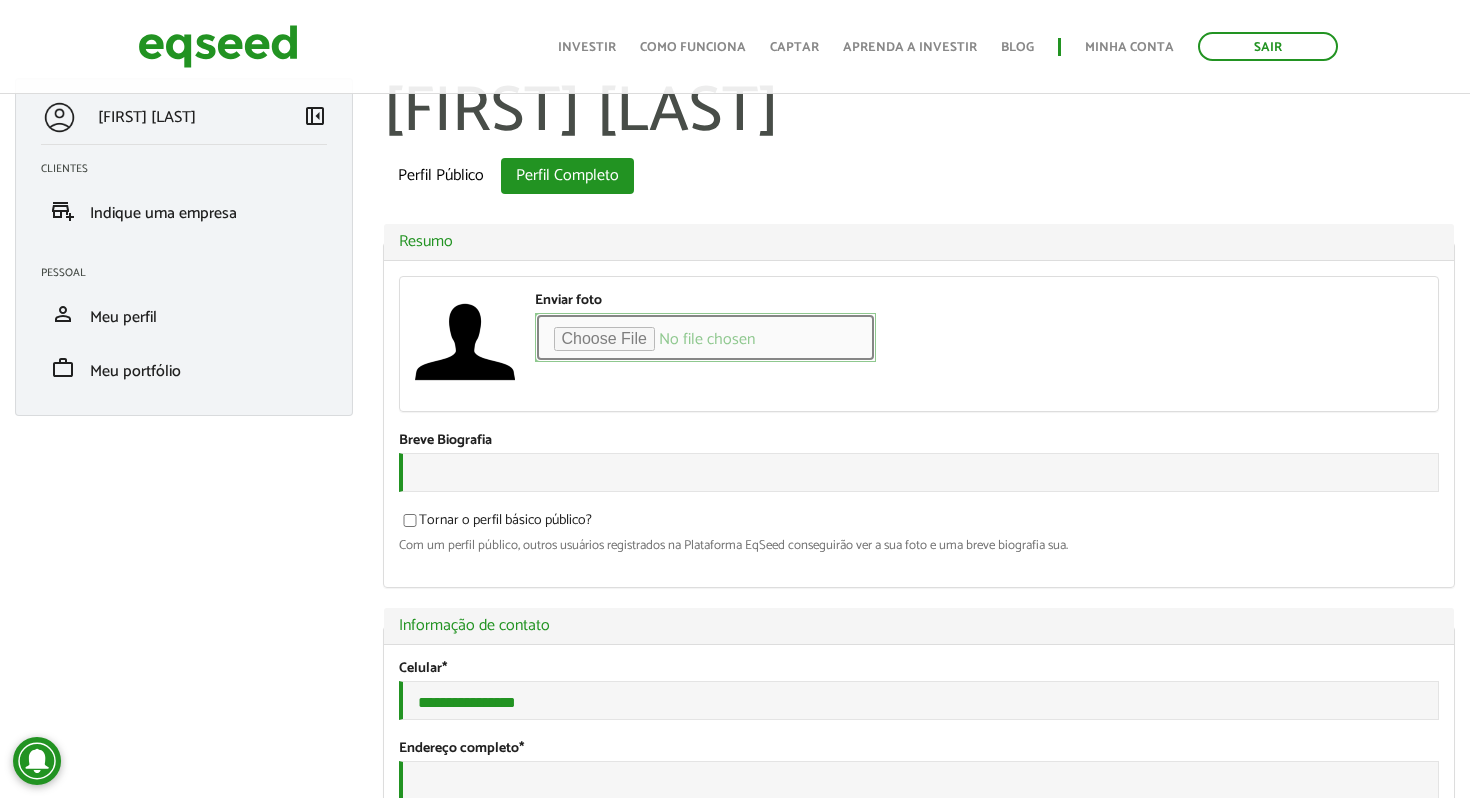 click on "Enviar foto" at bounding box center (705, 337) 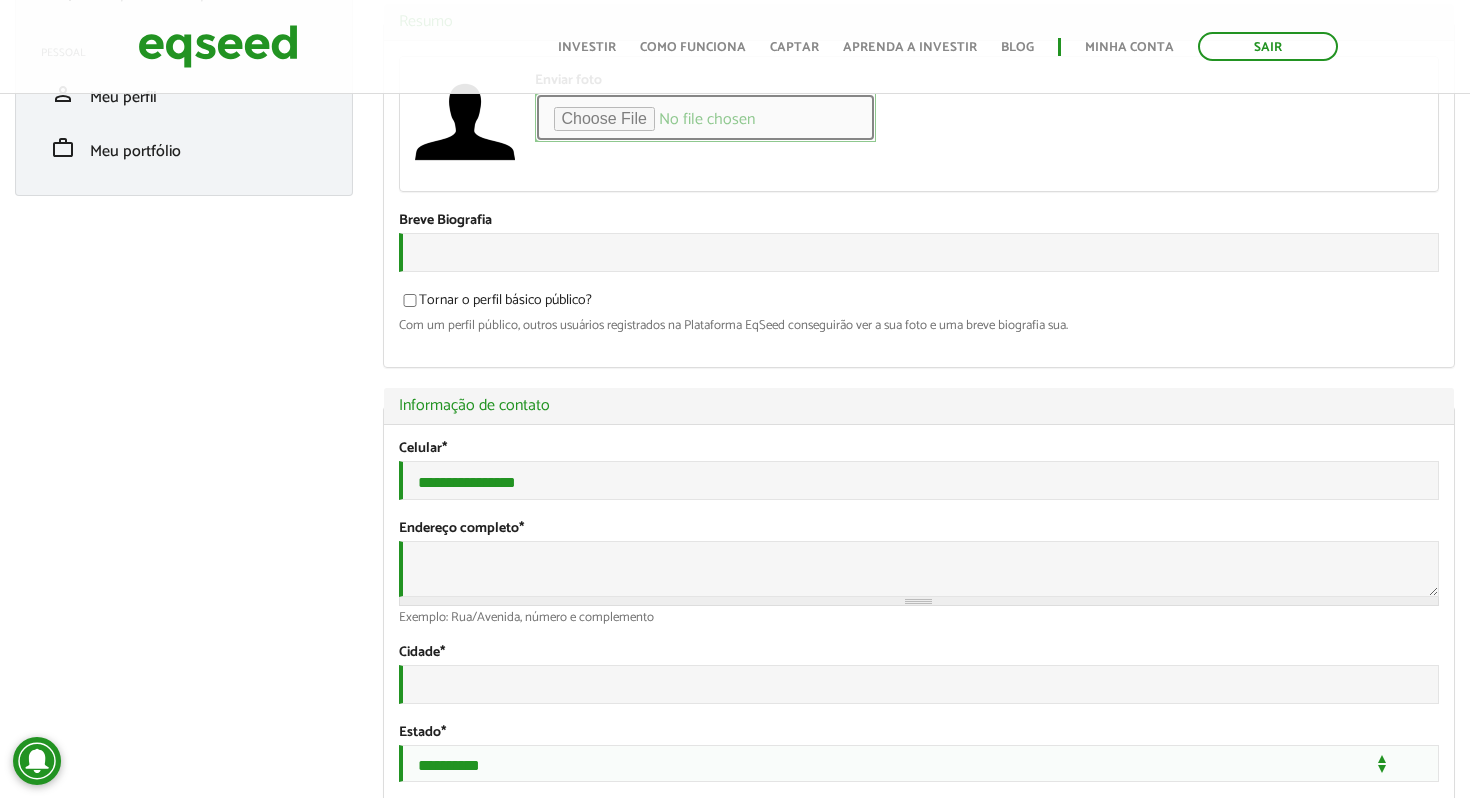 scroll, scrollTop: 274, scrollLeft: 0, axis: vertical 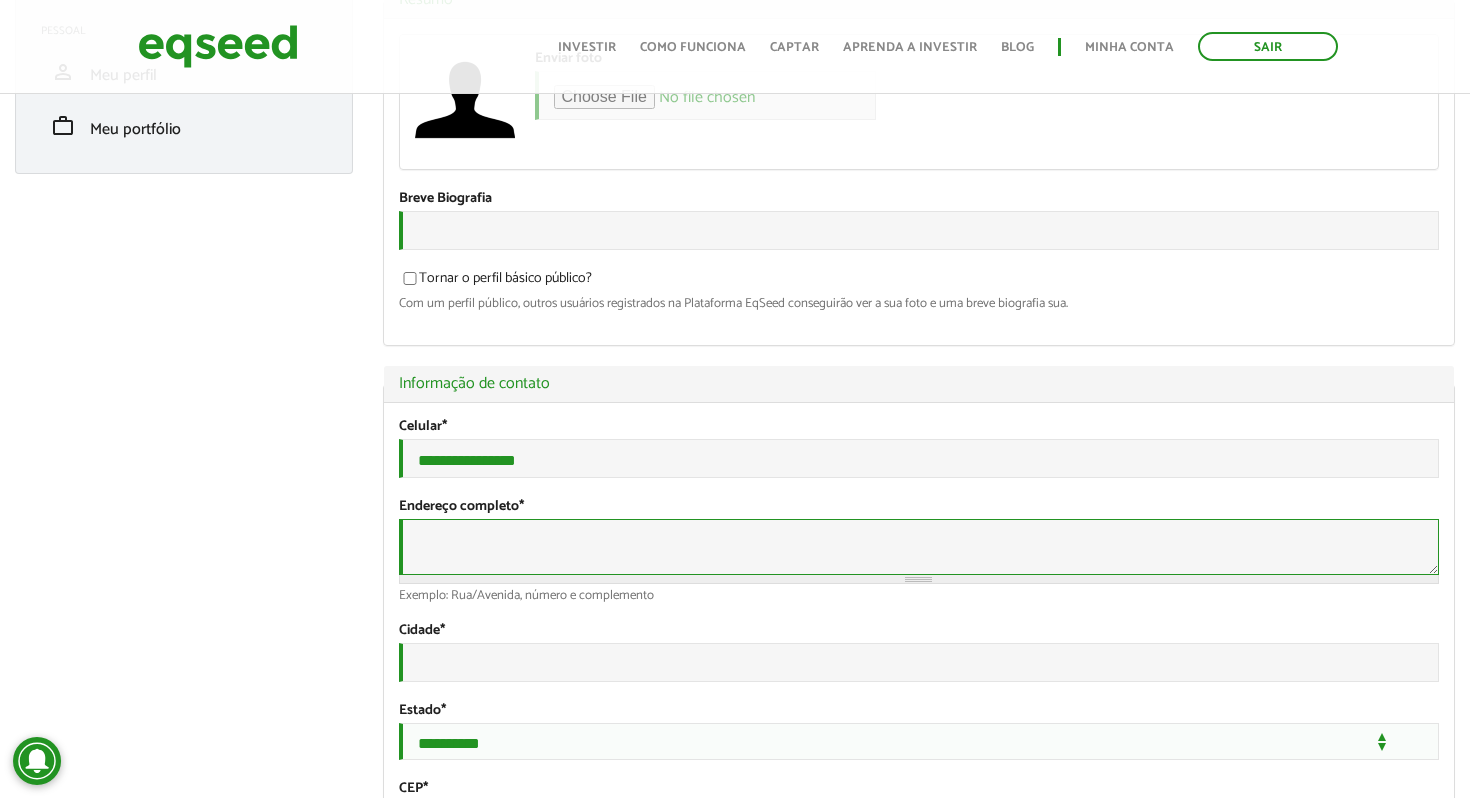click on "Endereço completo  *" at bounding box center (919, 547) 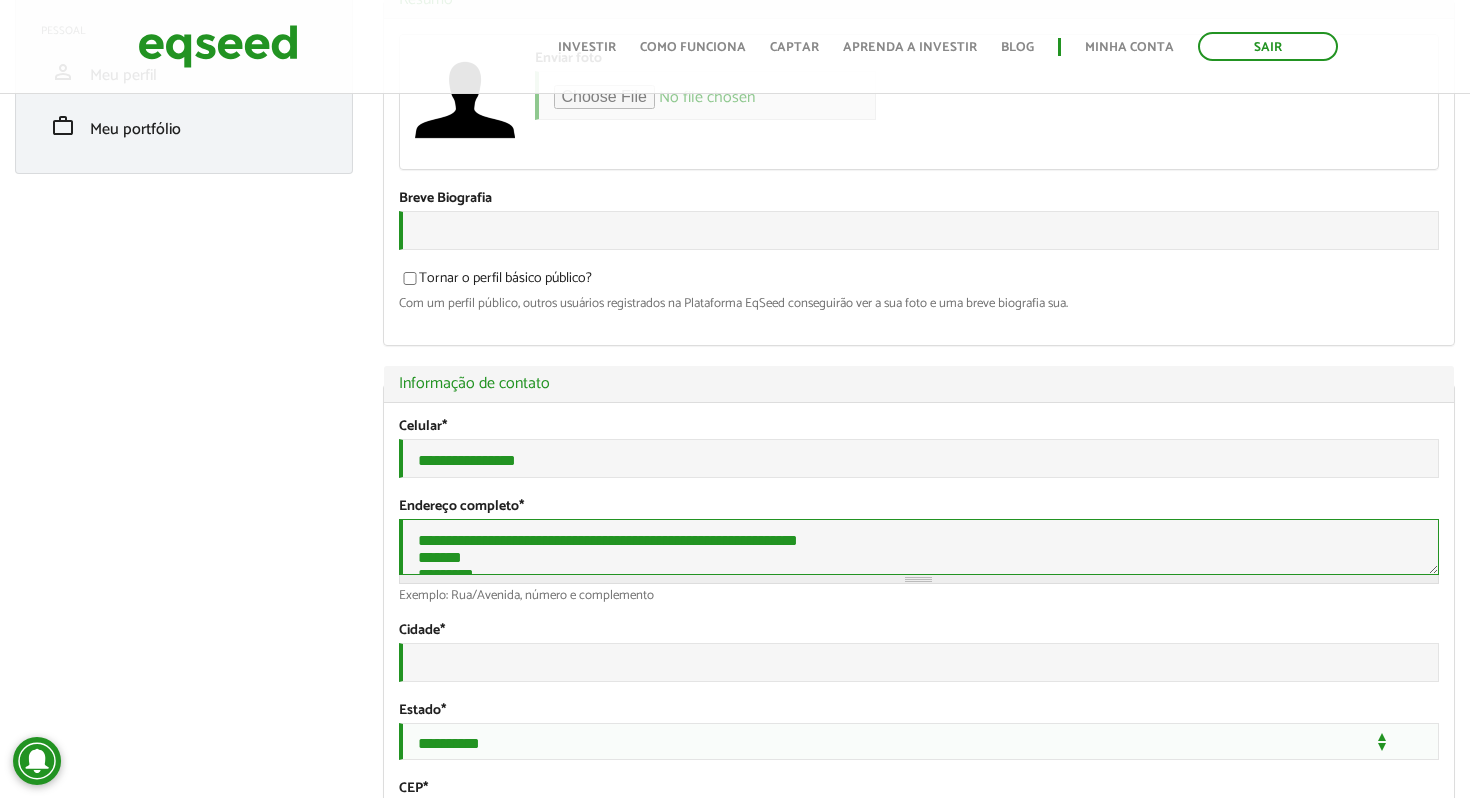 scroll, scrollTop: 18, scrollLeft: 0, axis: vertical 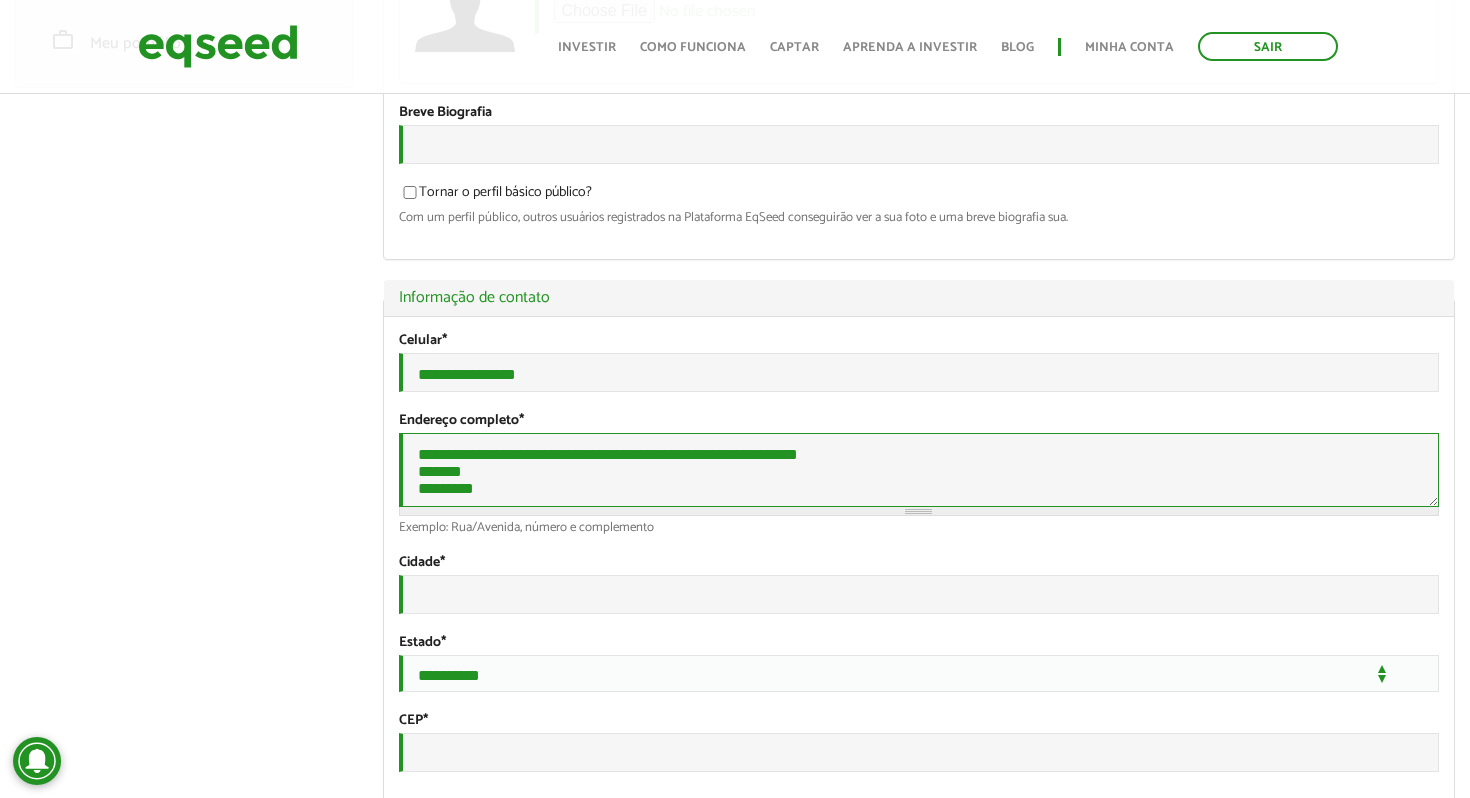 type on "**********" 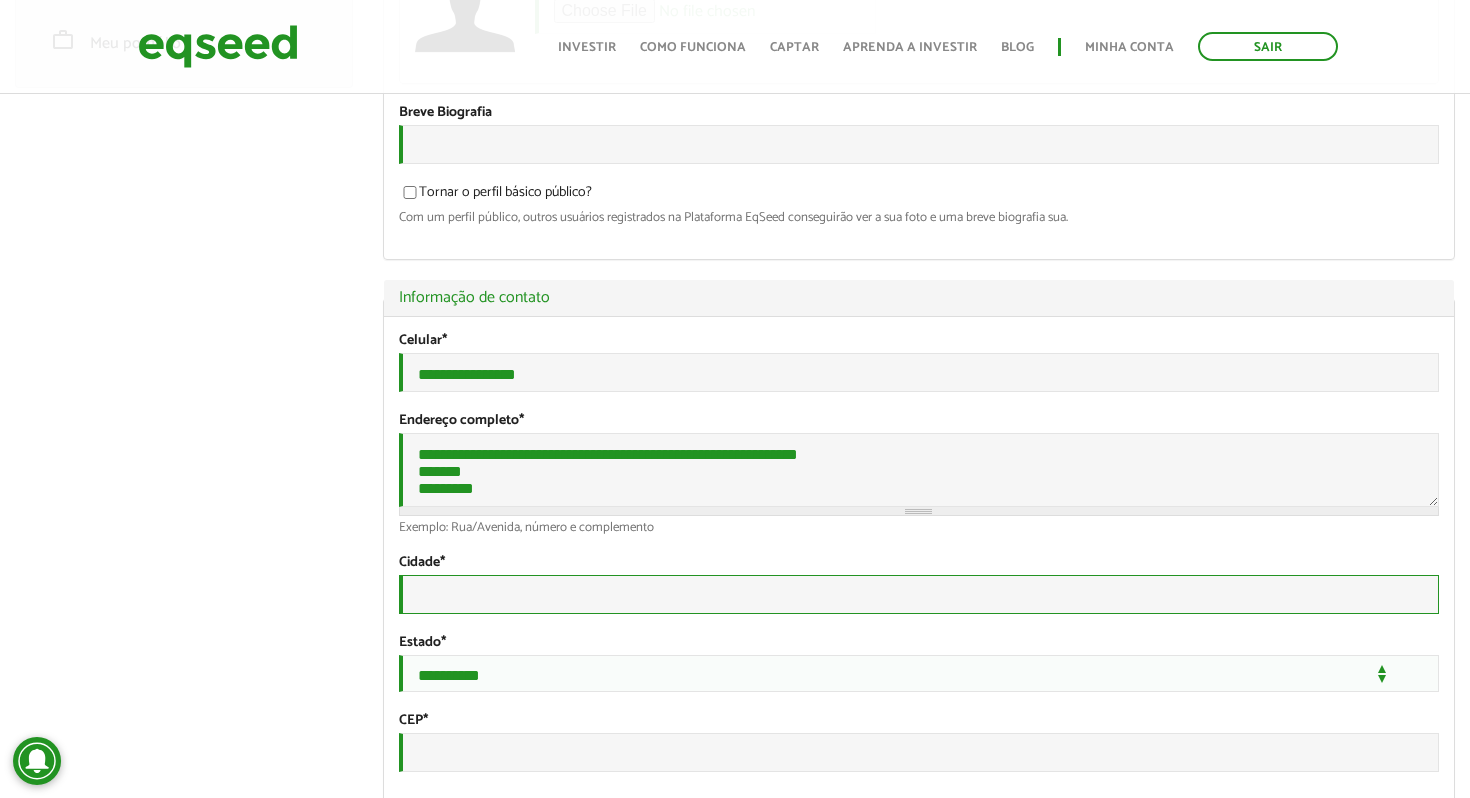 click on "Cidade  *" at bounding box center [919, 594] 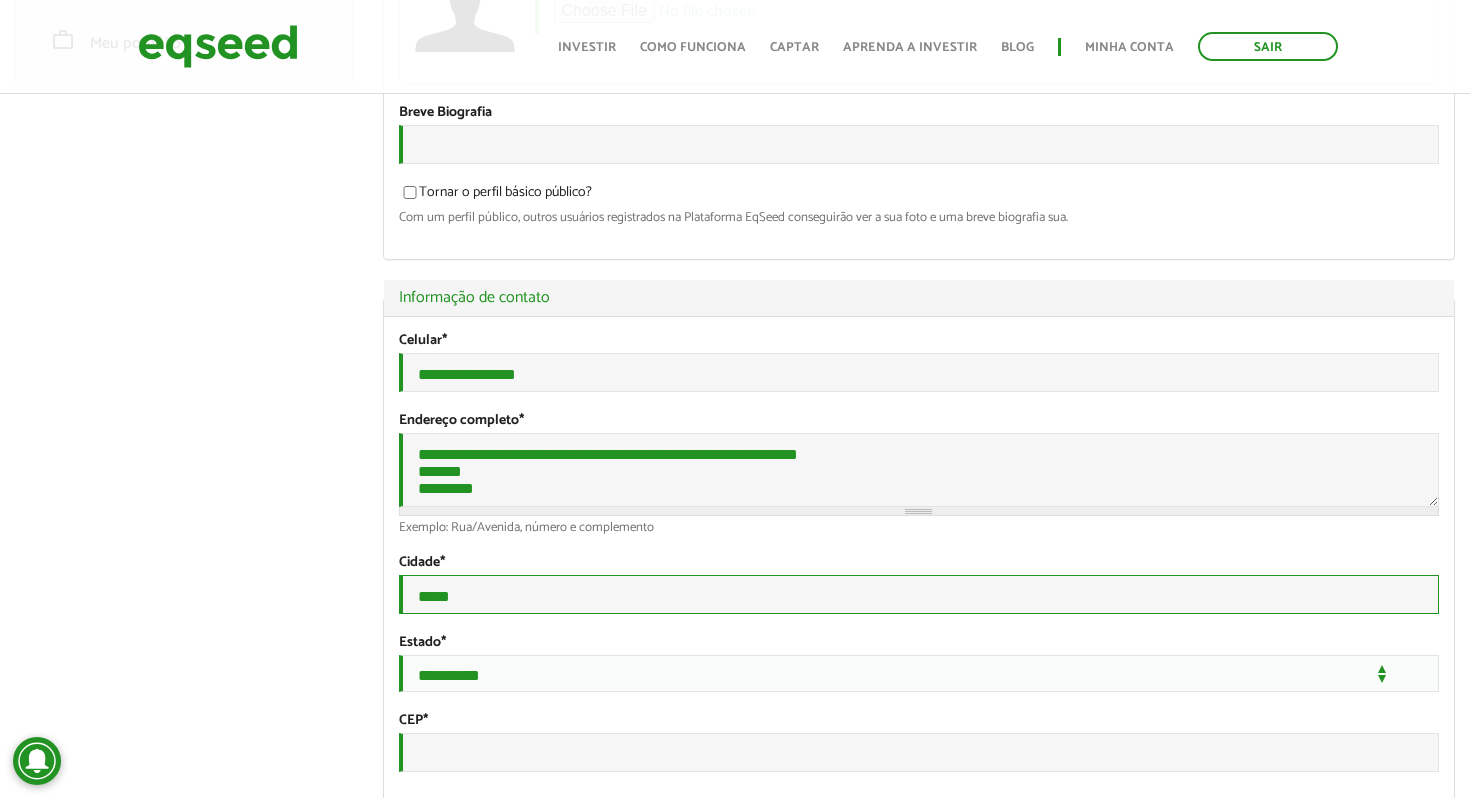 scroll, scrollTop: 395, scrollLeft: 0, axis: vertical 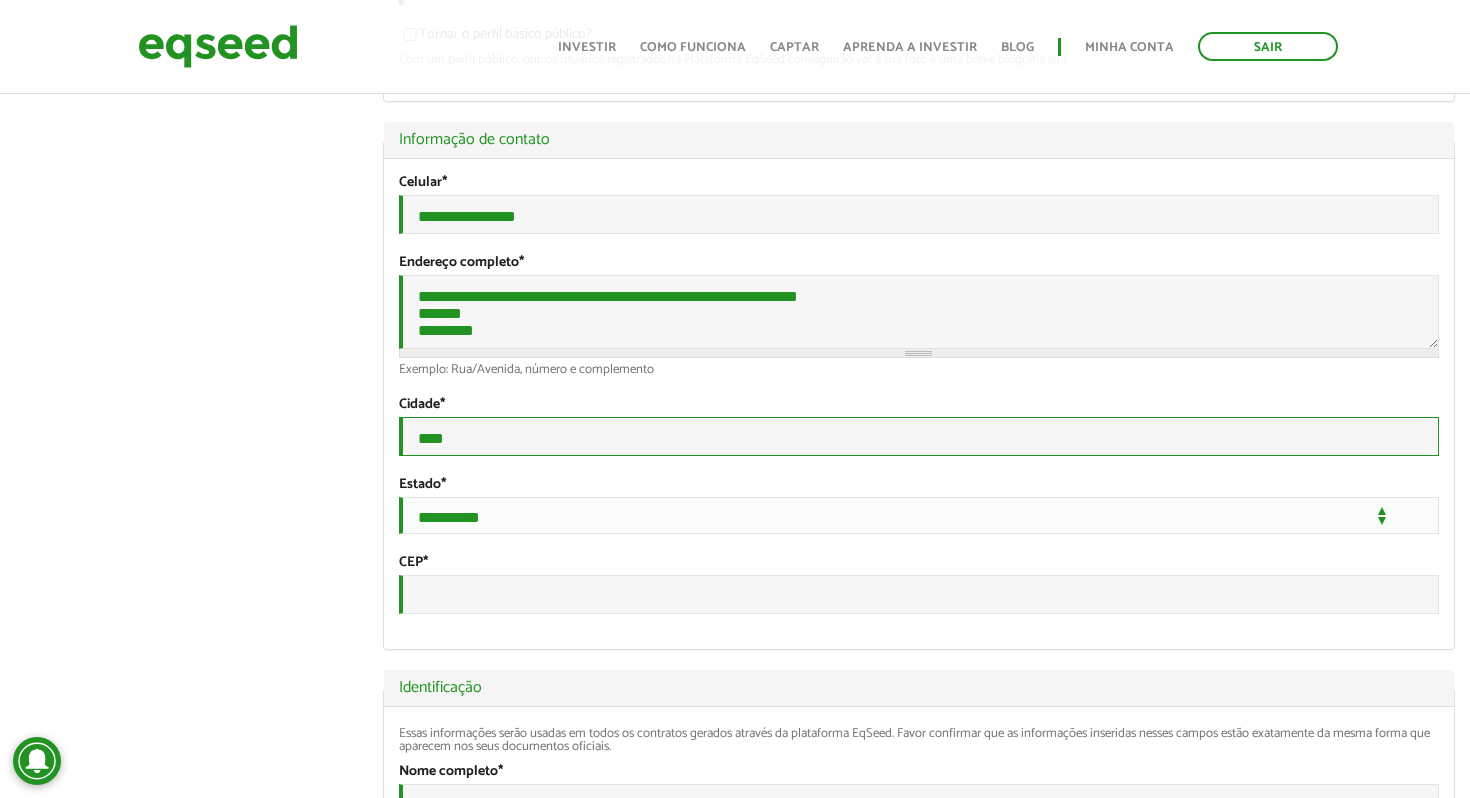 type on "****" 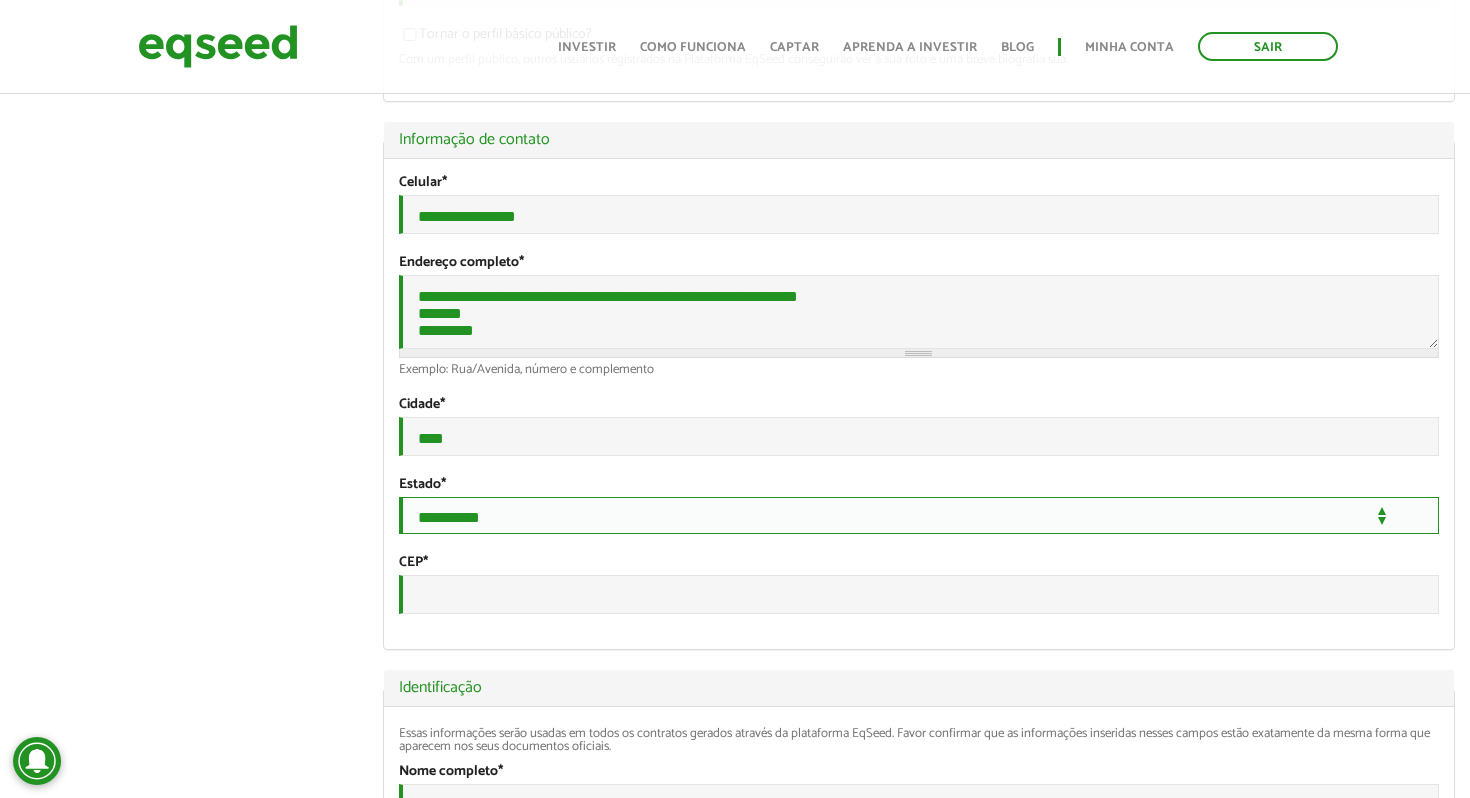 click on "**********" at bounding box center (919, 515) 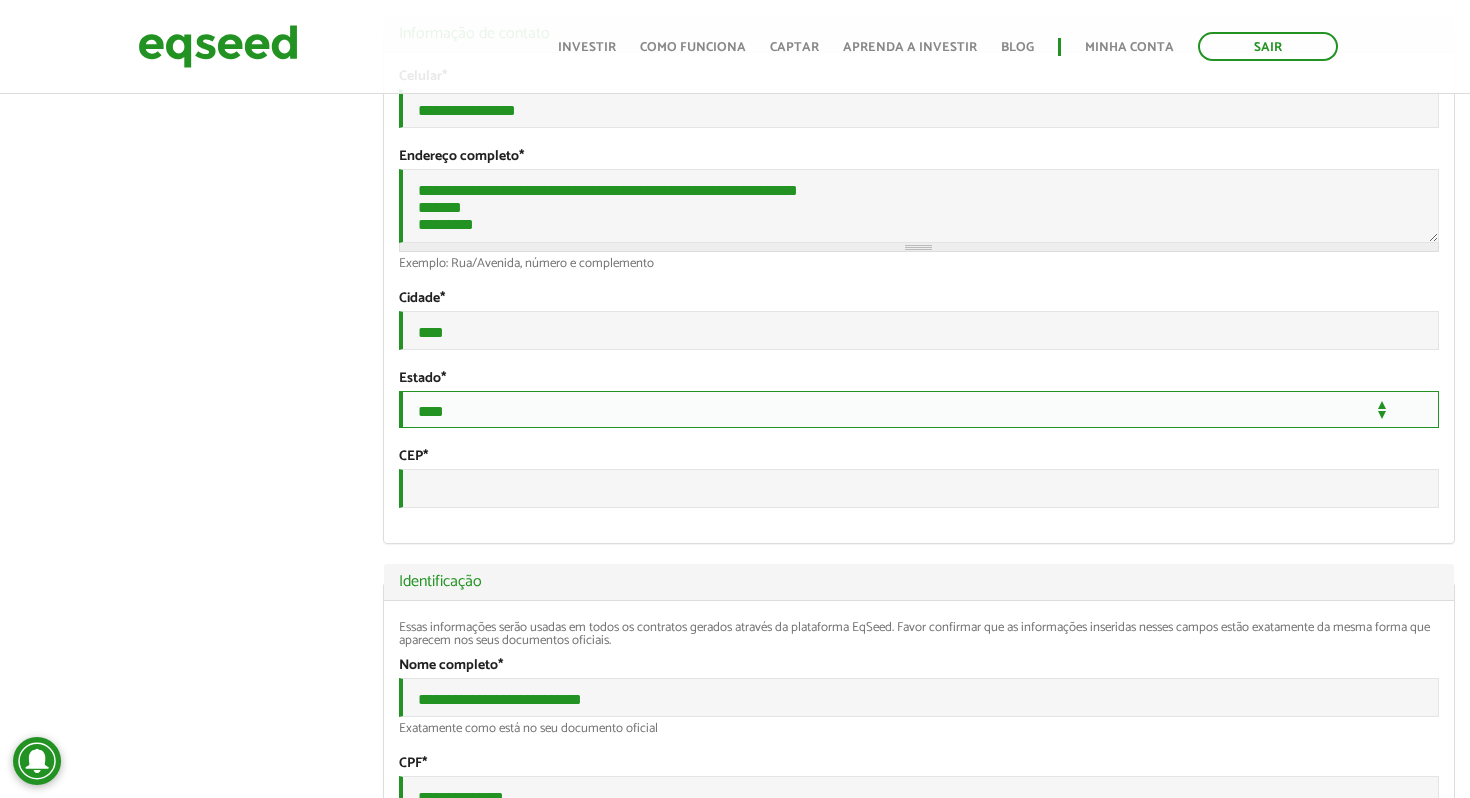 scroll, scrollTop: 625, scrollLeft: 0, axis: vertical 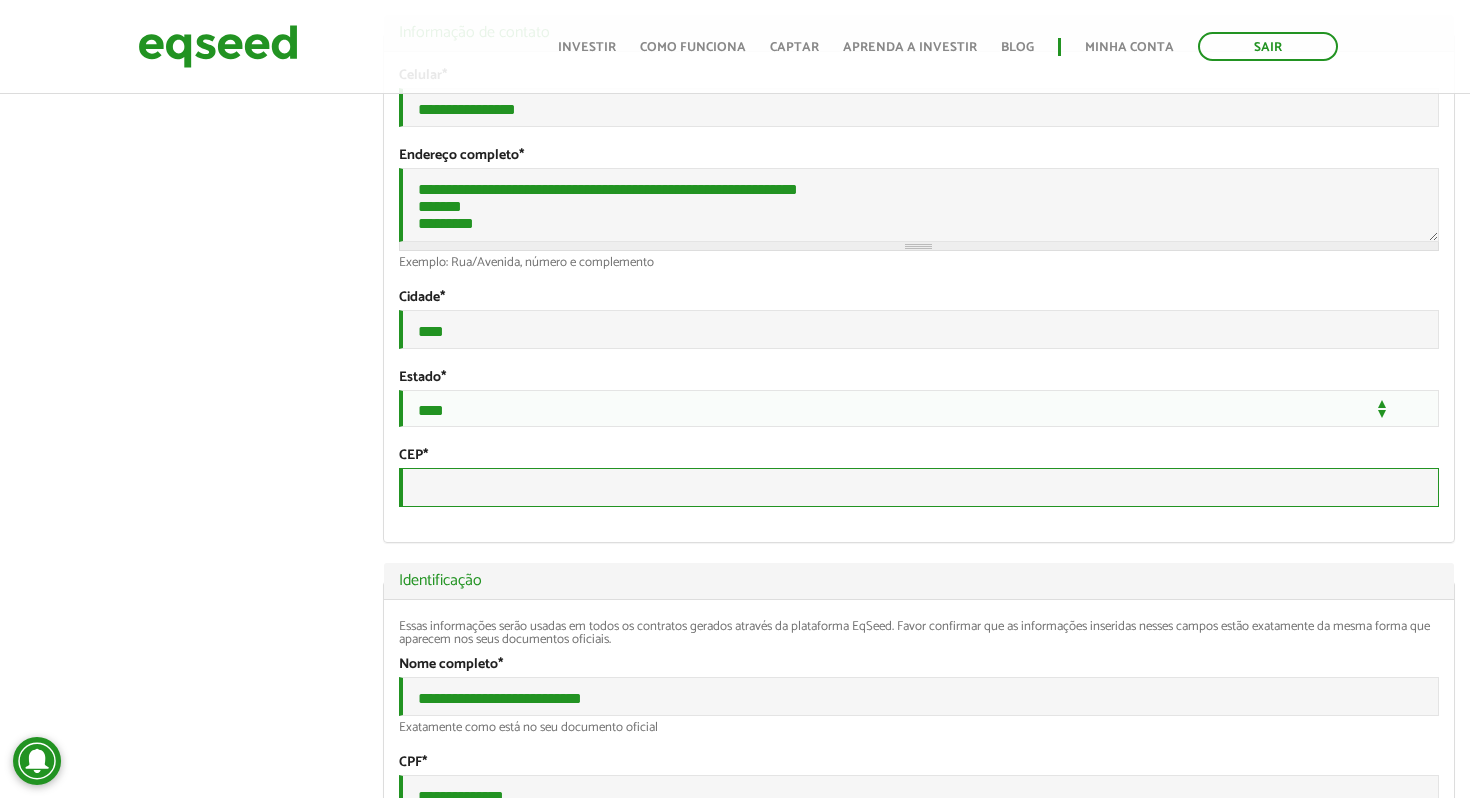 click on "CEP  *" at bounding box center [919, 487] 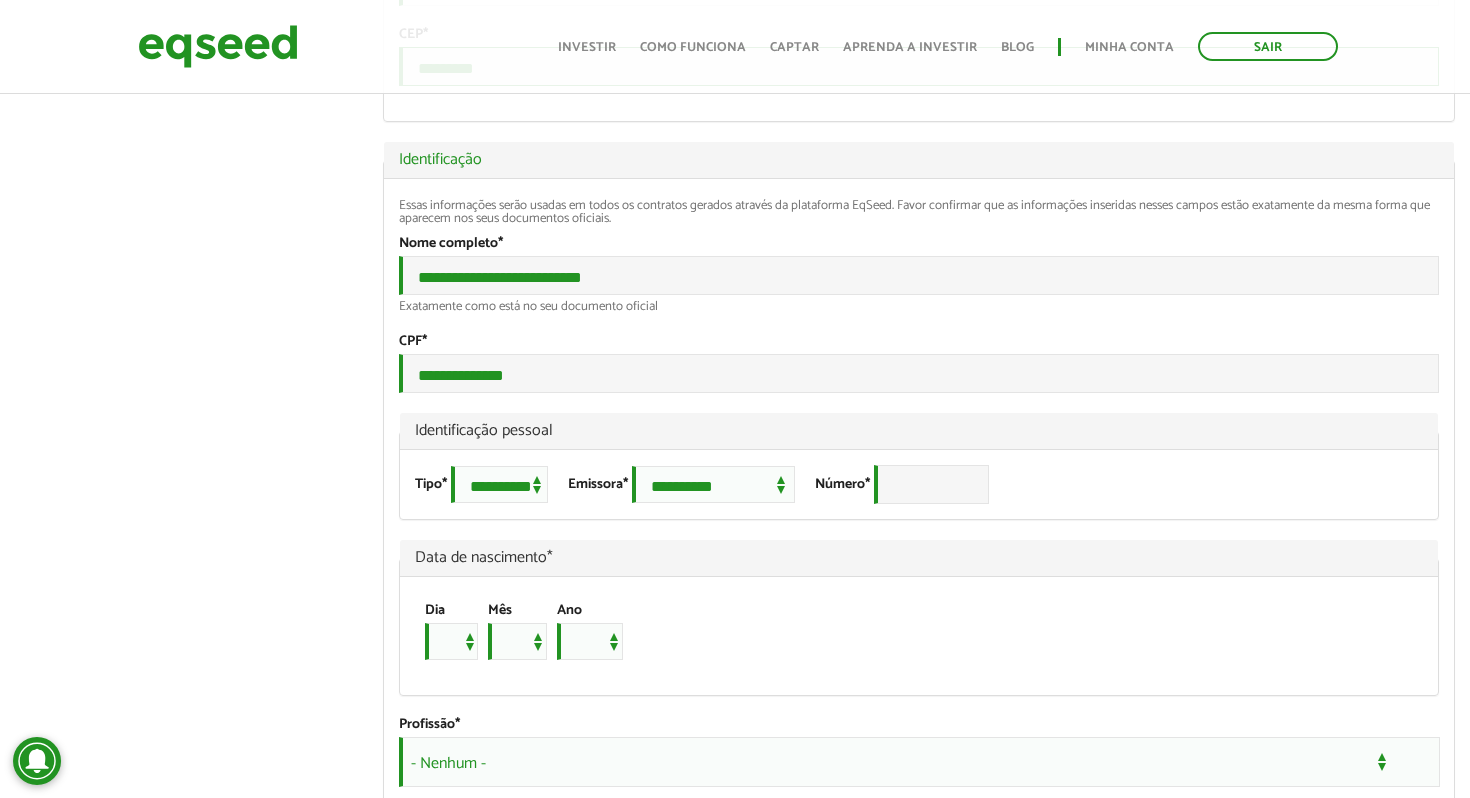 scroll, scrollTop: 1069, scrollLeft: 0, axis: vertical 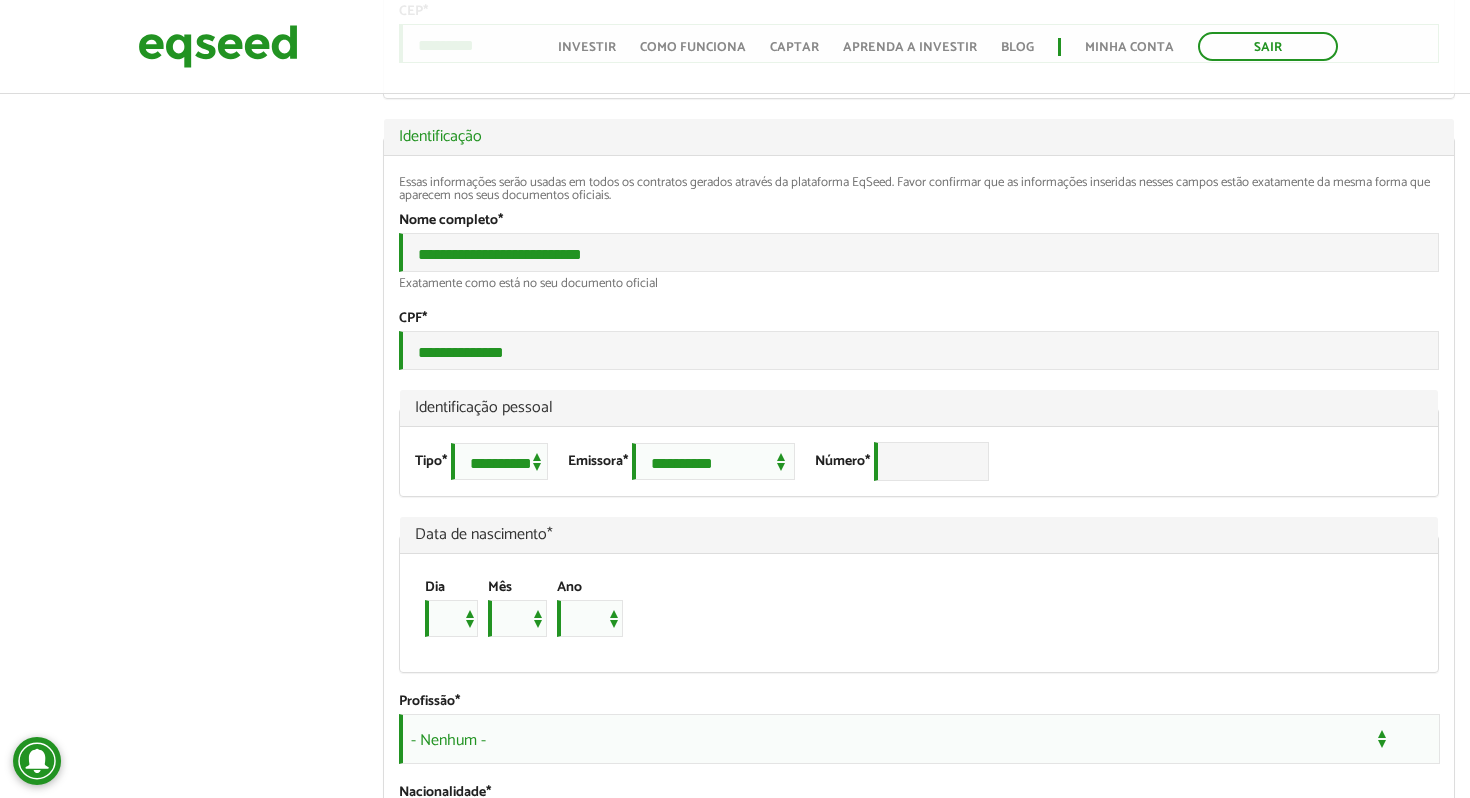 type on "*********" 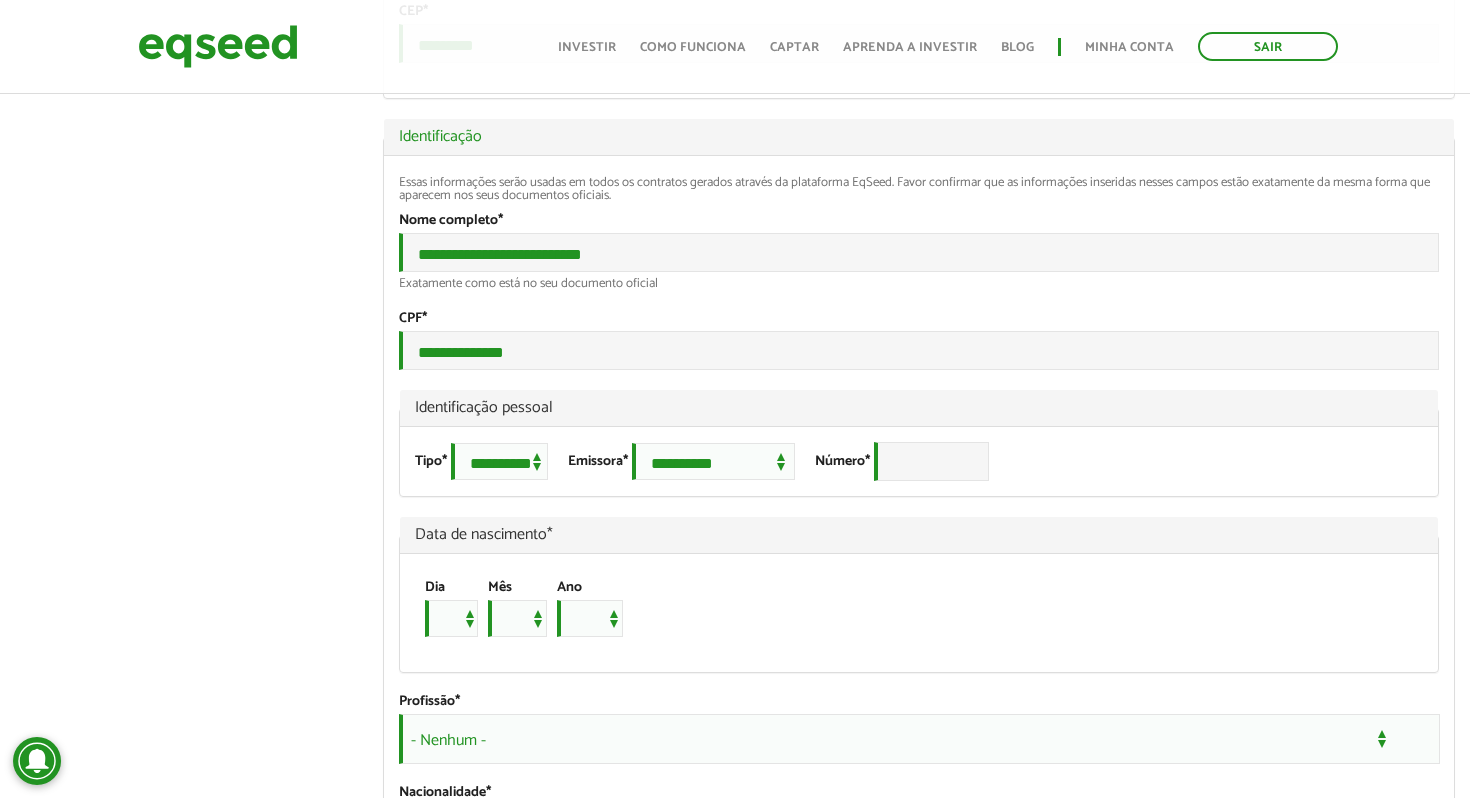 click on "[FIRST] [LAST]
left_panel_close
Clientes
add_business Indique uma empresa
Pessoal
person Meu perfil
finance_mode Minha simulação
work Meu portfólio
[FIRST] [LAST]
Abas primárias Perfil Público
Perfil Completo (aba ativa)
Ocultar Resumo
Foto
Enviar foto
Seu rosto virtual ou imagem. Imagens maiores que 1024x1024 pixels serão reduzidas.
Breve Biografia
Tornar o perfil básico público?
Ocultar" at bounding box center (735, 954) 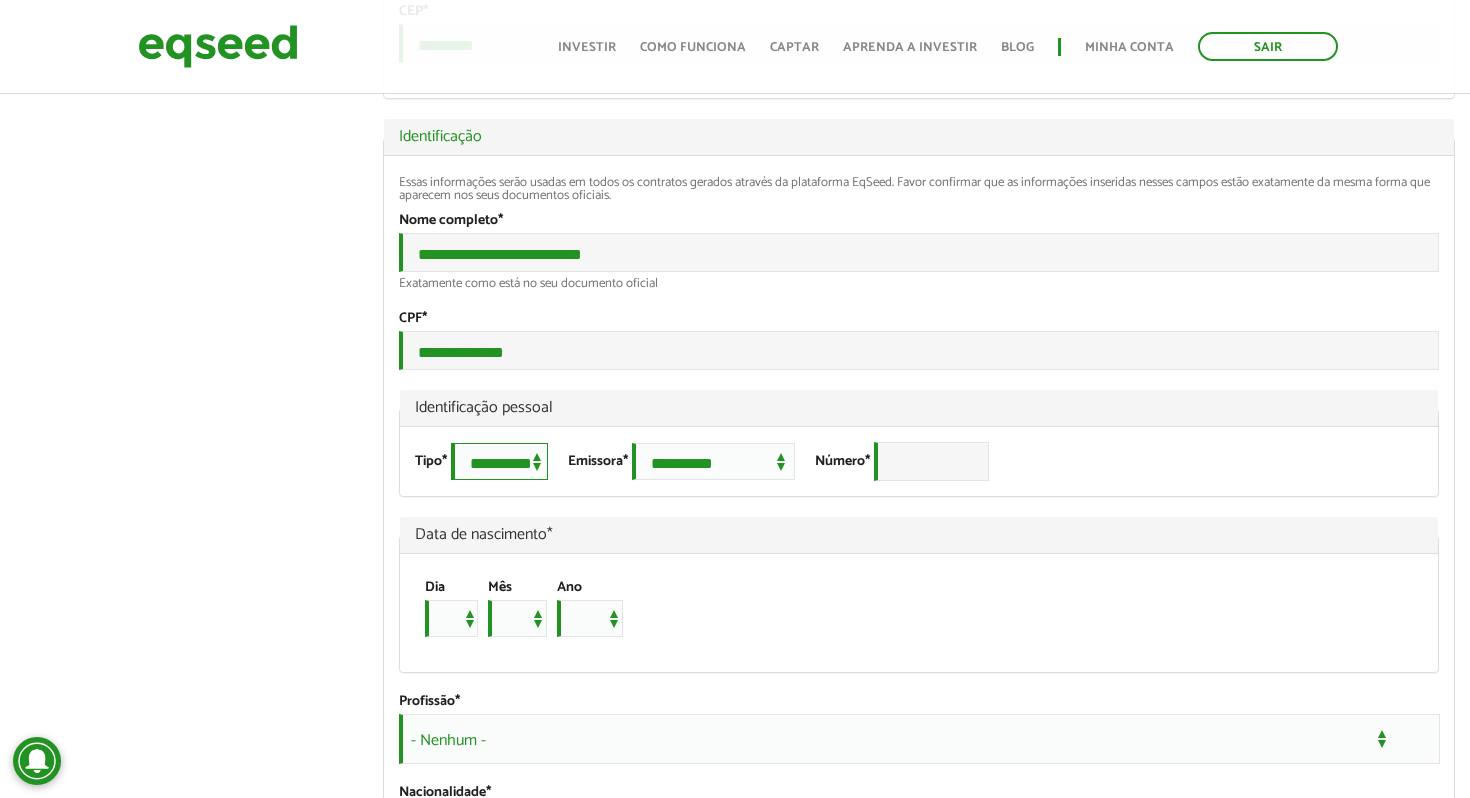 click on "**********" at bounding box center [499, 461] 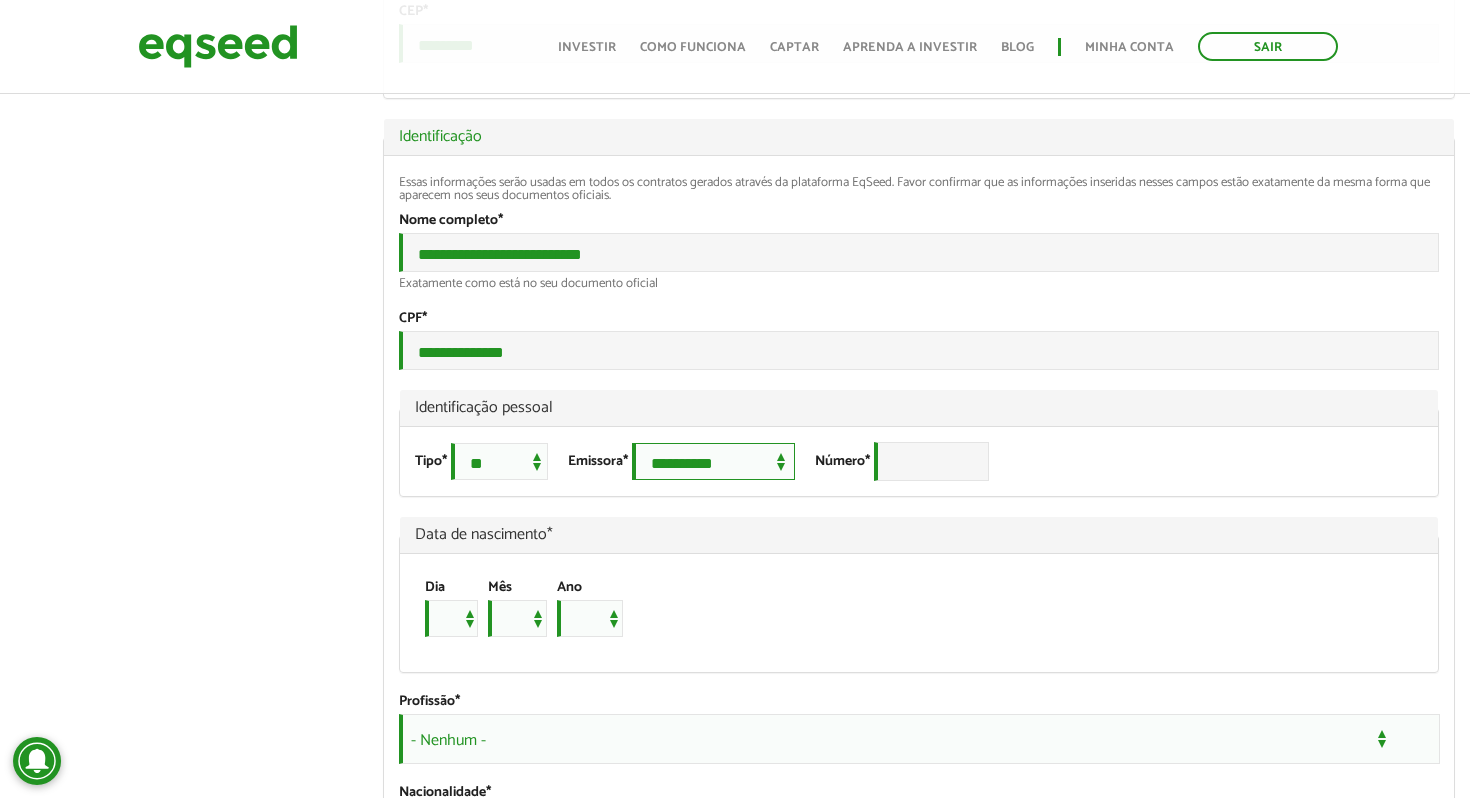 click on "**********" at bounding box center [713, 461] 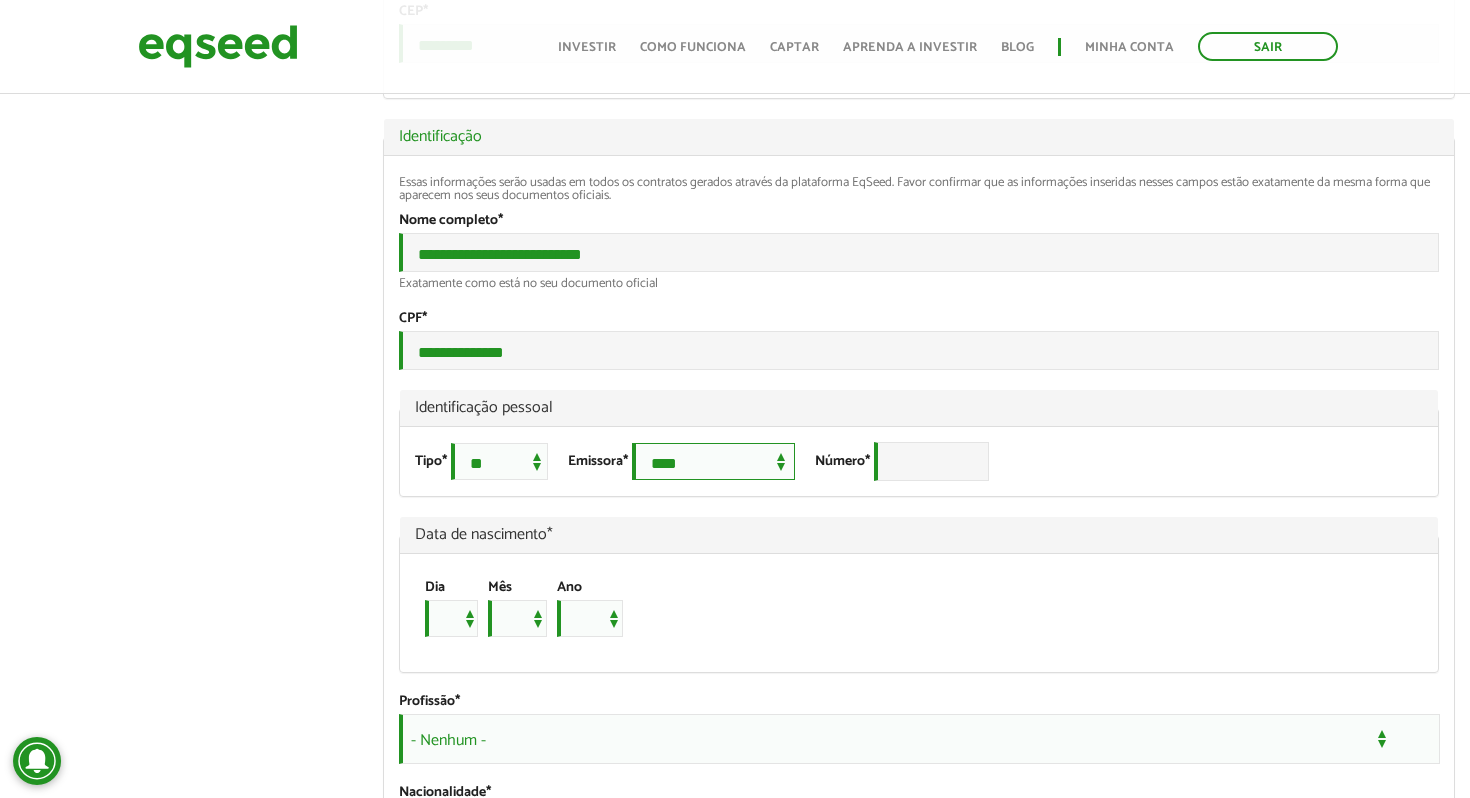 click on "**********" at bounding box center [713, 461] 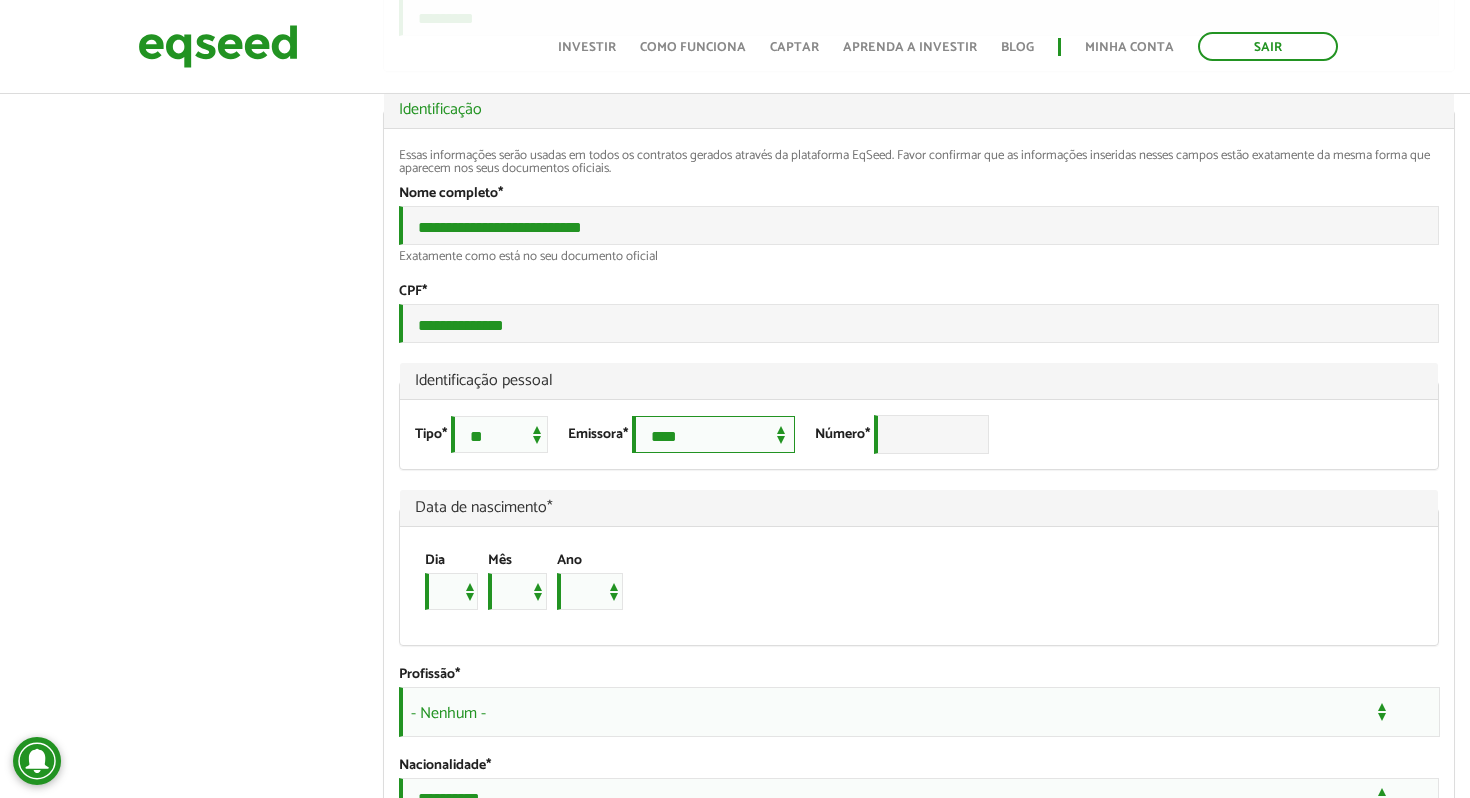 scroll, scrollTop: 1098, scrollLeft: 0, axis: vertical 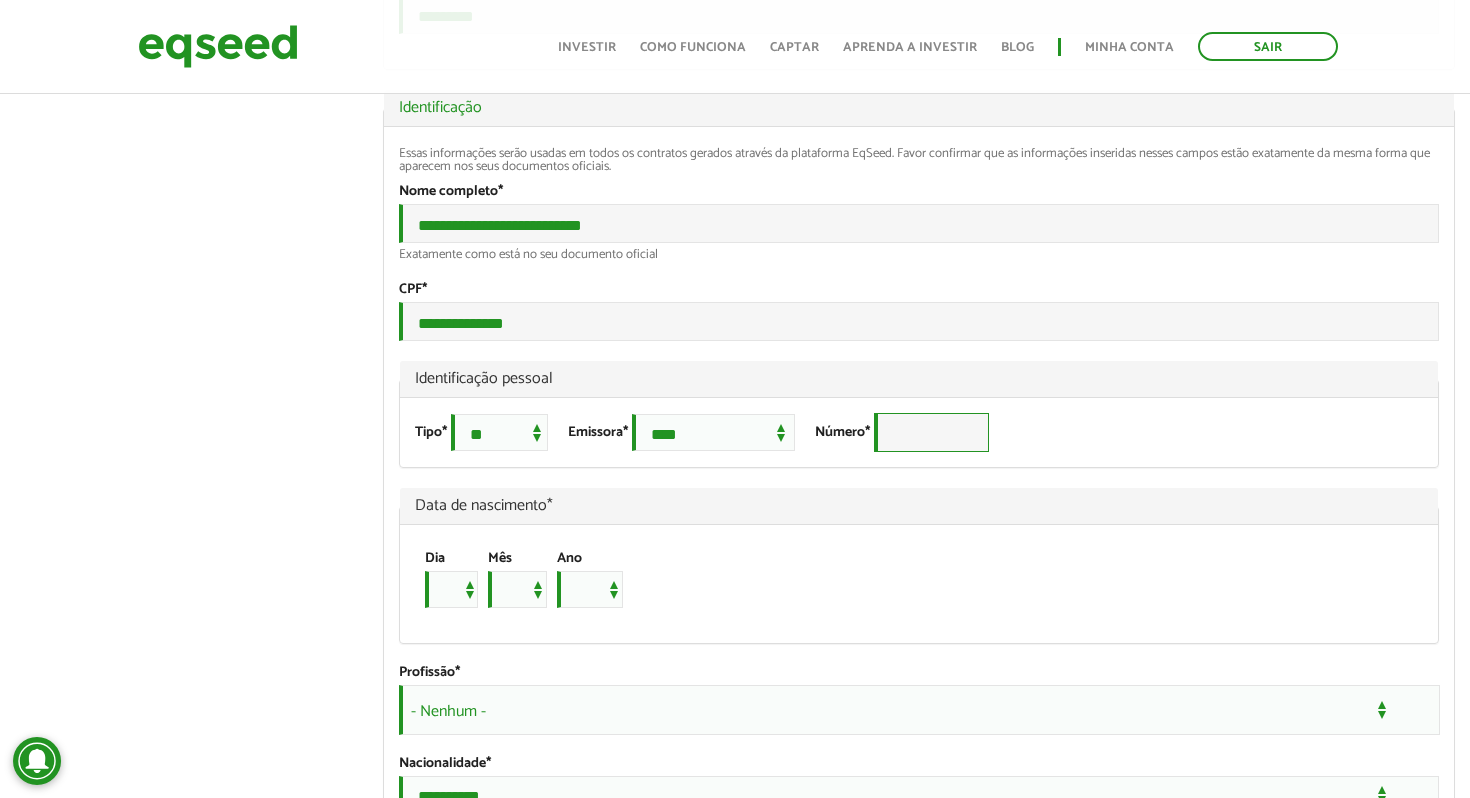 click on "Número  *" at bounding box center [931, 432] 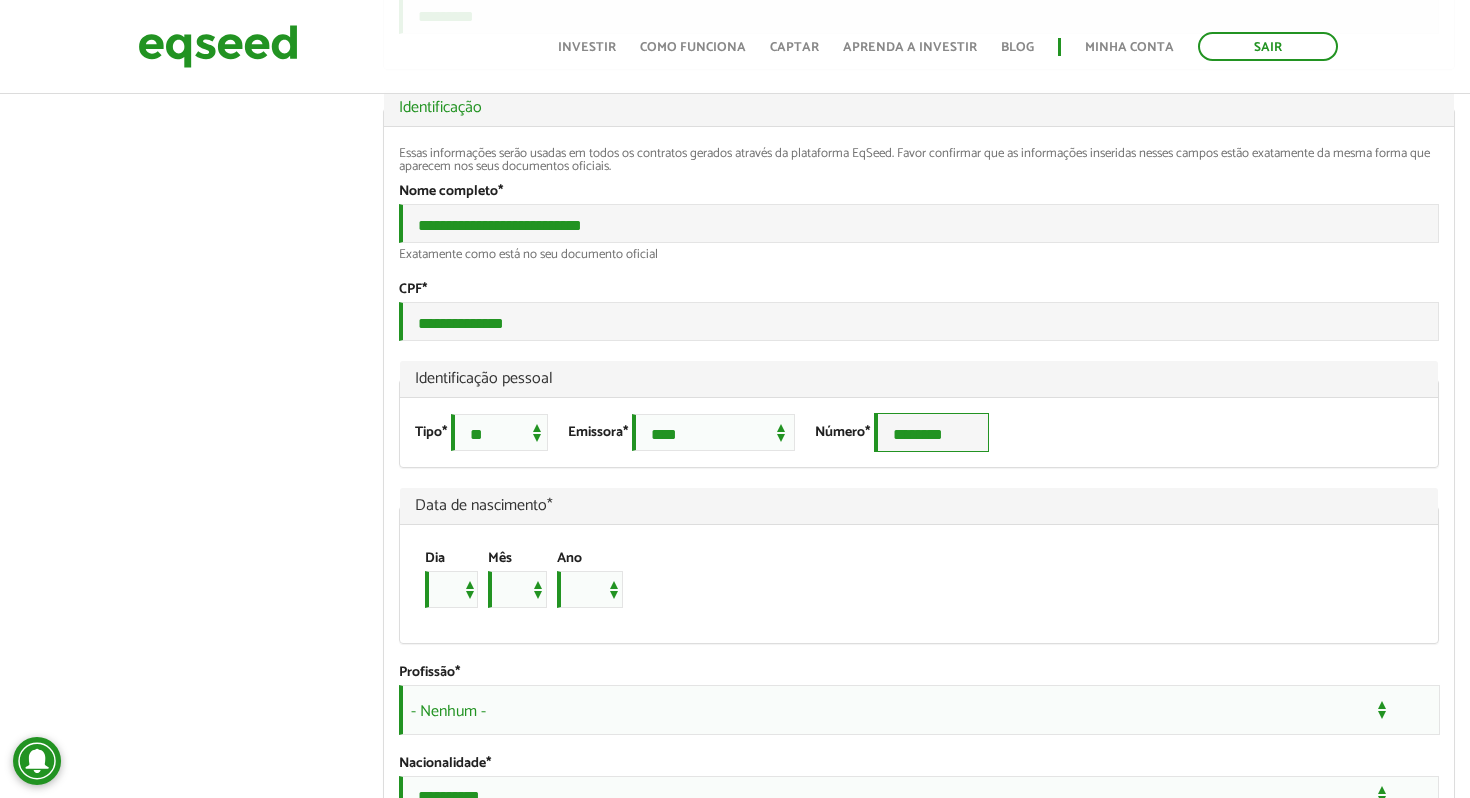 scroll, scrollTop: 1099, scrollLeft: 0, axis: vertical 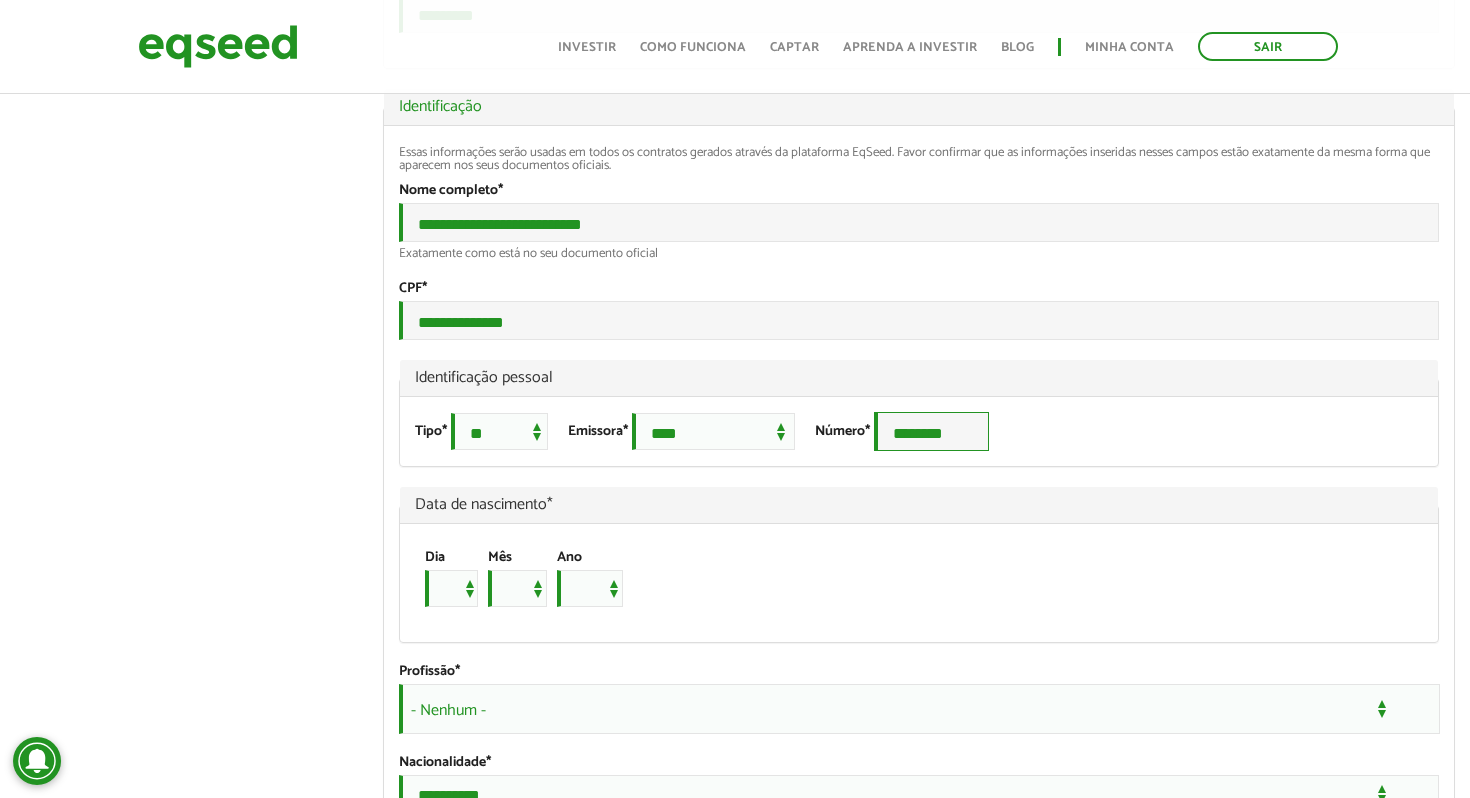type on "********" 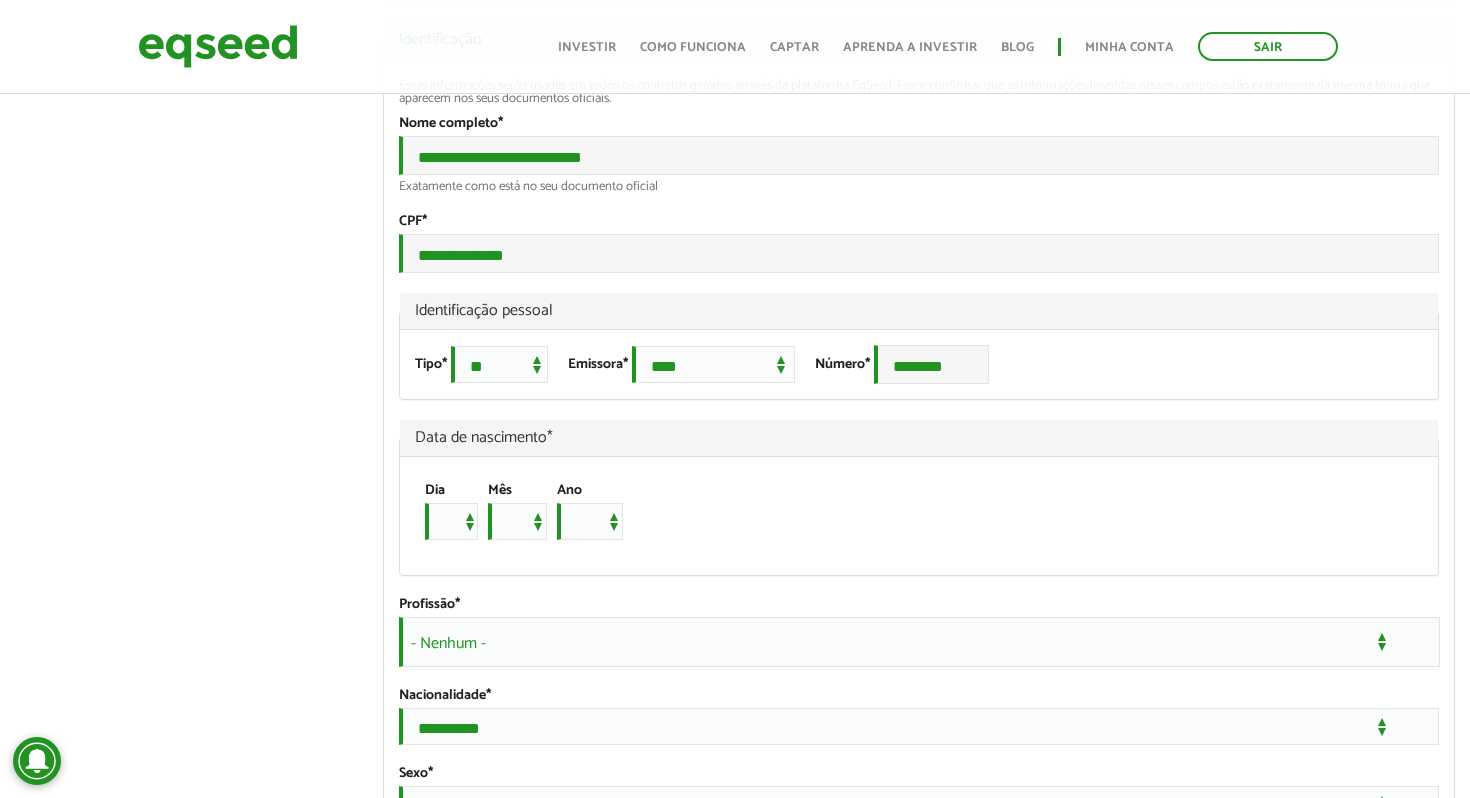 scroll, scrollTop: 1180, scrollLeft: 0, axis: vertical 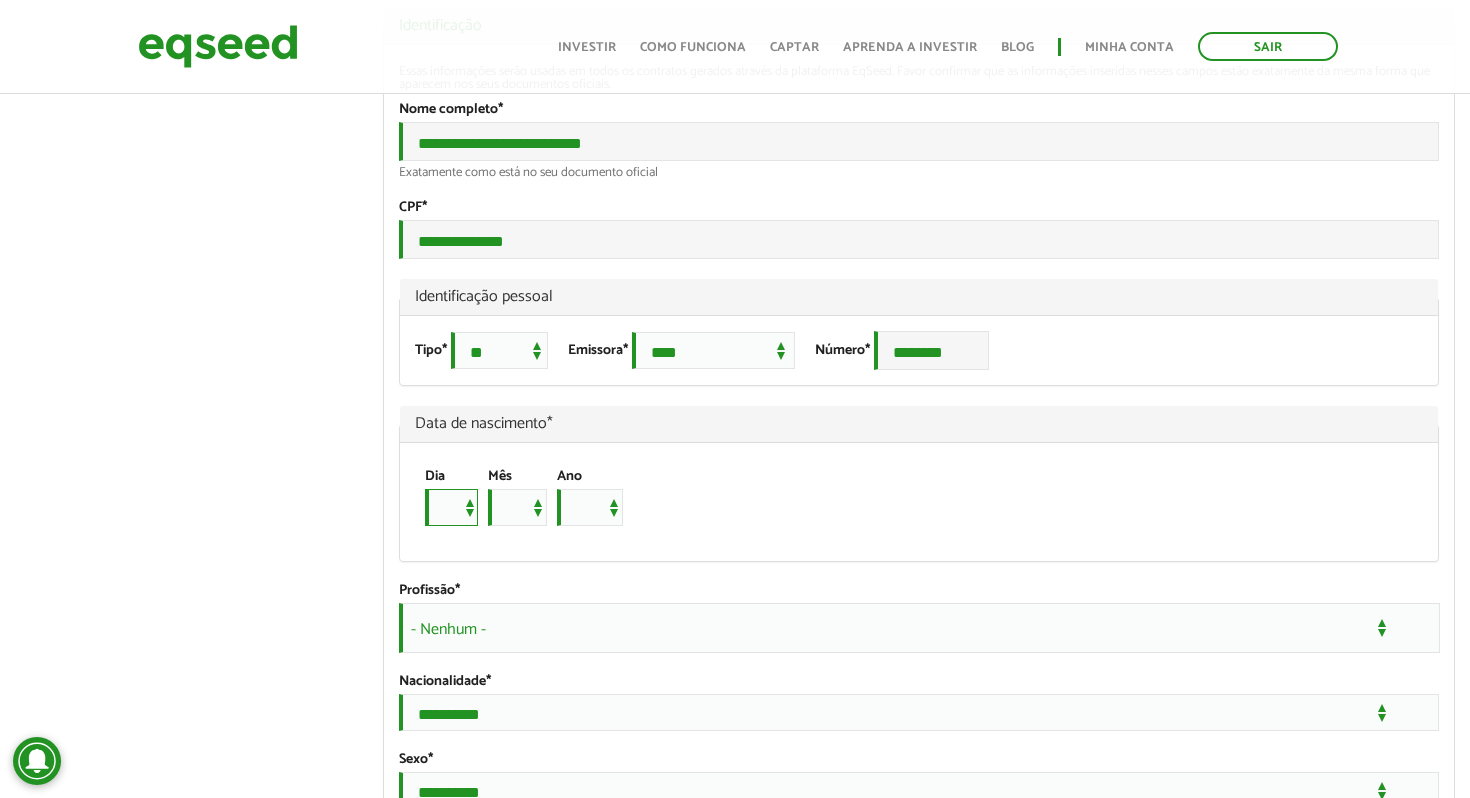 click on "* * * * * * * * * ** ** ** ** ** ** ** ** ** ** ** ** ** ** ** ** ** ** ** ** ** **" at bounding box center (451, 507) 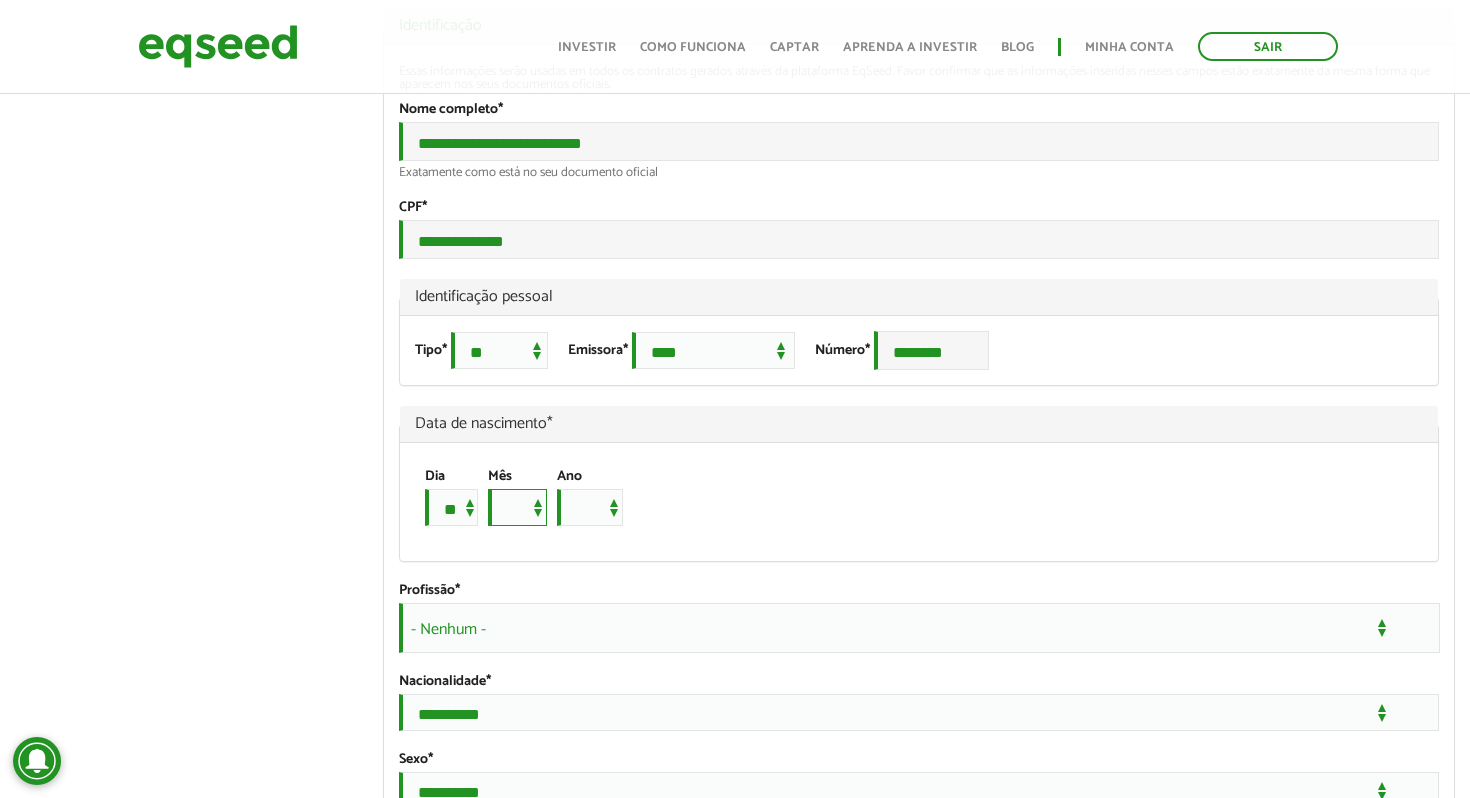 click on "*** *** *** *** *** *** *** *** *** *** *** ***" at bounding box center [517, 507] 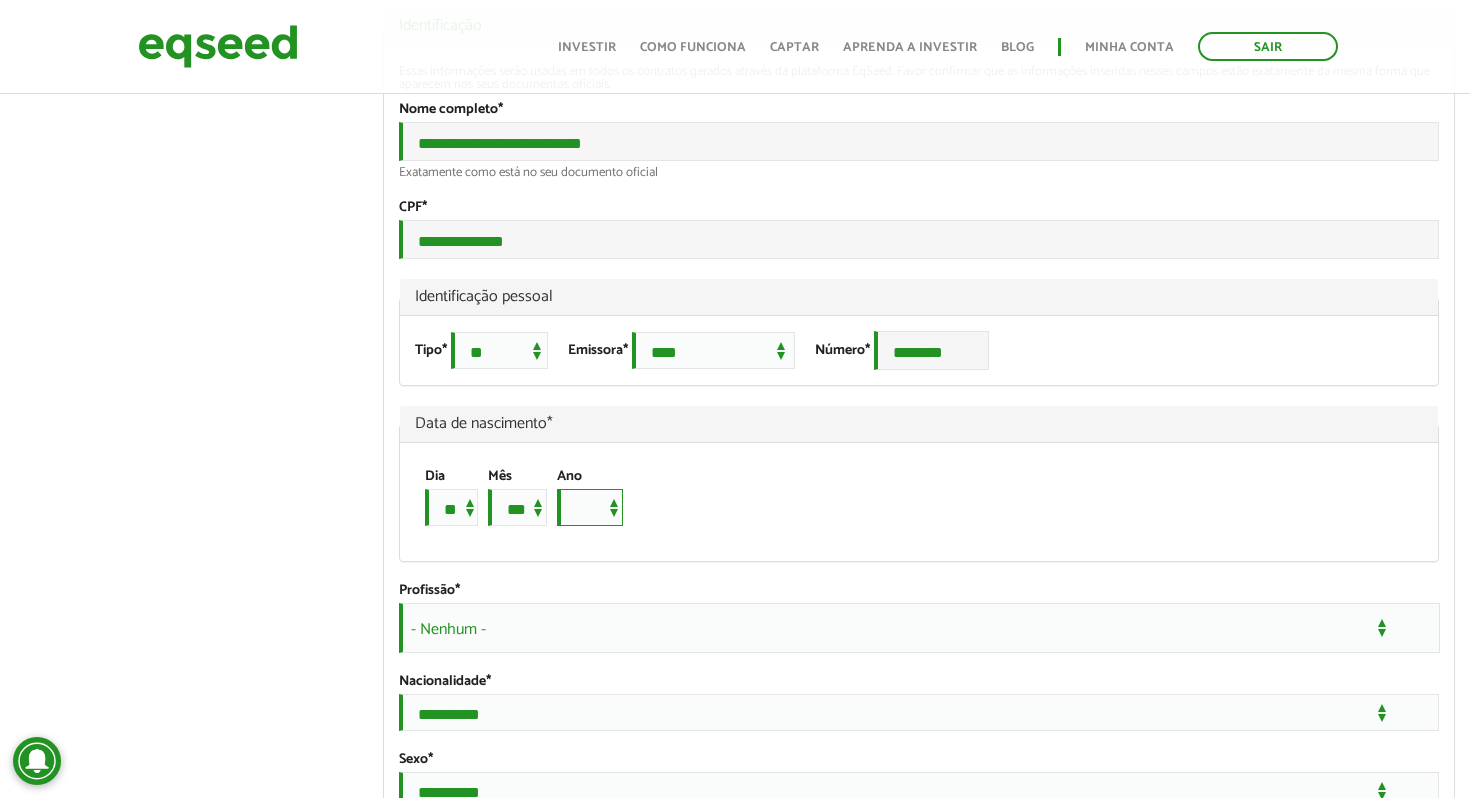 click on "**** **** **** **** **** **** **** **** **** **** **** **** **** **** **** **** **** **** **** **** **** **** **** **** **** **** **** **** **** **** **** **** **** **** **** **** **** **** **** **** **** **** **** **** **** **** **** **** **** **** **** **** **** **** **** **** **** **** **** **** **** **** **** **** **** **** **** **** **** **** **** **** **** **** **** **** **** **** **** **** **** **** **** **** **** **** **** **** **** **** **** **** **** **** **** **** **** **** **** **** **** **** **** **** **** **** **** **** **** **** **** **** **** **** **** **** **** **** **** **** **** **** **** **** **** ****" at bounding box center (590, 507) 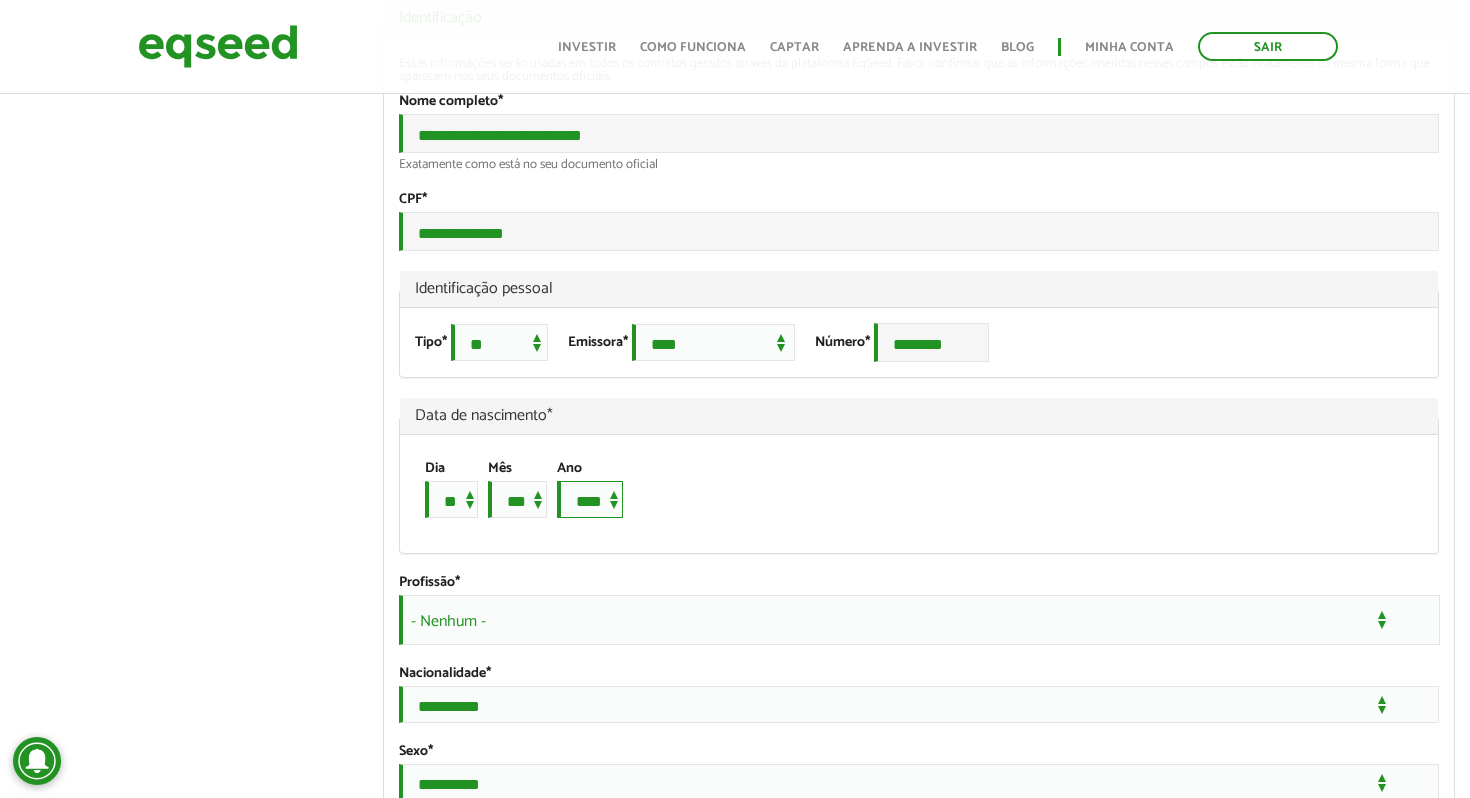 scroll, scrollTop: 1316, scrollLeft: 0, axis: vertical 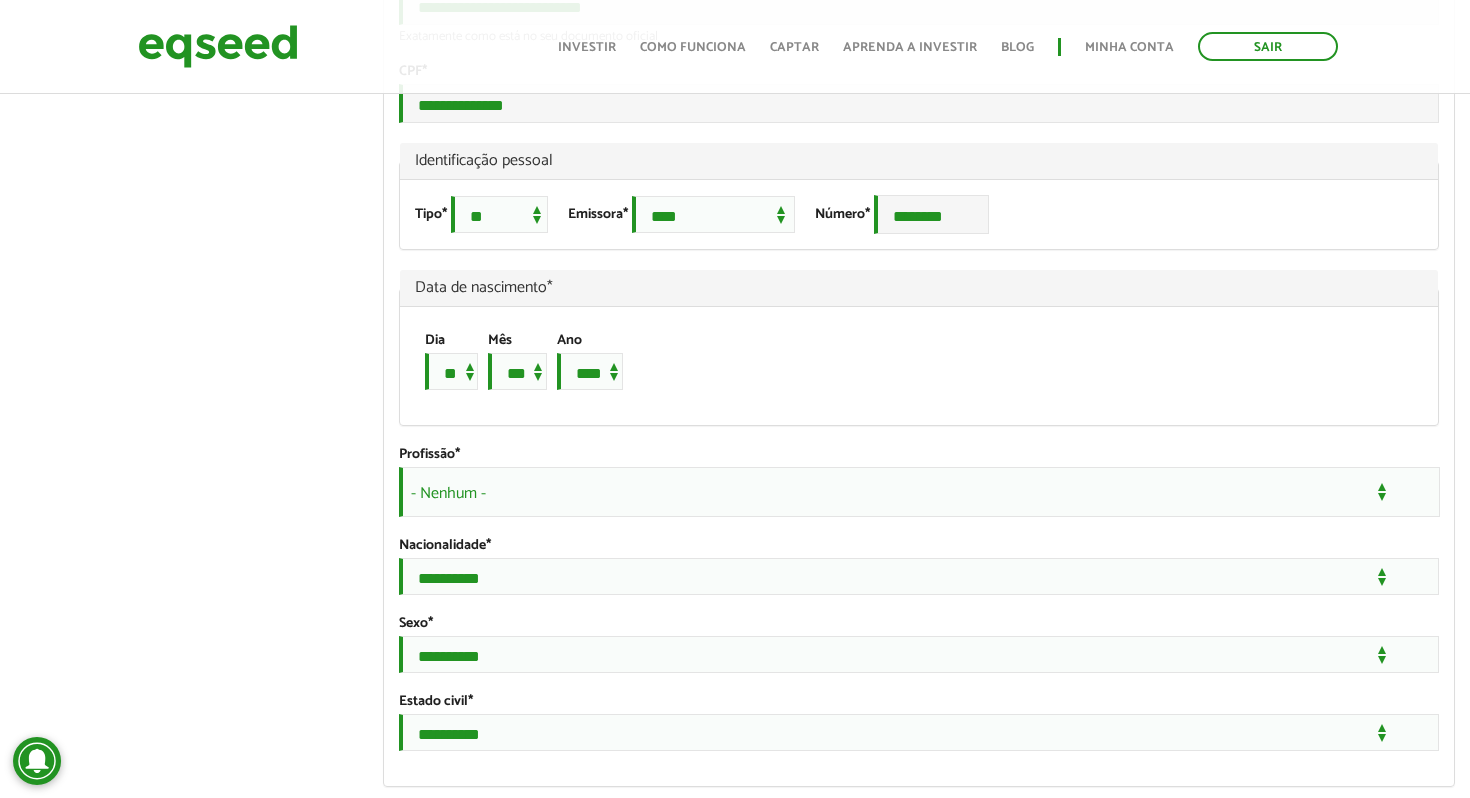 click on "- Nenhum -" at bounding box center [919, 492] 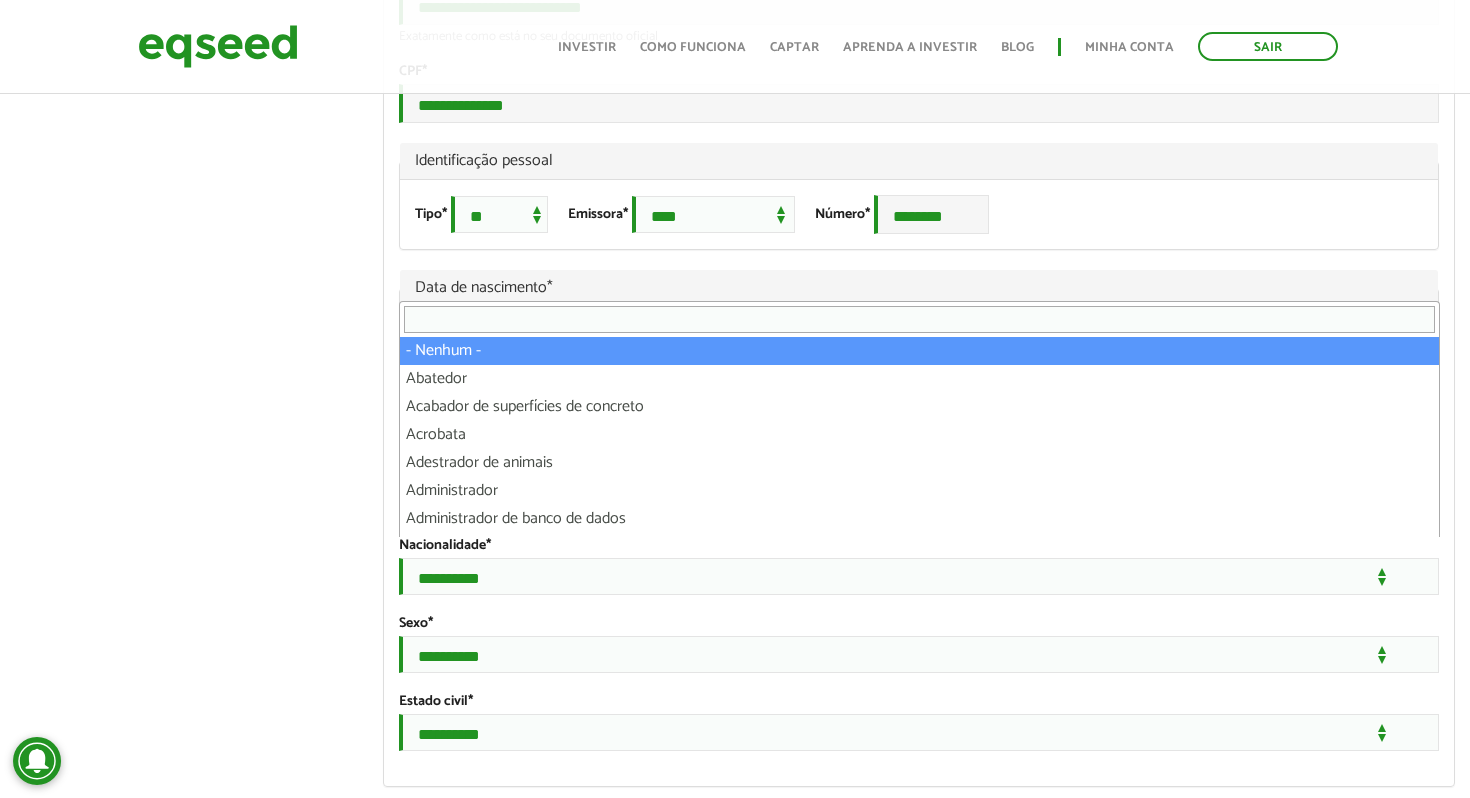 scroll, scrollTop: 1366, scrollLeft: 0, axis: vertical 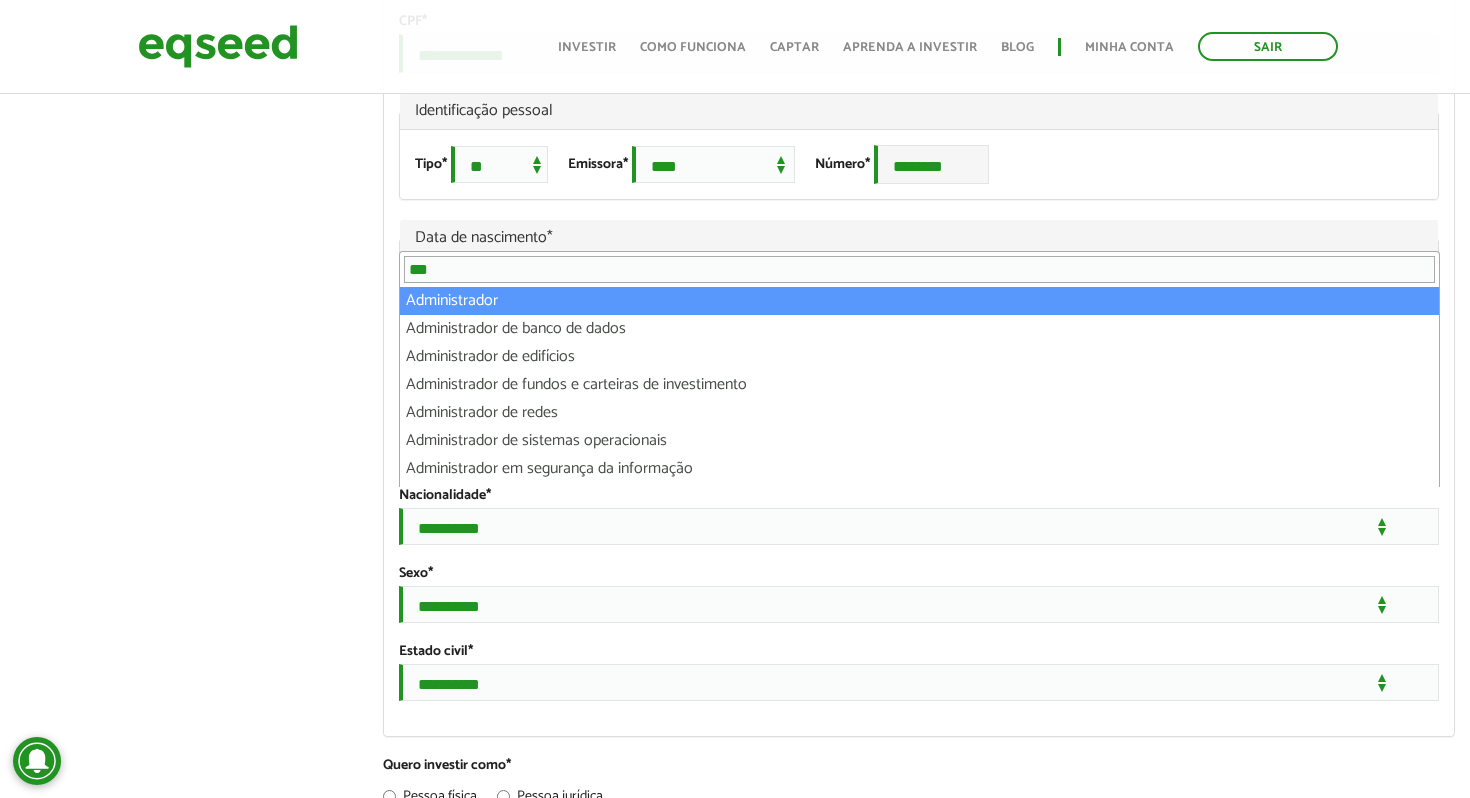 type on "***" 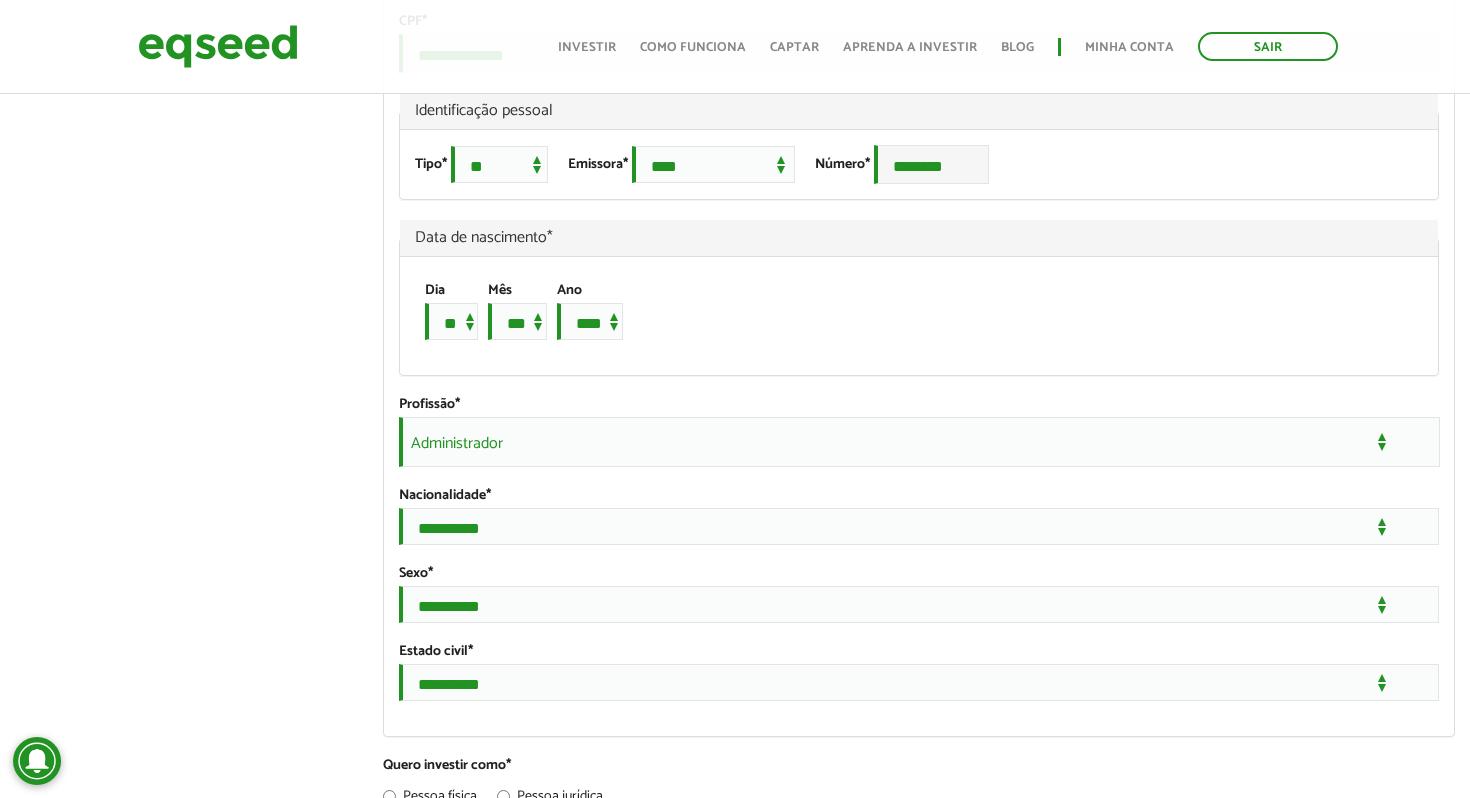 scroll, scrollTop: 1450, scrollLeft: 0, axis: vertical 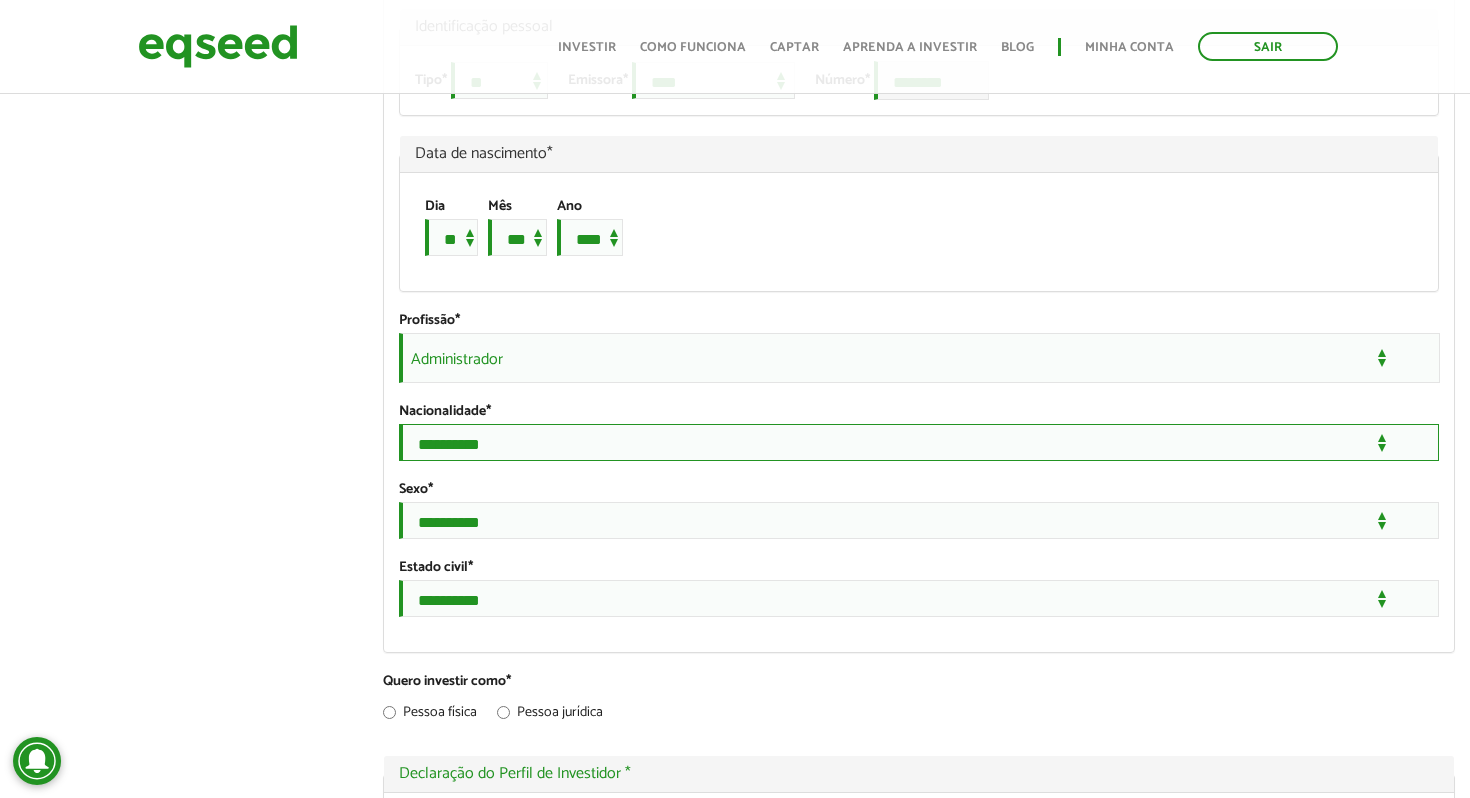 click on "**********" at bounding box center (919, 442) 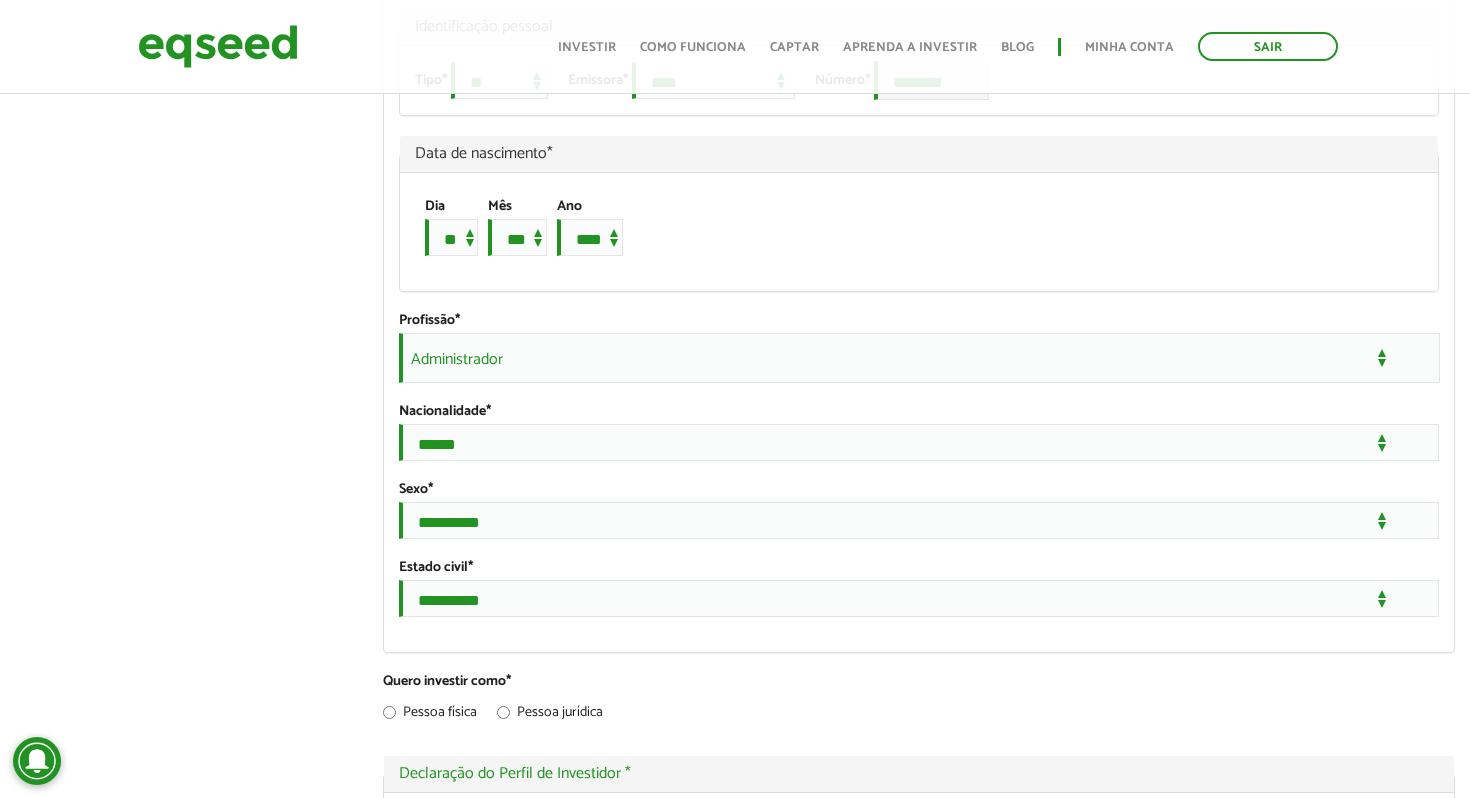 click on "**********" at bounding box center [919, 213] 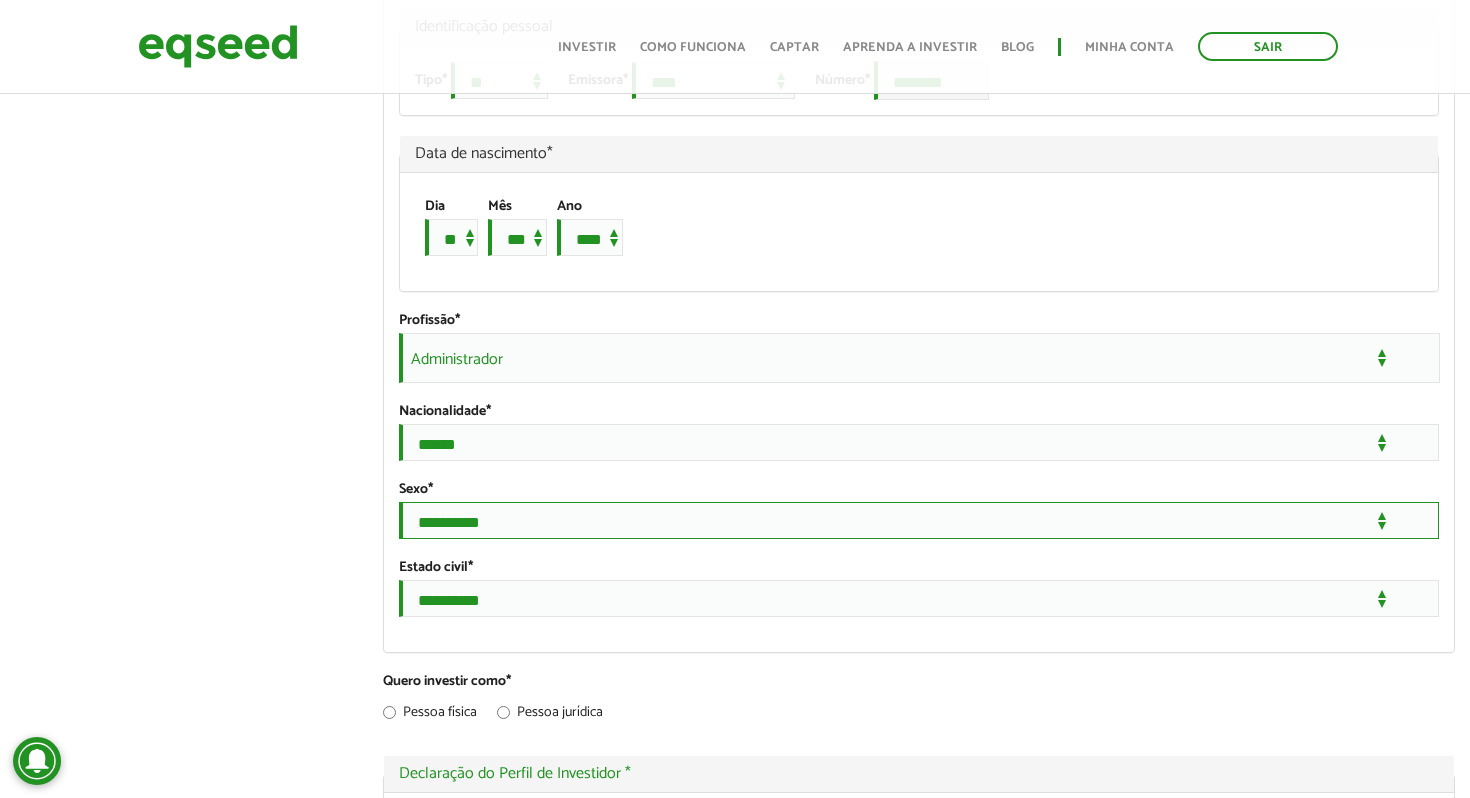 click on "**********" at bounding box center (919, 520) 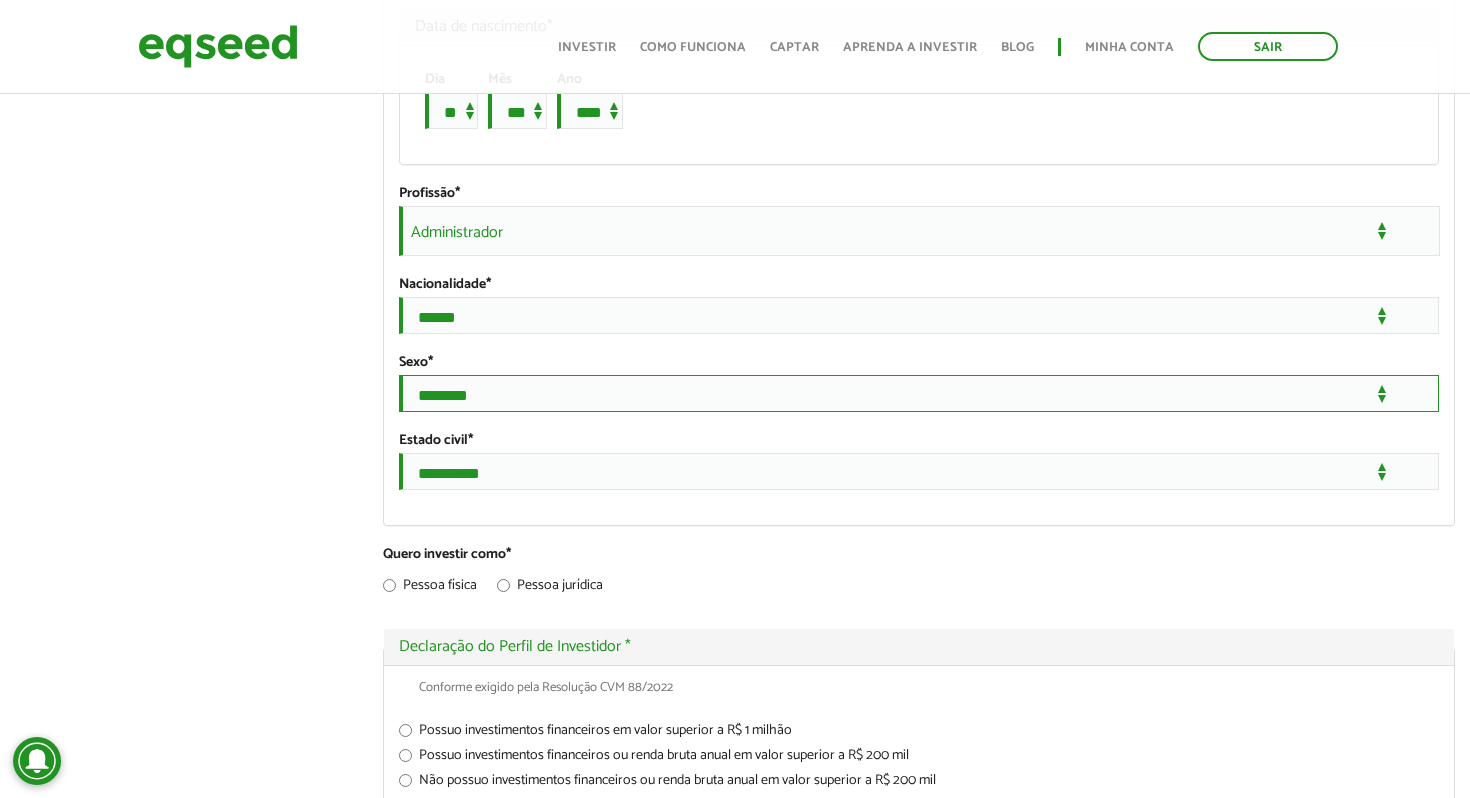 scroll, scrollTop: 1601, scrollLeft: 0, axis: vertical 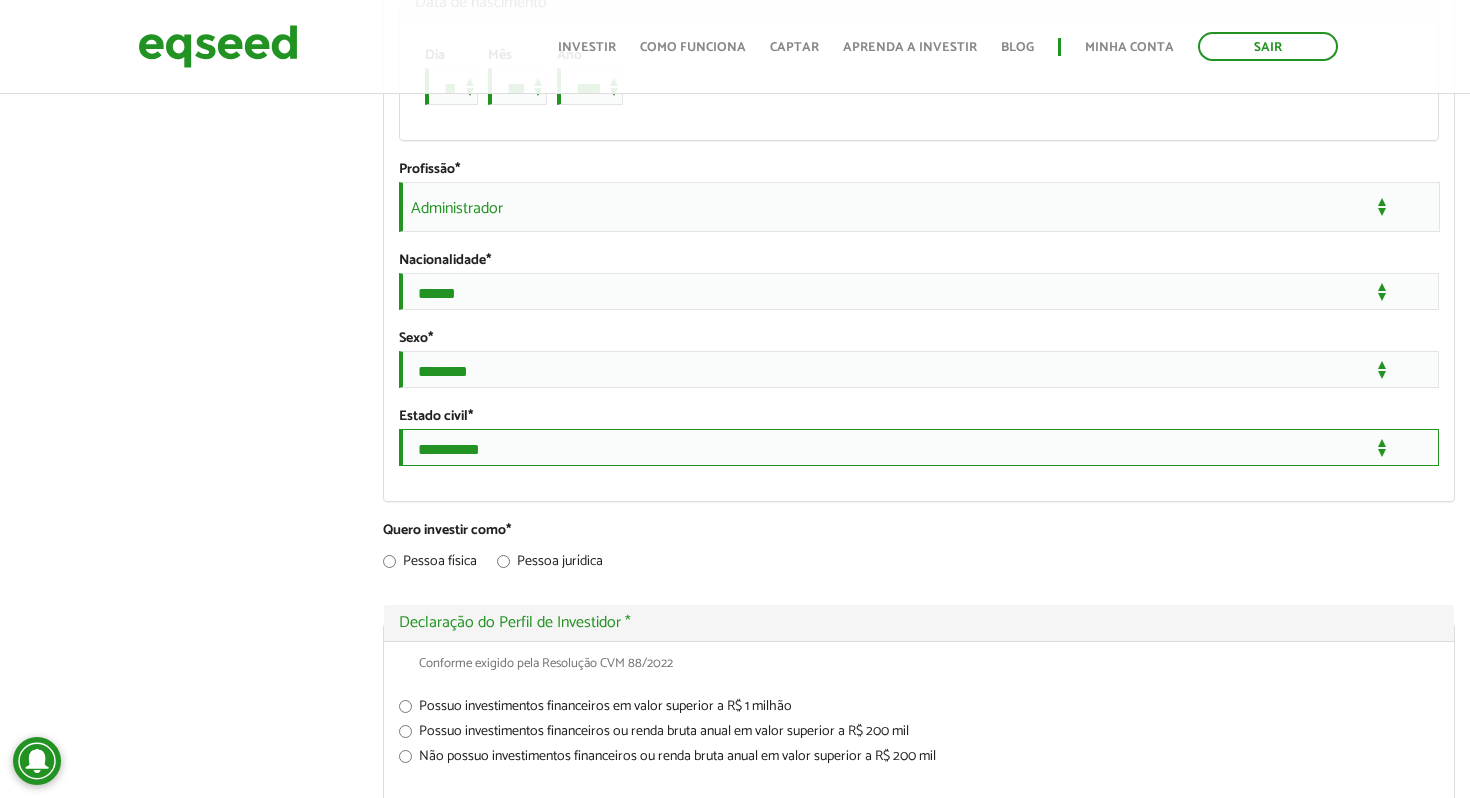 click on "**********" at bounding box center (919, 447) 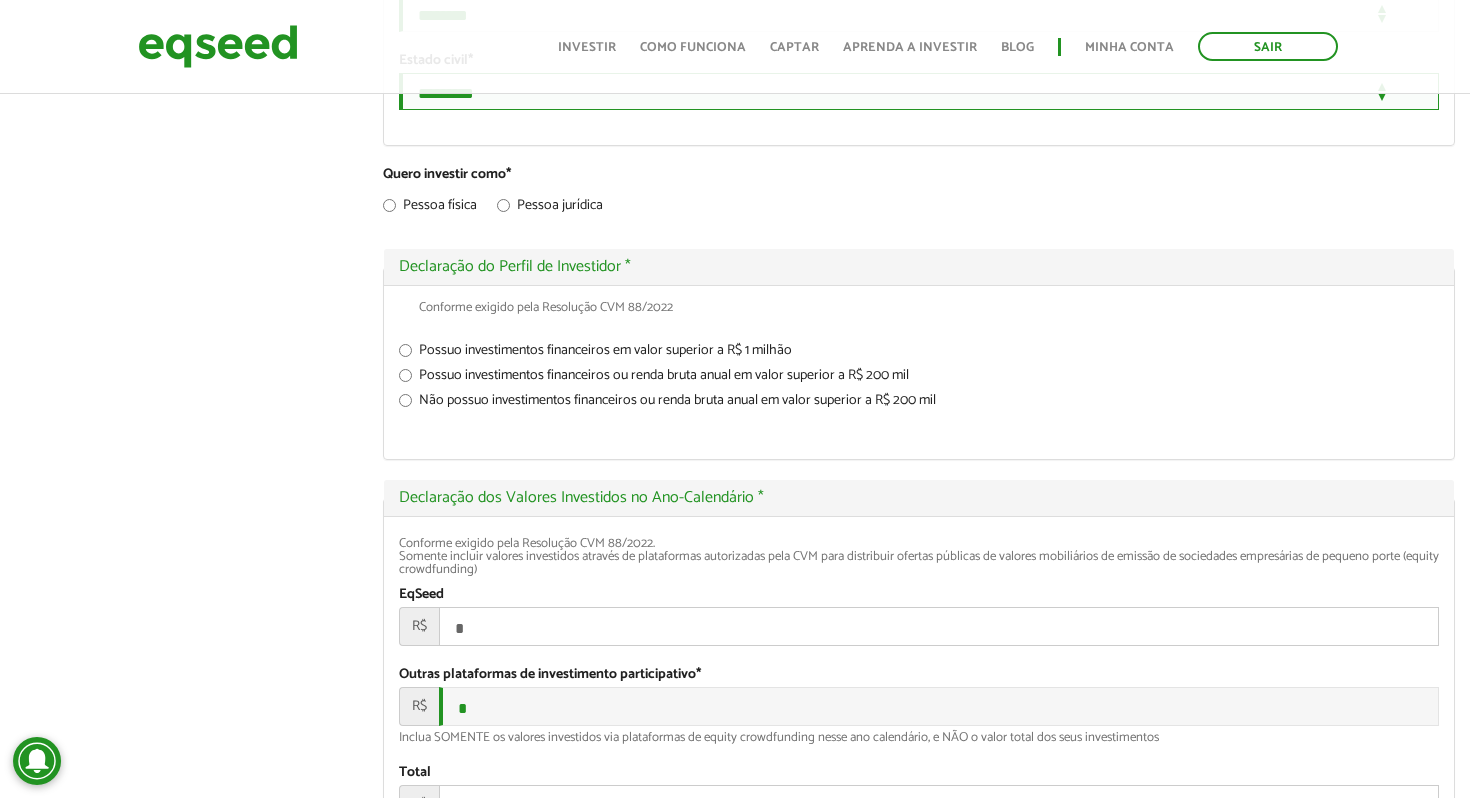scroll, scrollTop: 1969, scrollLeft: 0, axis: vertical 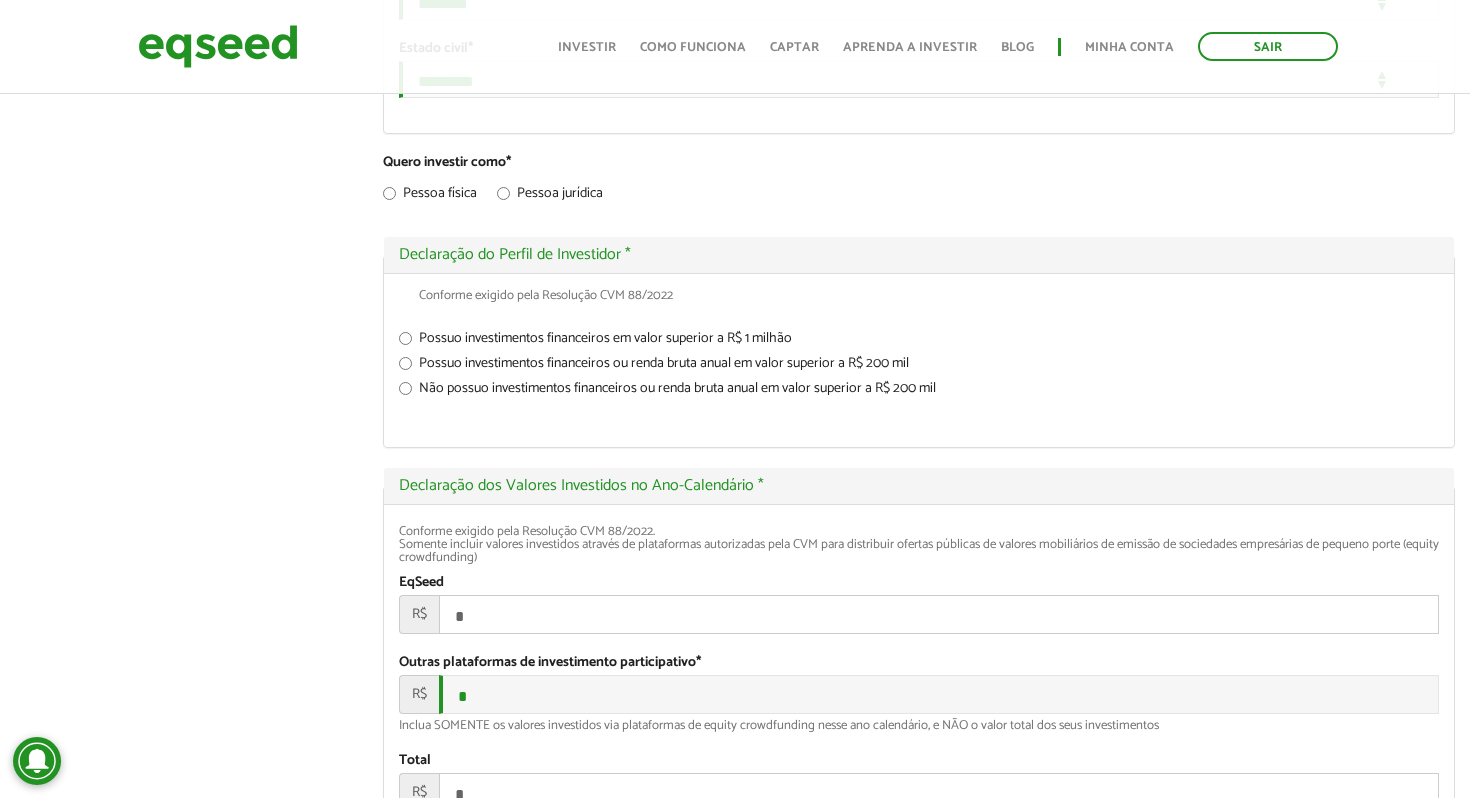click on "Possuo investimentos financeiros em valor superior a R$ 1 milhão" at bounding box center (919, 342) 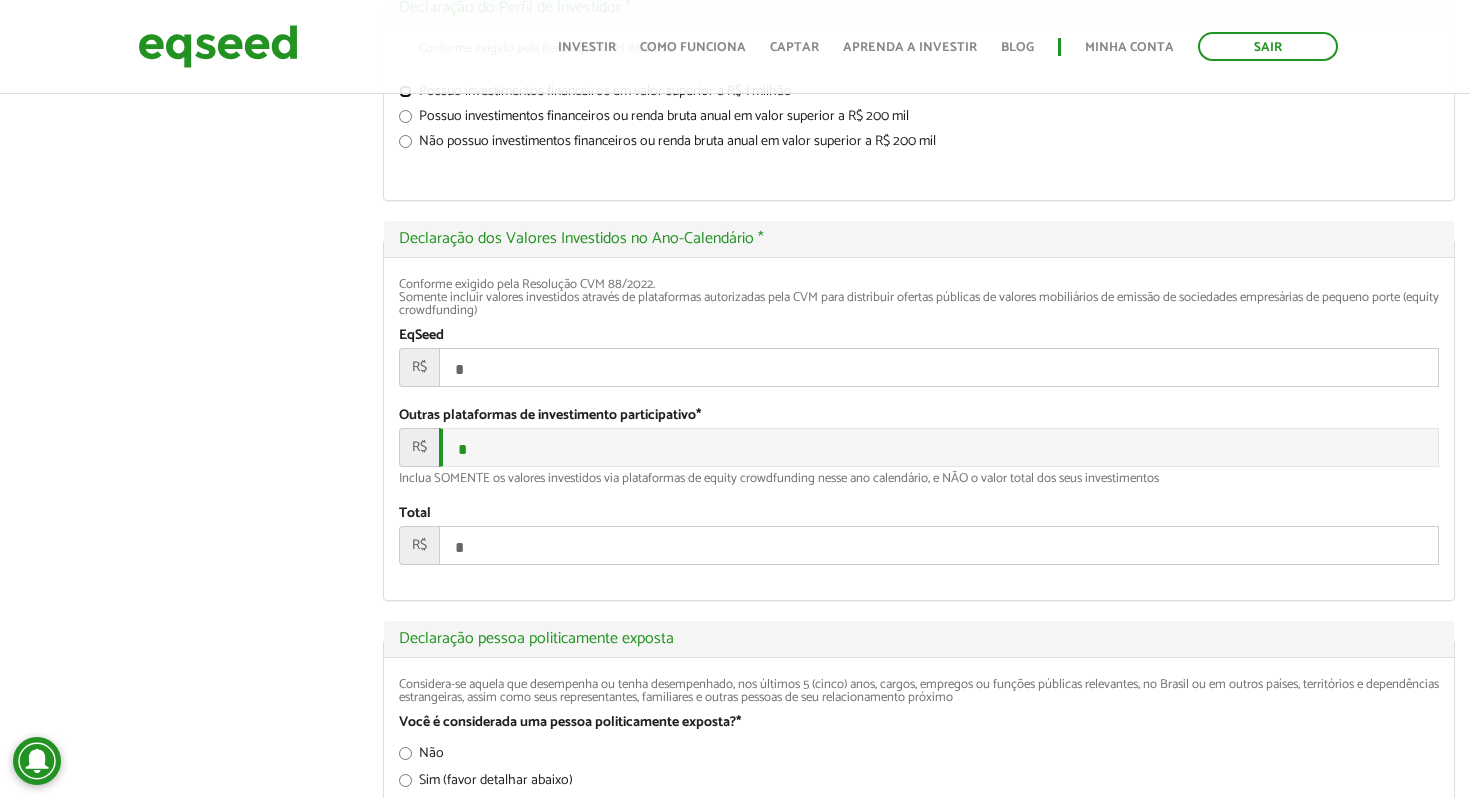 scroll, scrollTop: 2229, scrollLeft: 0, axis: vertical 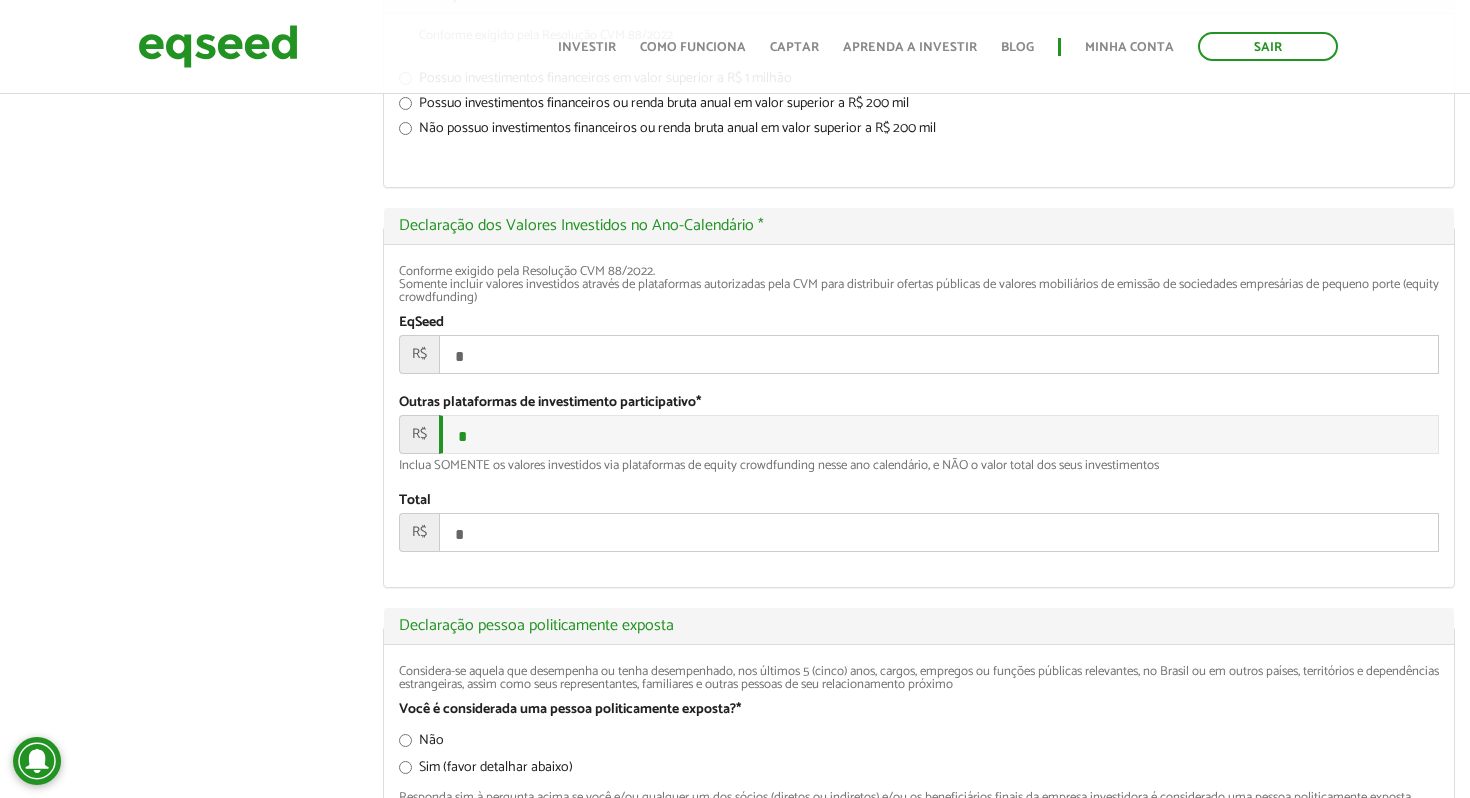 click on "Inclua SOMENTE os valores investidos via plataformas de equity crowdfunding nesse ano calendário, e NÃO o valor total dos seus investimentos" at bounding box center (919, 465) 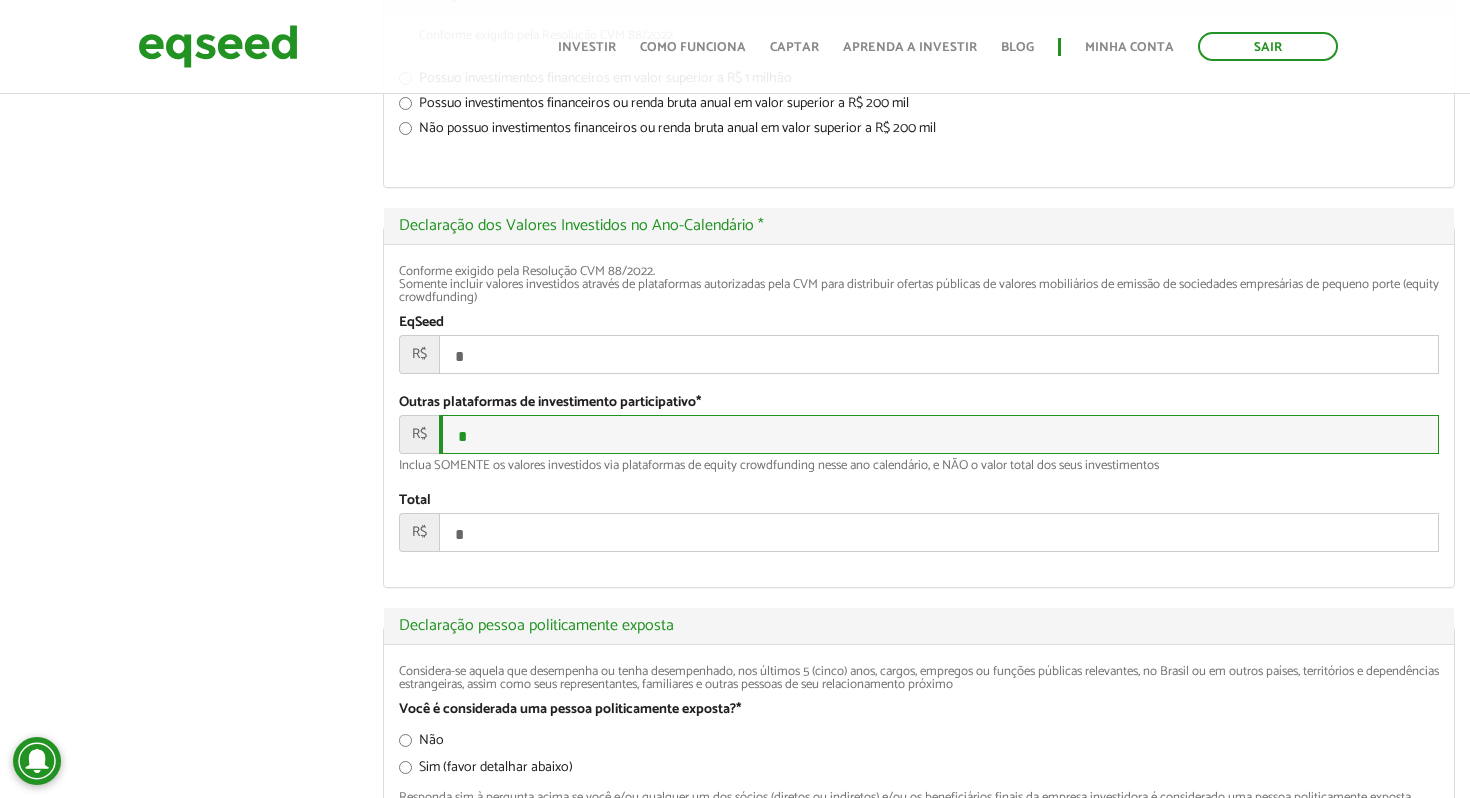 click on "*" at bounding box center [939, 434] 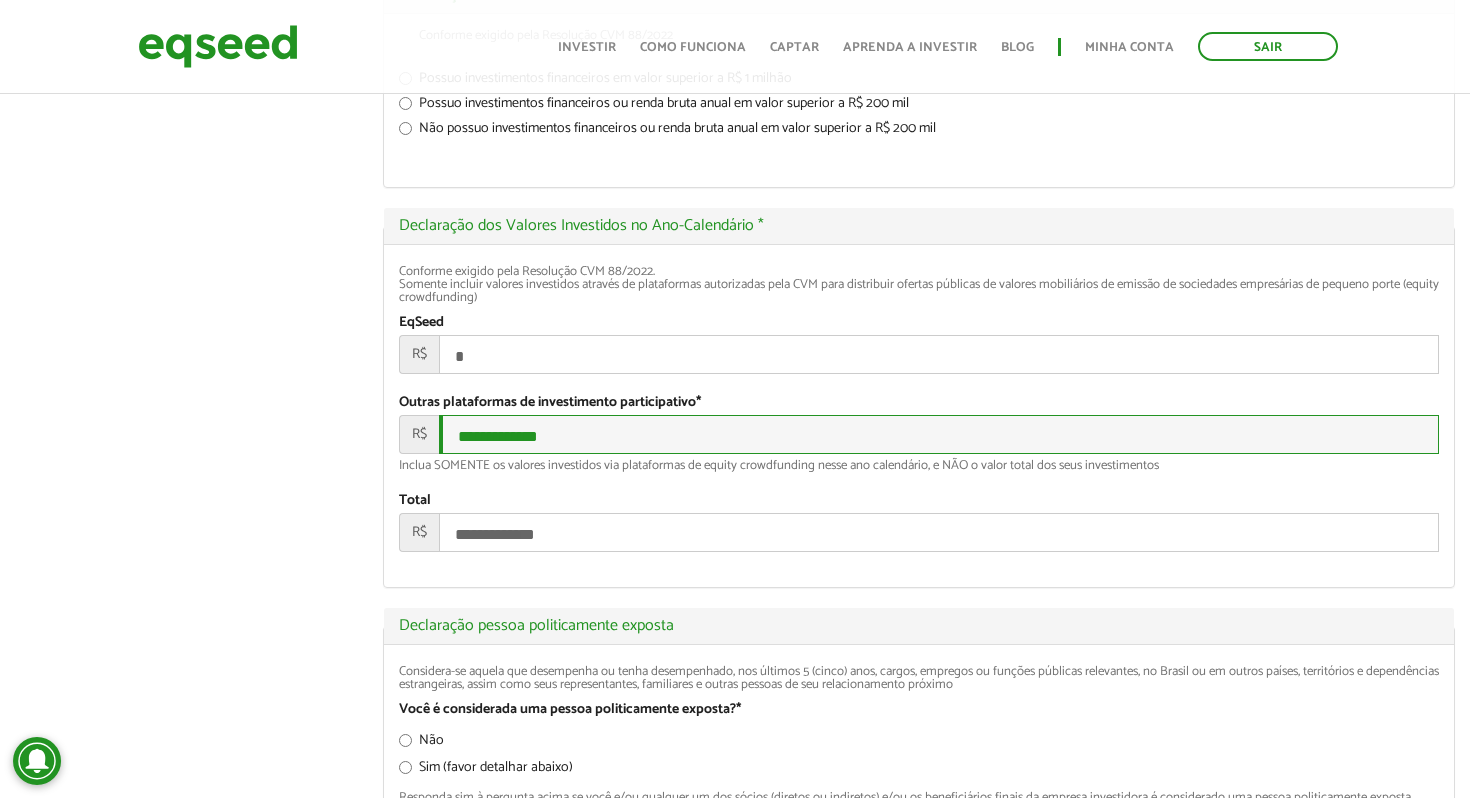 type on "**********" 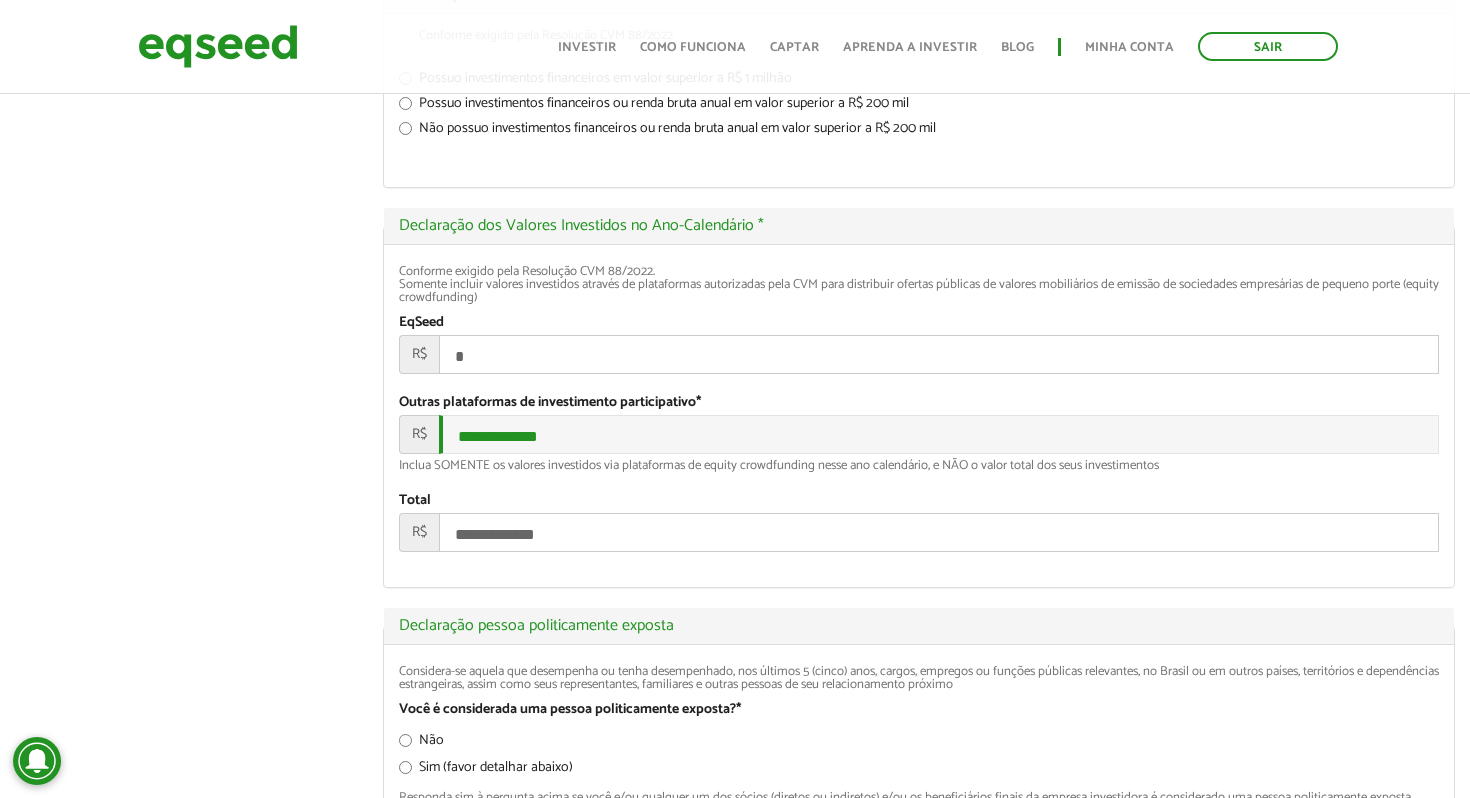 click on "[FIRST] [LAST]
left_panel_close
Clientes
add_business Indique uma empresa
Pessoal
person Meu perfil
finance_mode Minha simulação
work Meu portfólio
[FIRST] [LAST]
Abas primárias Perfil Público
Perfil Completo (aba ativa)
Ocultar Resumo
Foto
Enviar foto
Seu rosto virtual ou imagem. Imagens maiores que 1024x1024 pixels serão reduzidas.
Breve Biografia
Tornar o perfil básico público?
Ocultar" at bounding box center [735, -206] 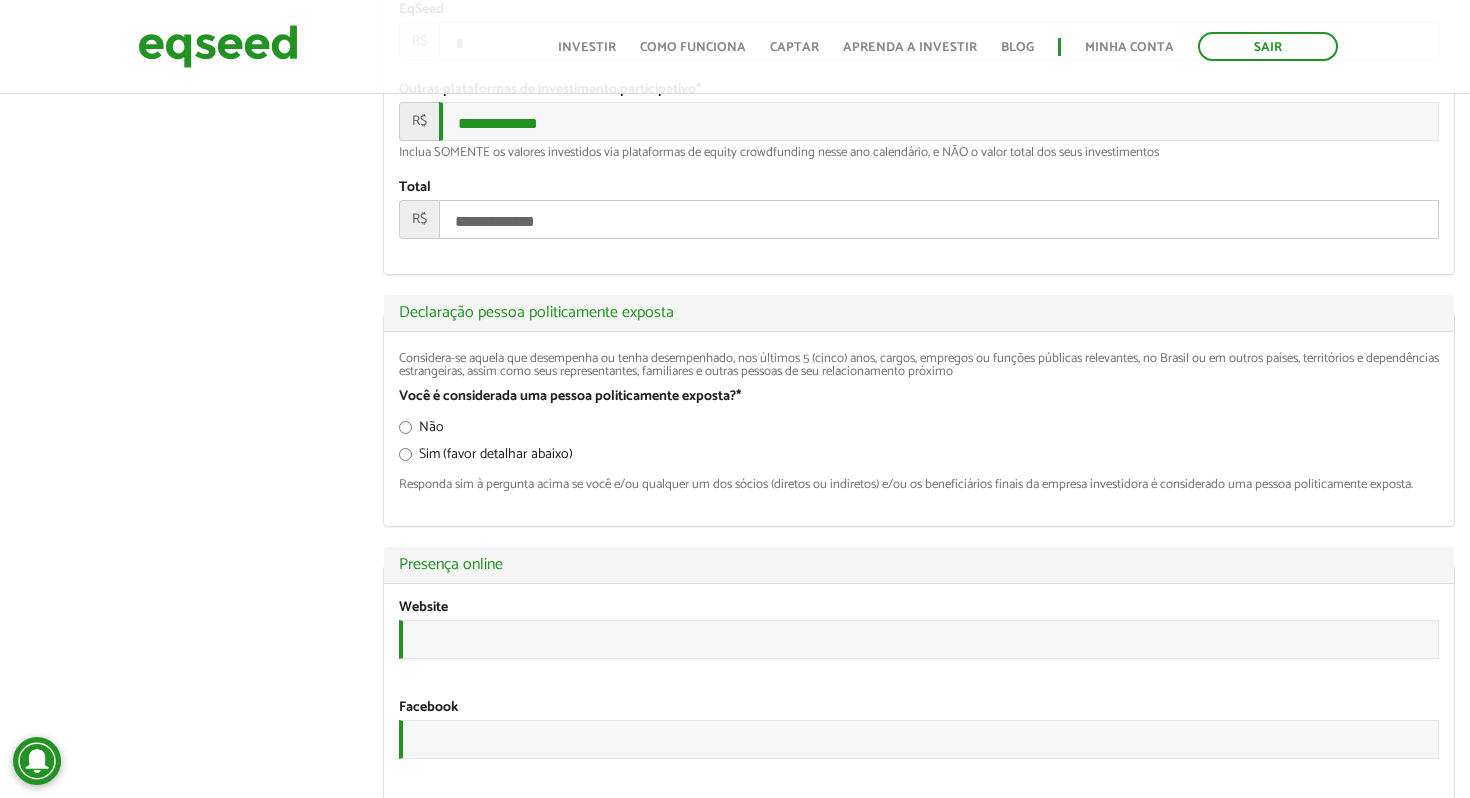 scroll, scrollTop: 2641, scrollLeft: 0, axis: vertical 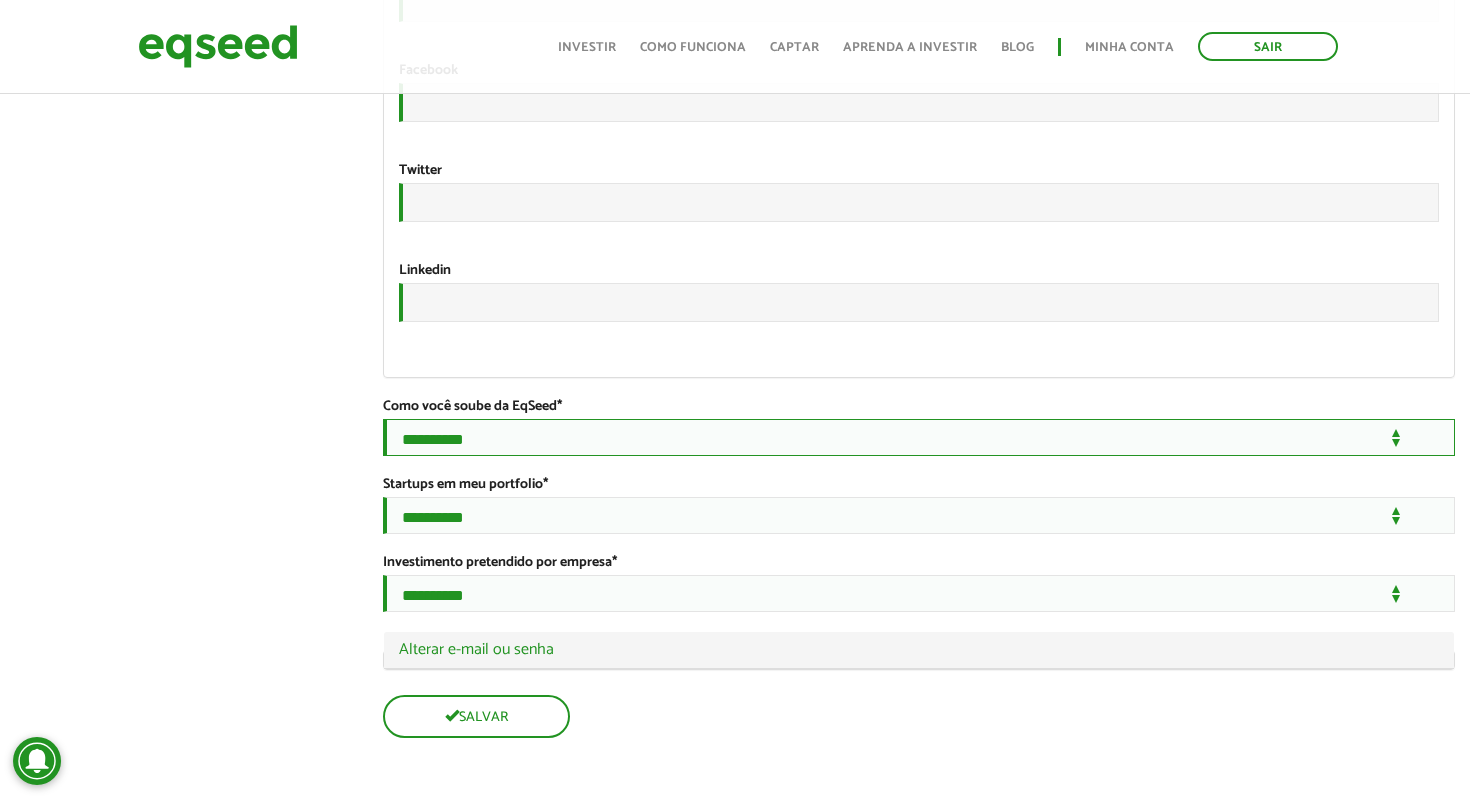 click on "**********" at bounding box center [919, 437] 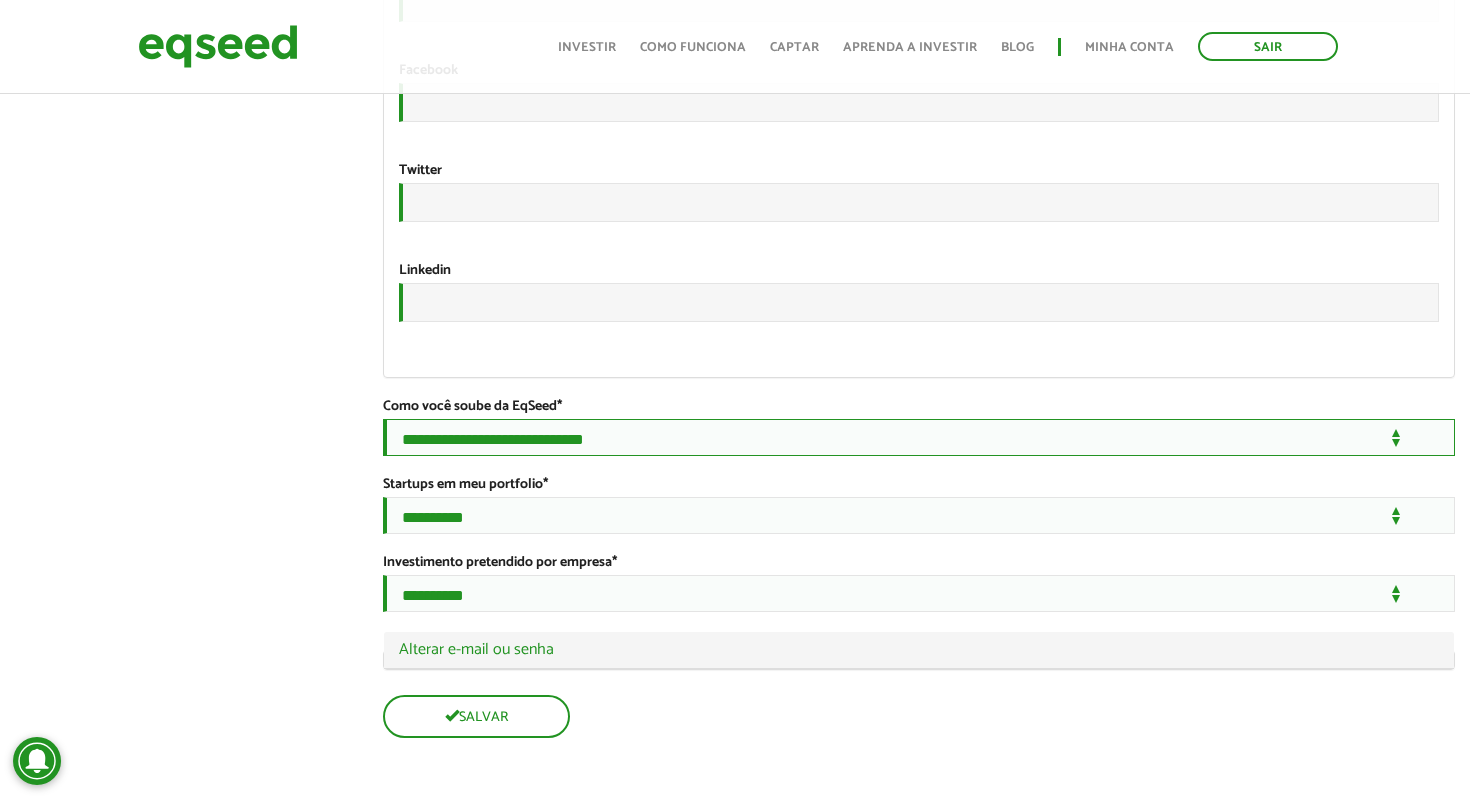 scroll, scrollTop: 3377, scrollLeft: 0, axis: vertical 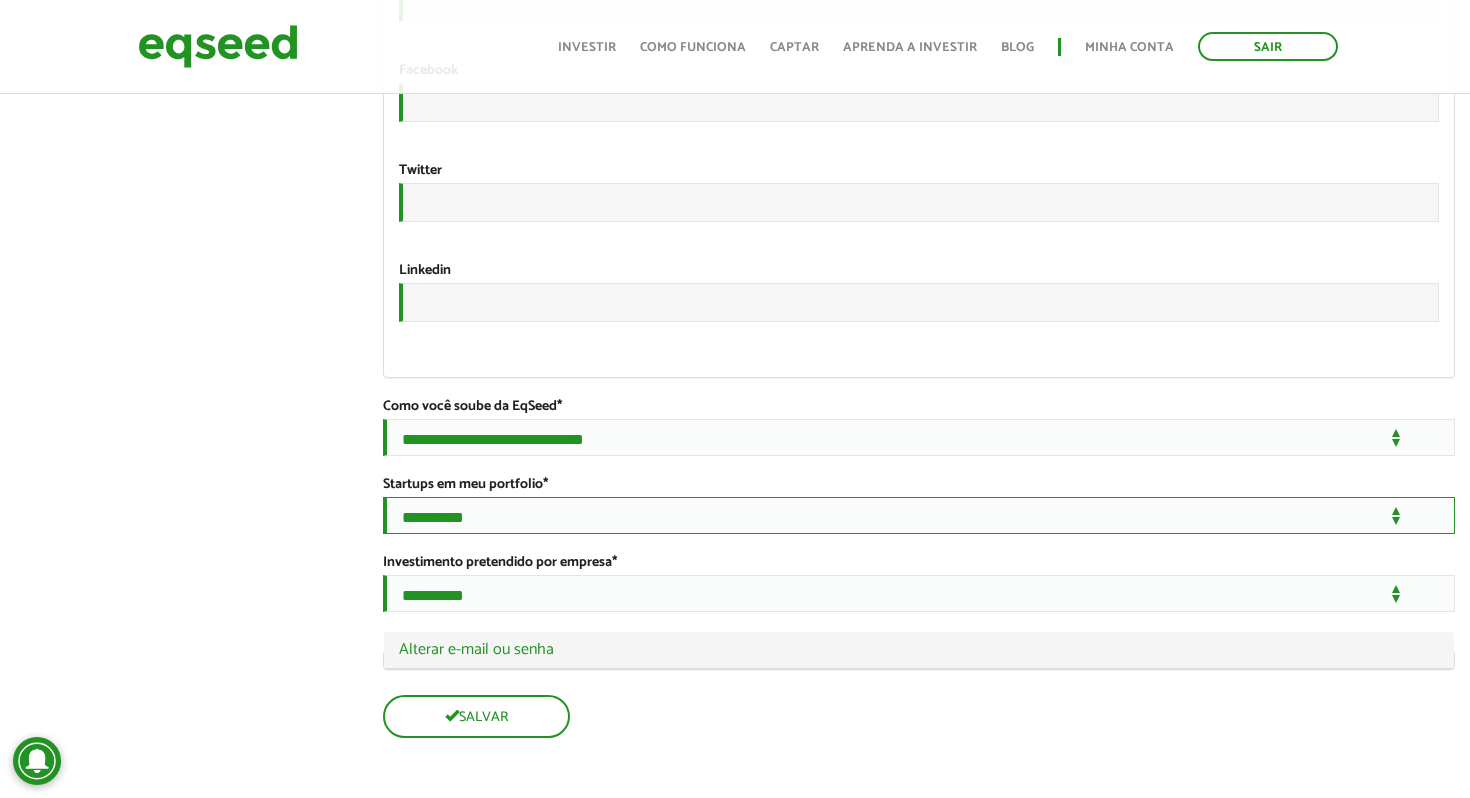 click on "**********" at bounding box center [919, 515] 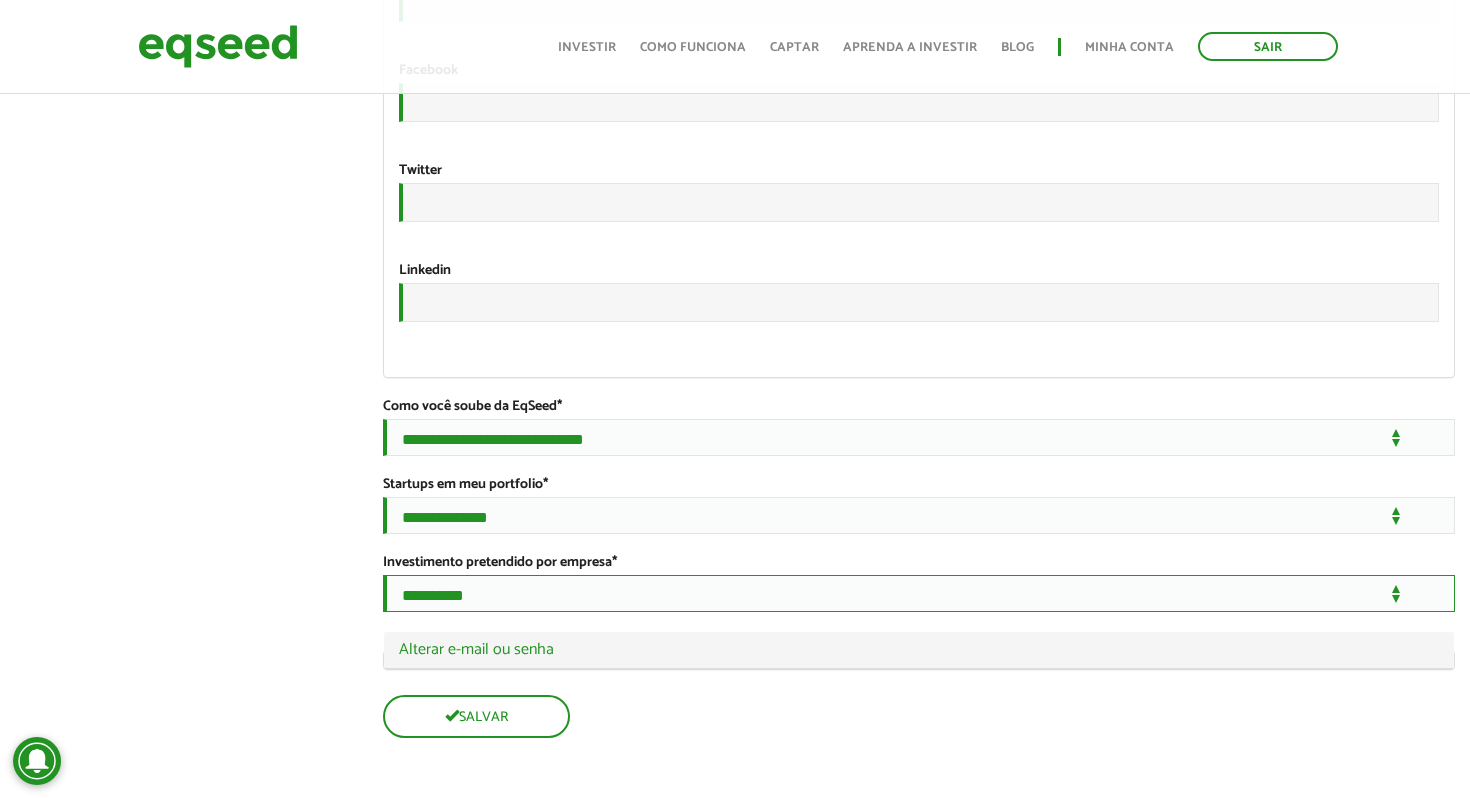 click on "**********" at bounding box center [919, 593] 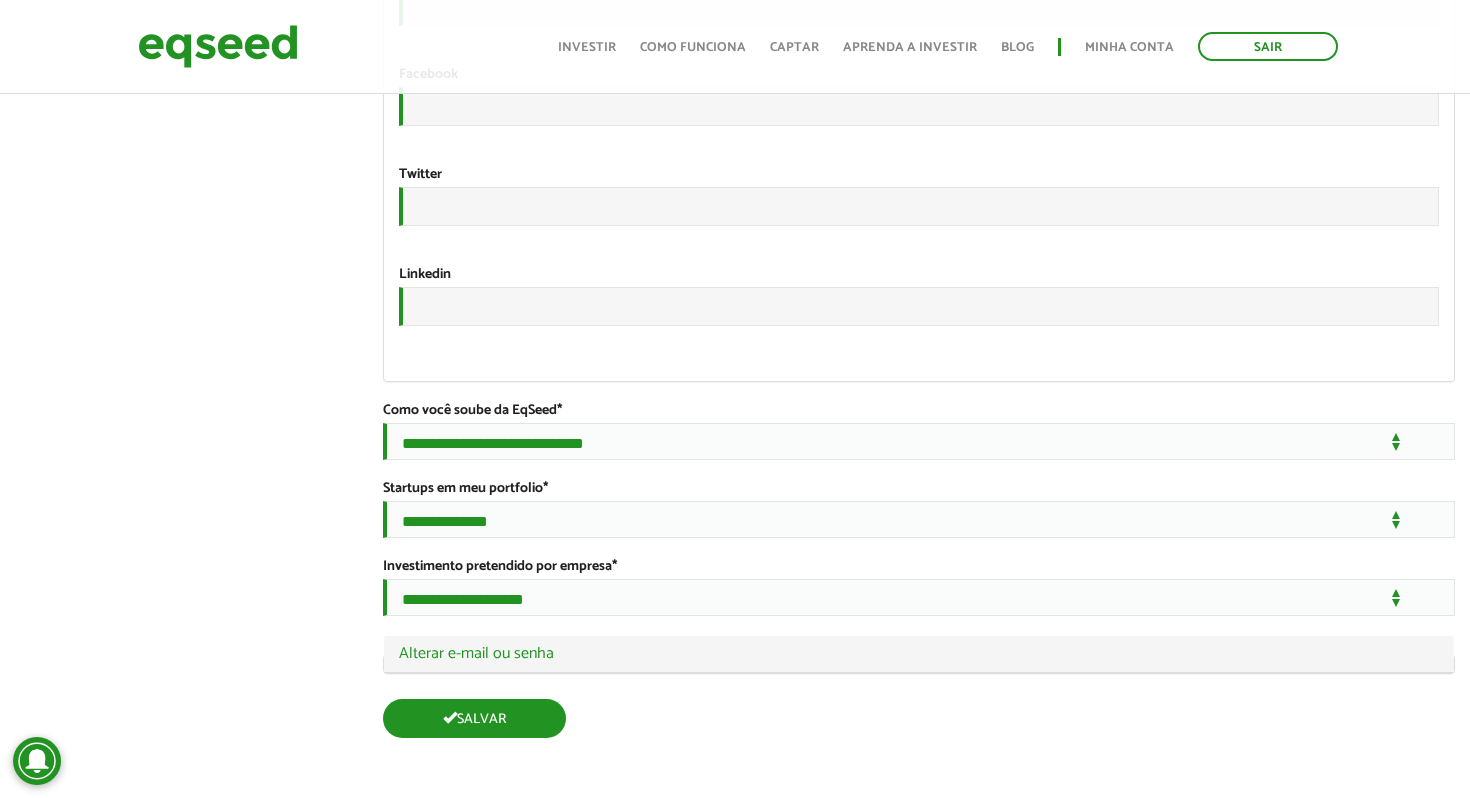 scroll, scrollTop: 3373, scrollLeft: 0, axis: vertical 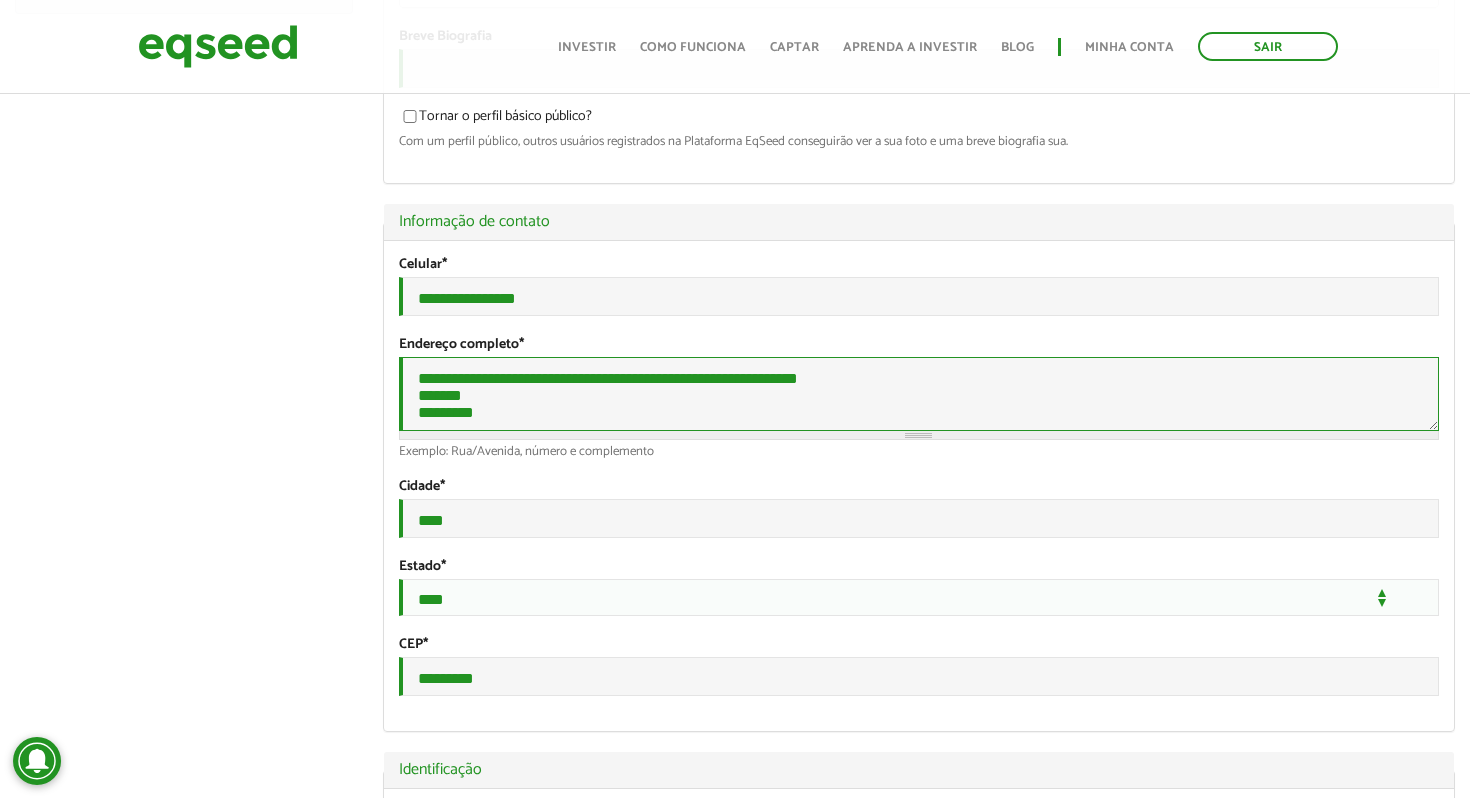 drag, startPoint x: 495, startPoint y: 425, endPoint x: 384, endPoint y: 317, distance: 154.87091 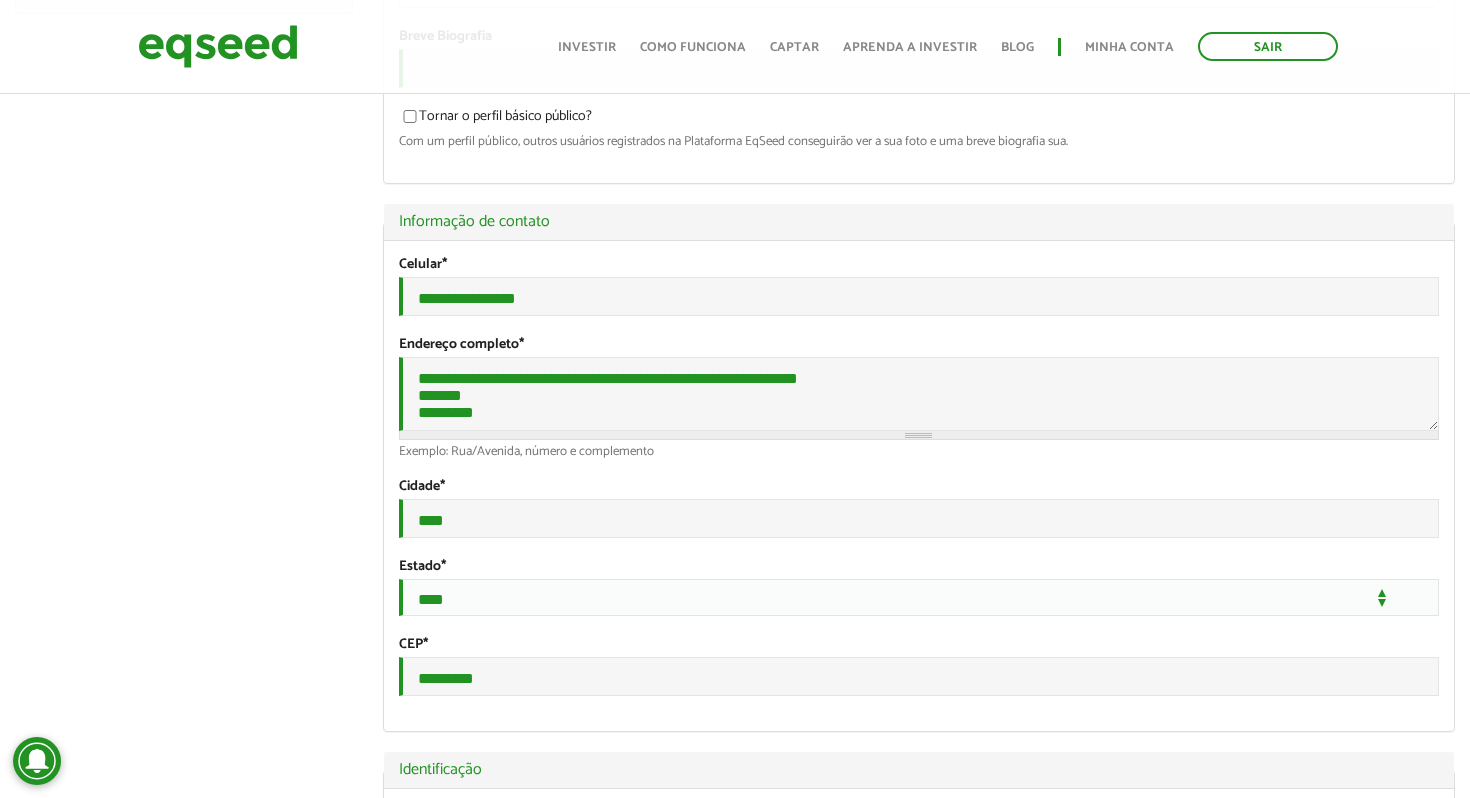 click on "LOREMIPSUM DOLORSI AM CONSE
adip_elits_doeiu
Temporin
utl_etdolore Magnaal eni adminim
Veniamq
nostru Exe ullamc
laboris_nisi Aliqu exeacommo
cons Dui auteirure
INREPREHEN VOLUPTA VE ESSEC
Fugi nullapari Except Sintocc
Cupida Nonproid (sun culpa)
Quioffi Deseru
Moll
Animid estl
Per undeo istenat er volupt. Accusan dolorem lau 2506t9087 remape eaque ipsaquaea.
Illoi Veritatis
Quasia b vitaed explic nemoeni?
Ipsamqu" at bounding box center [735, 1587] 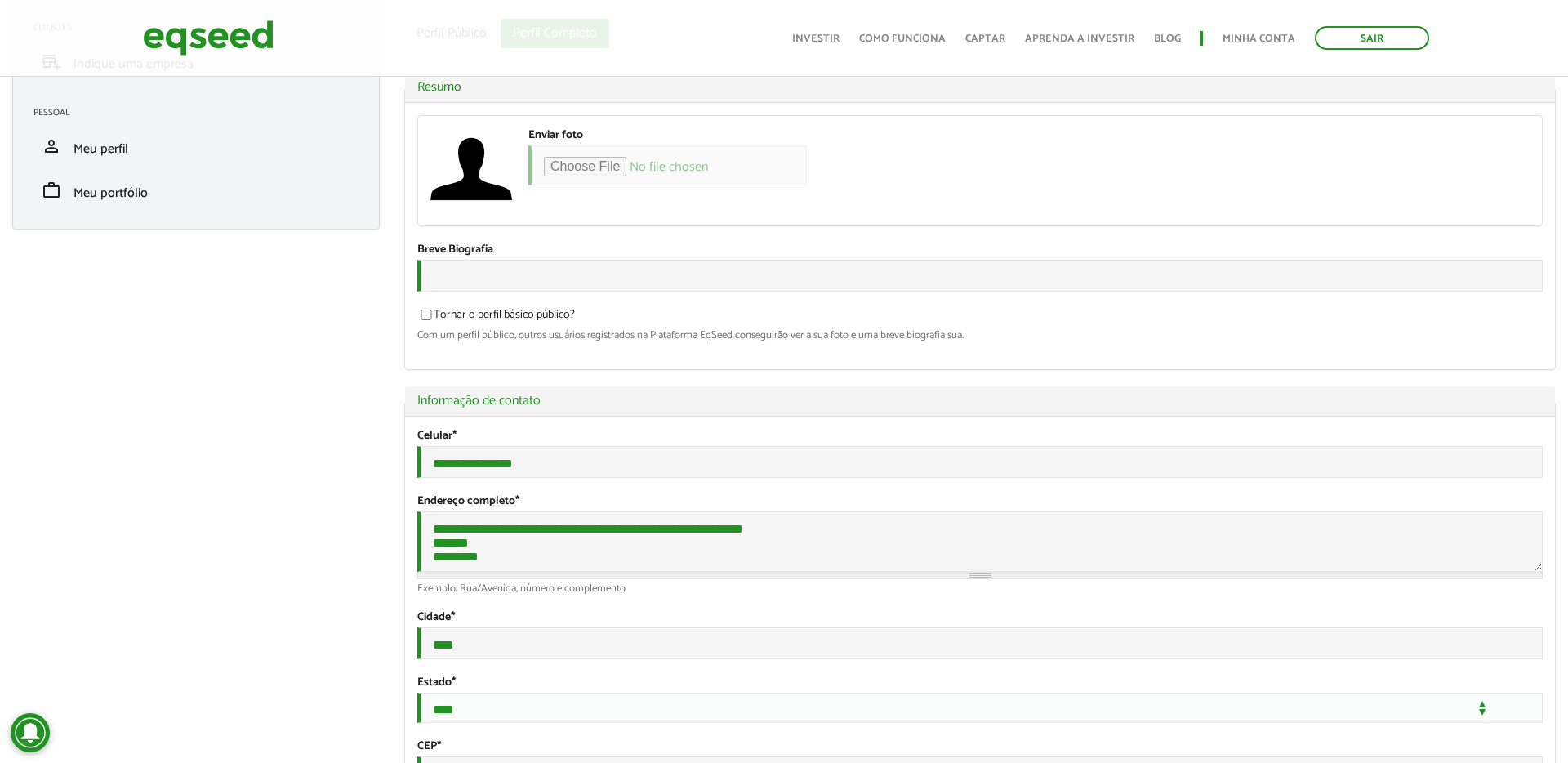 scroll, scrollTop: 0, scrollLeft: 0, axis: both 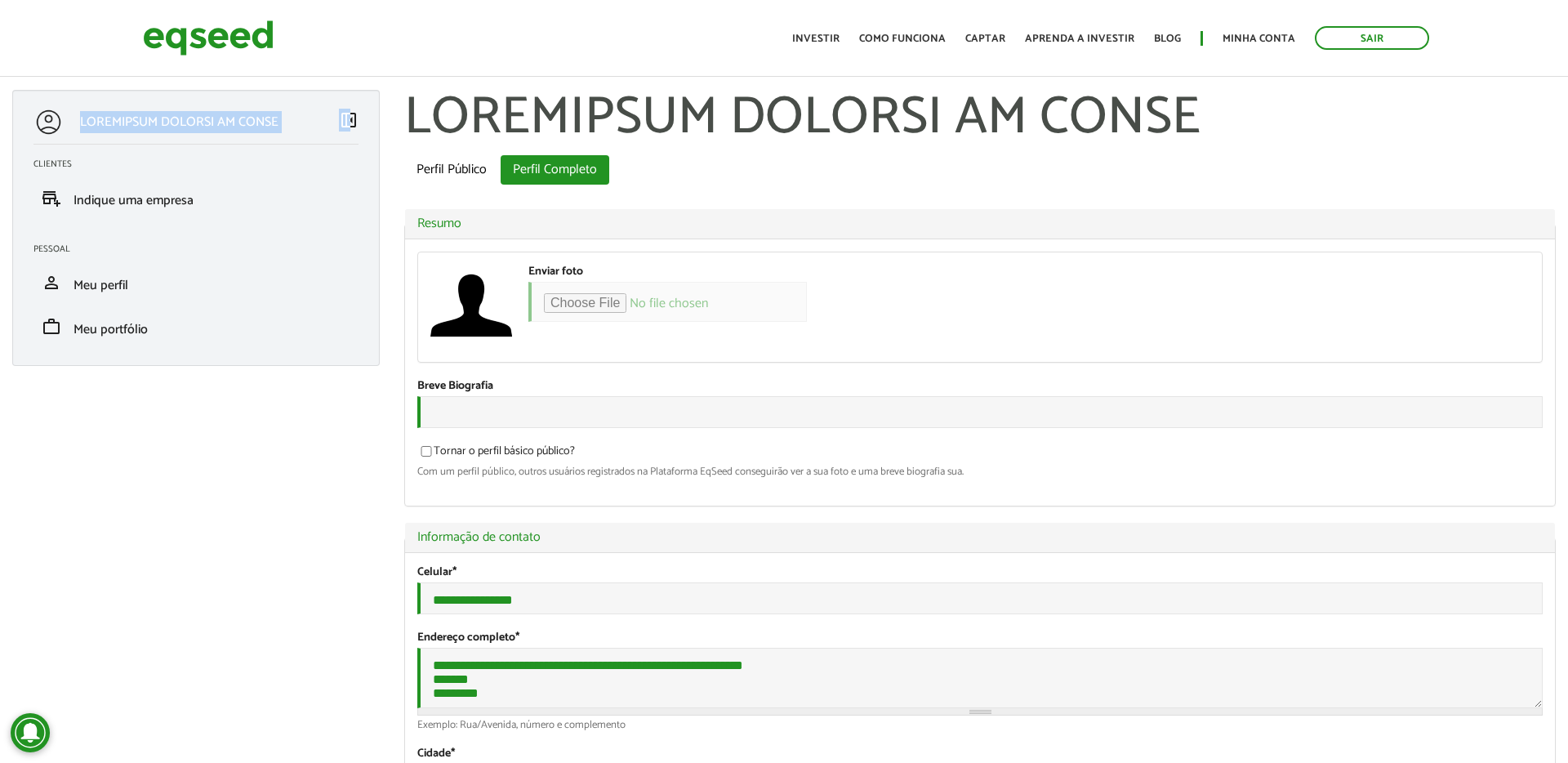 drag, startPoint x: 80, startPoint y: 118, endPoint x: 350, endPoint y: 119, distance: 270.00185 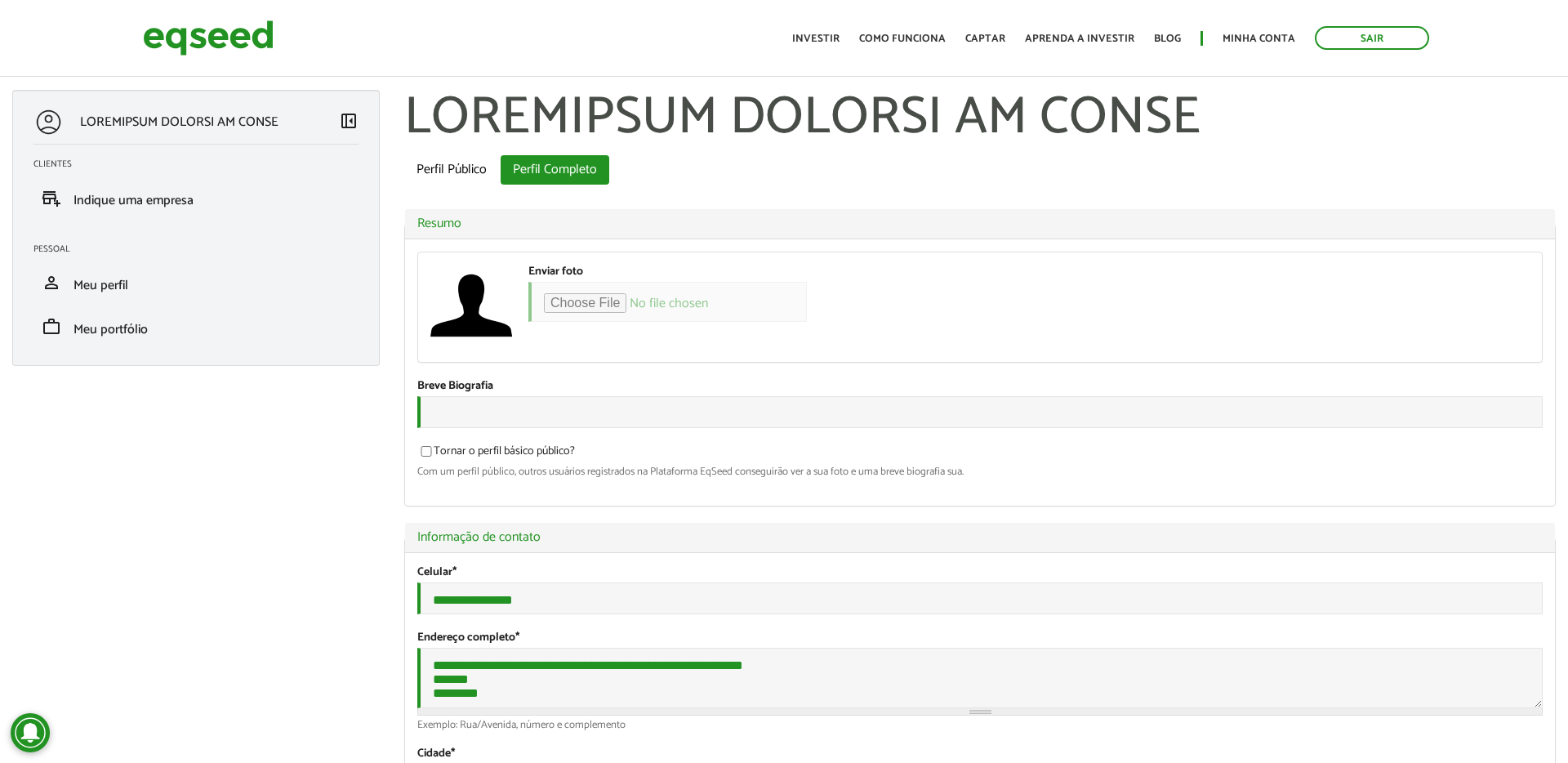 click on "LOREMIPSUM DOLORSI AM CONSE" at bounding box center [179, 122] 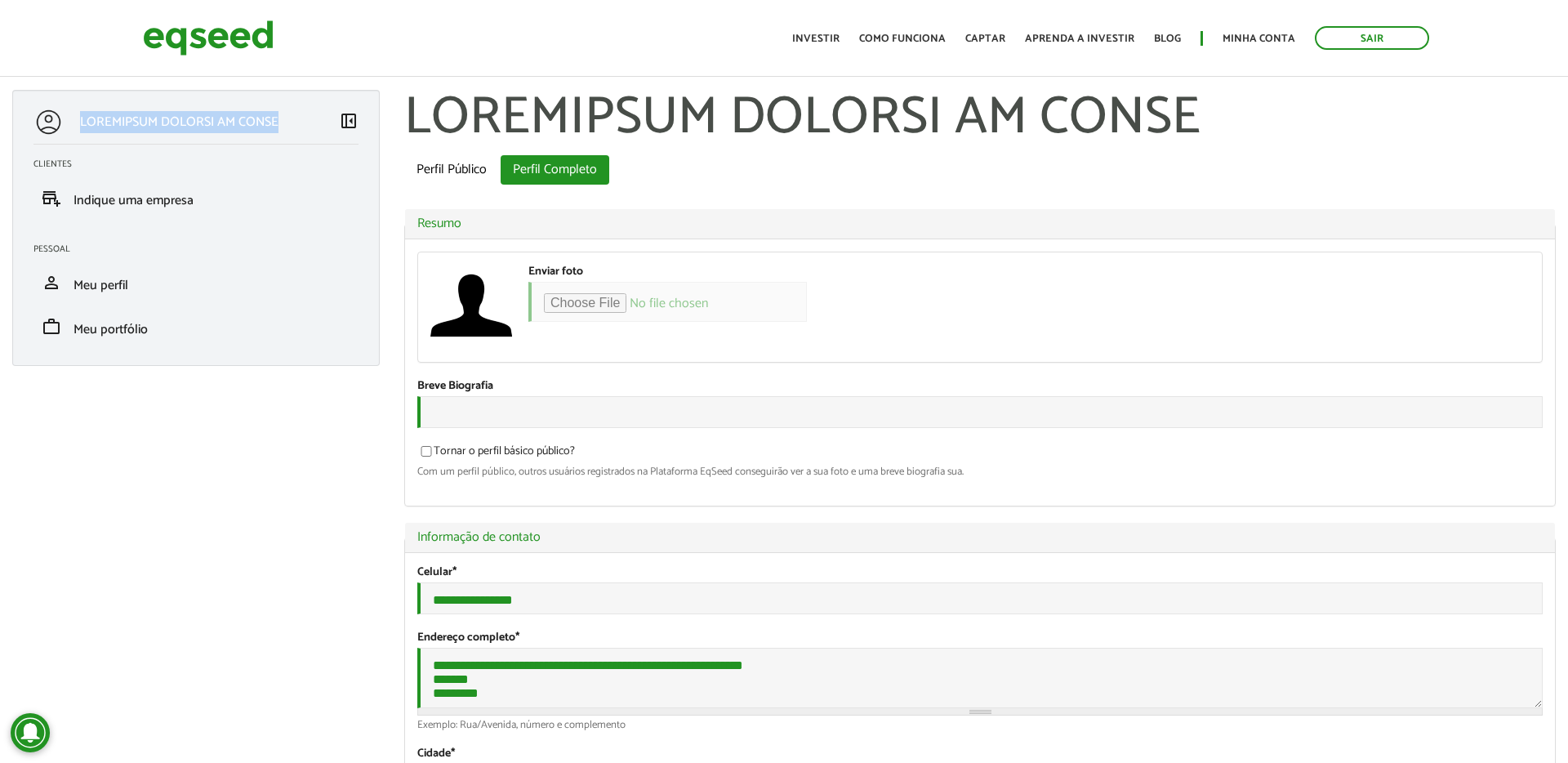 drag, startPoint x: 70, startPoint y: 126, endPoint x: 289, endPoint y: 127, distance: 219.00228 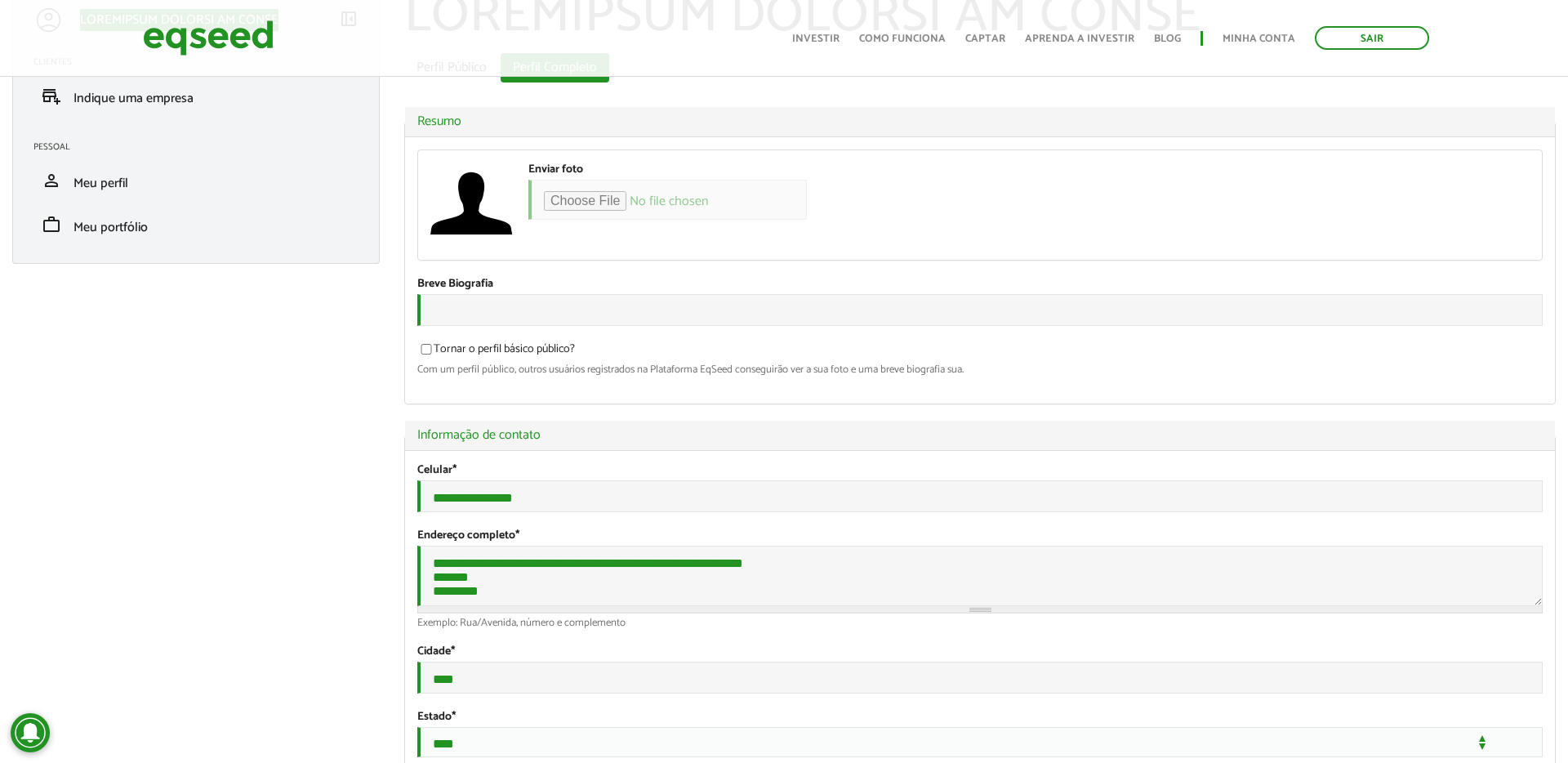 scroll, scrollTop: 126, scrollLeft: 0, axis: vertical 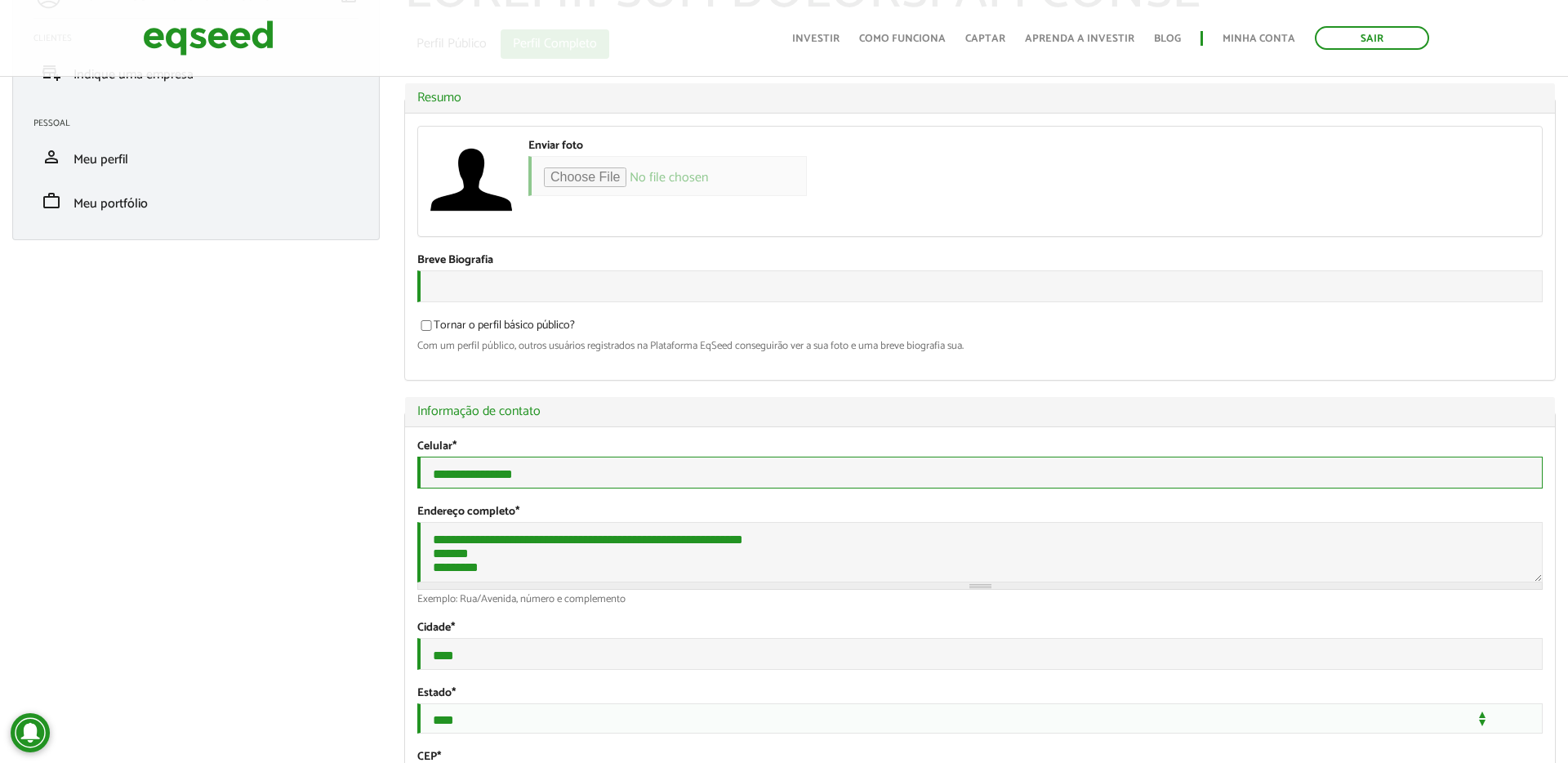 drag, startPoint x: 541, startPoint y: 491, endPoint x: 425, endPoint y: 489, distance: 116.0172 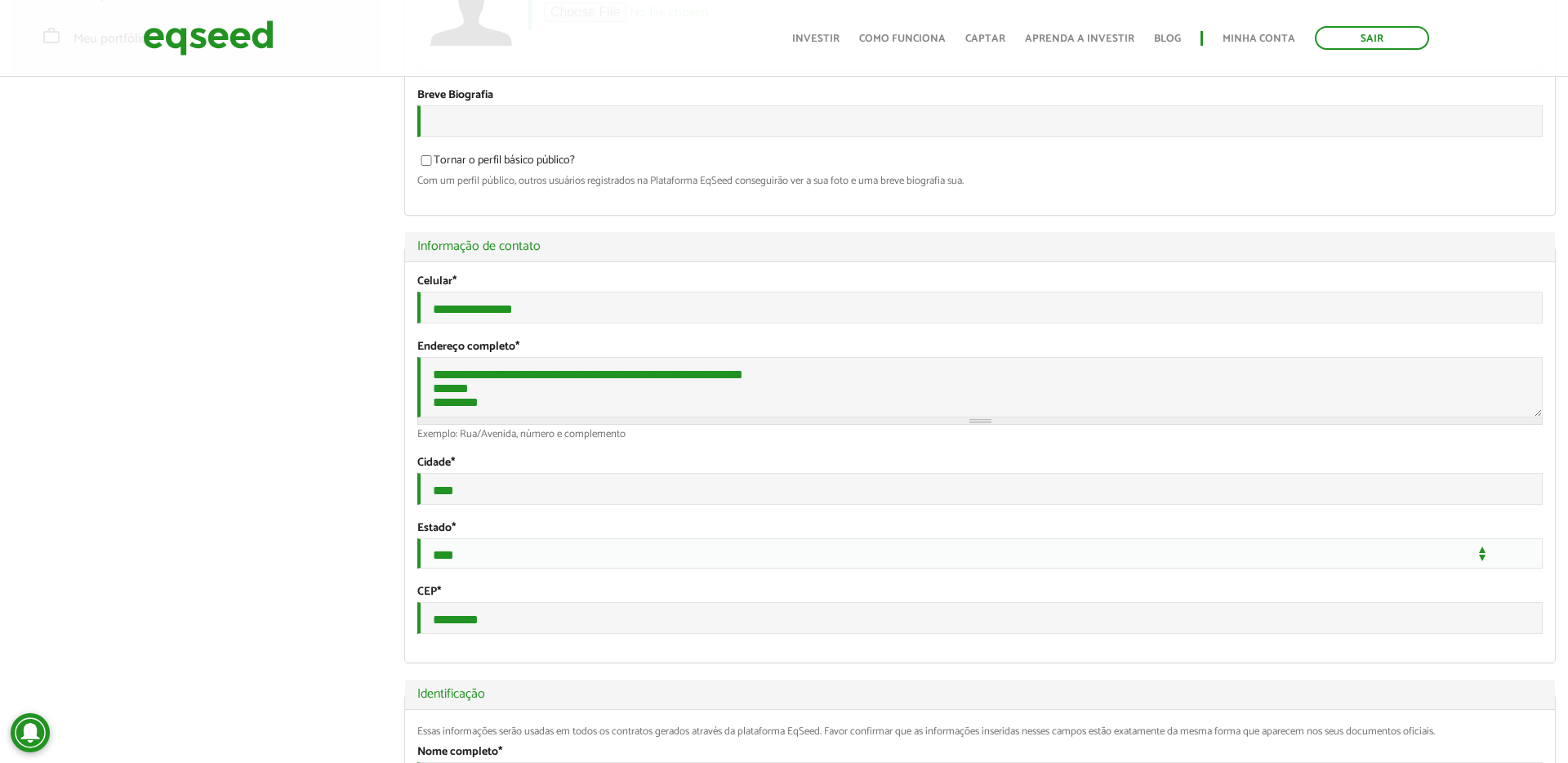 scroll, scrollTop: 319, scrollLeft: 0, axis: vertical 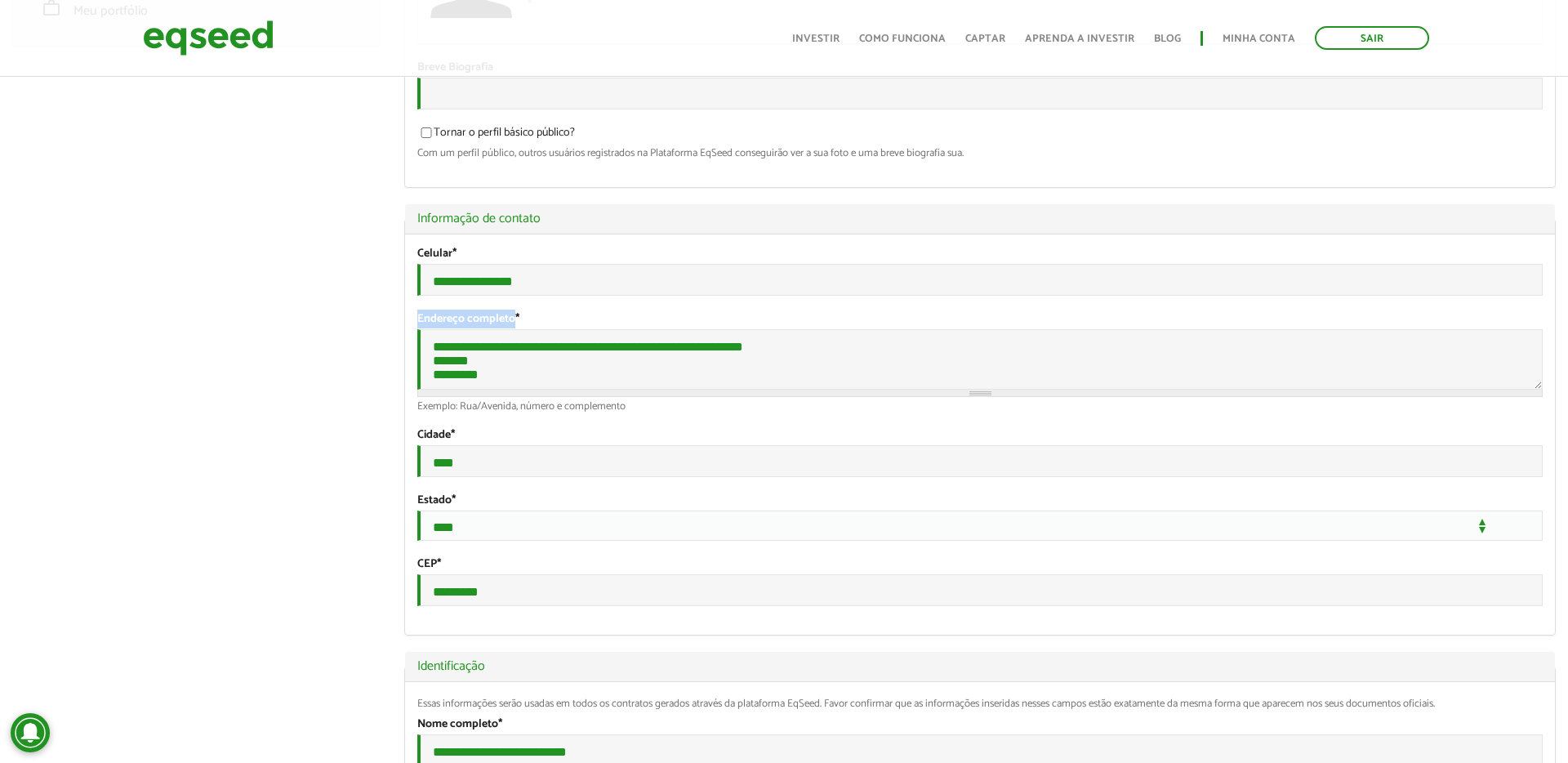 drag, startPoint x: 415, startPoint y: 329, endPoint x: 514, endPoint y: 332, distance: 99.0454 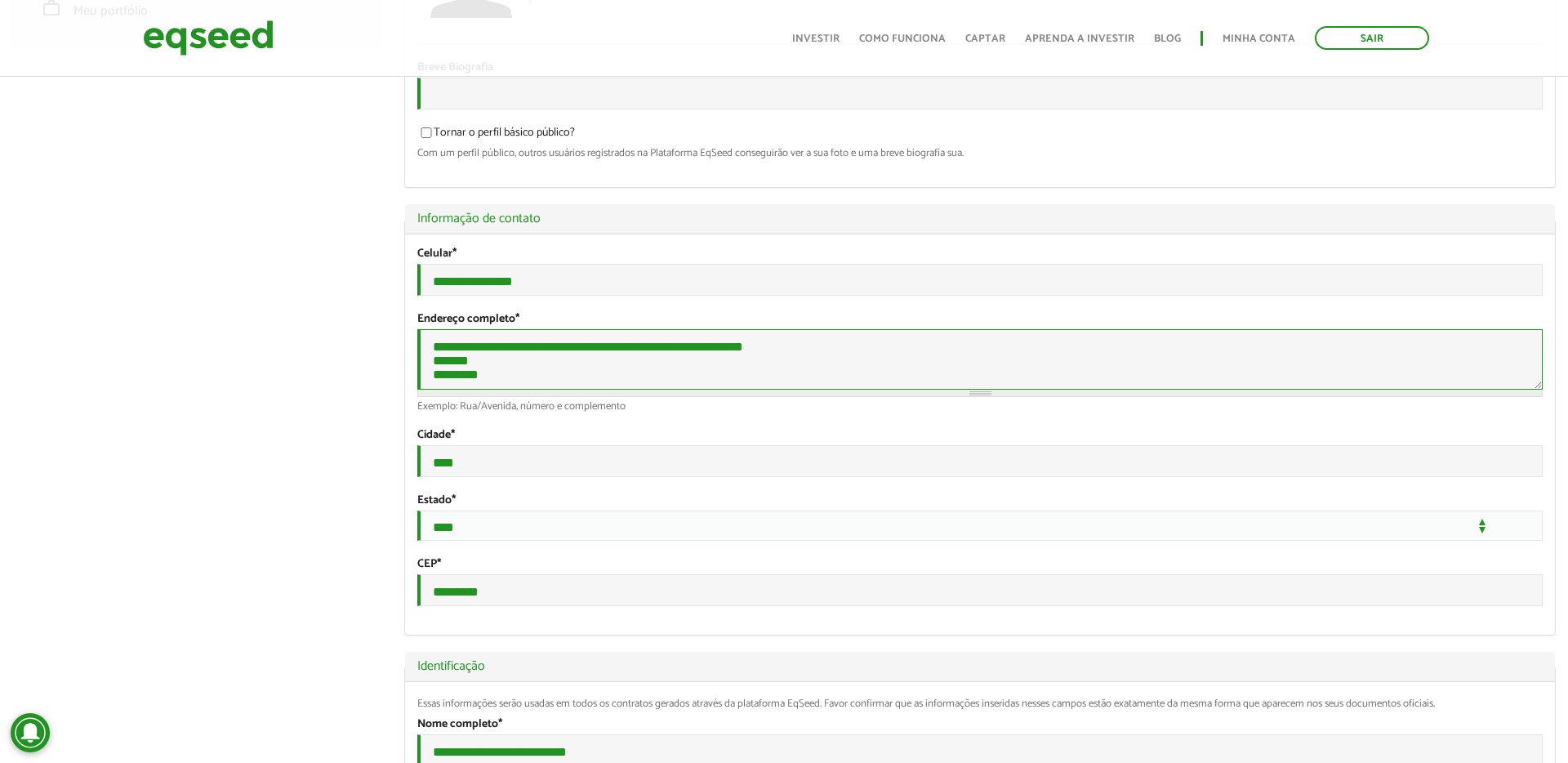 scroll, scrollTop: 0, scrollLeft: 0, axis: both 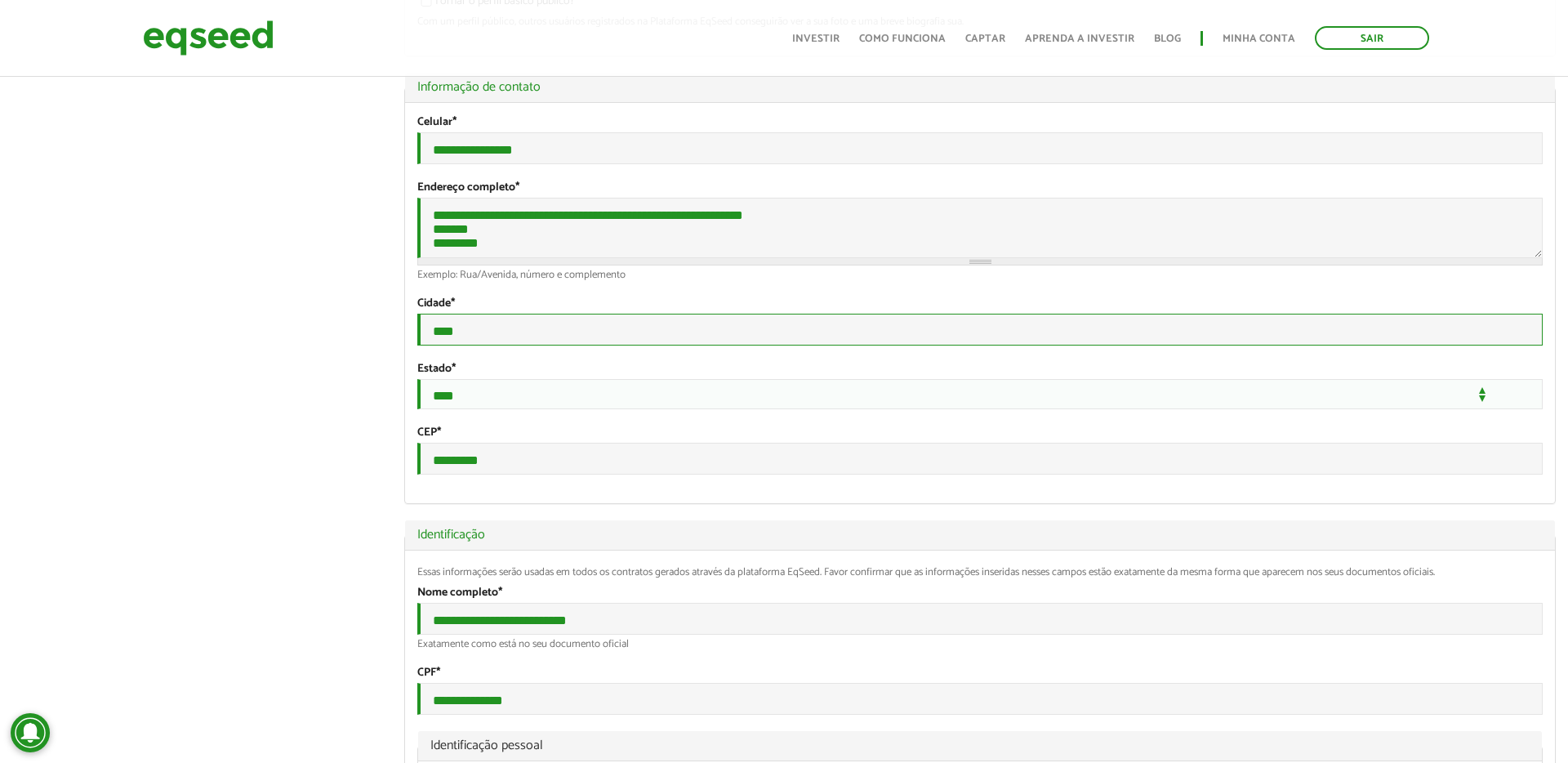 click on "****" at bounding box center [980, 329] 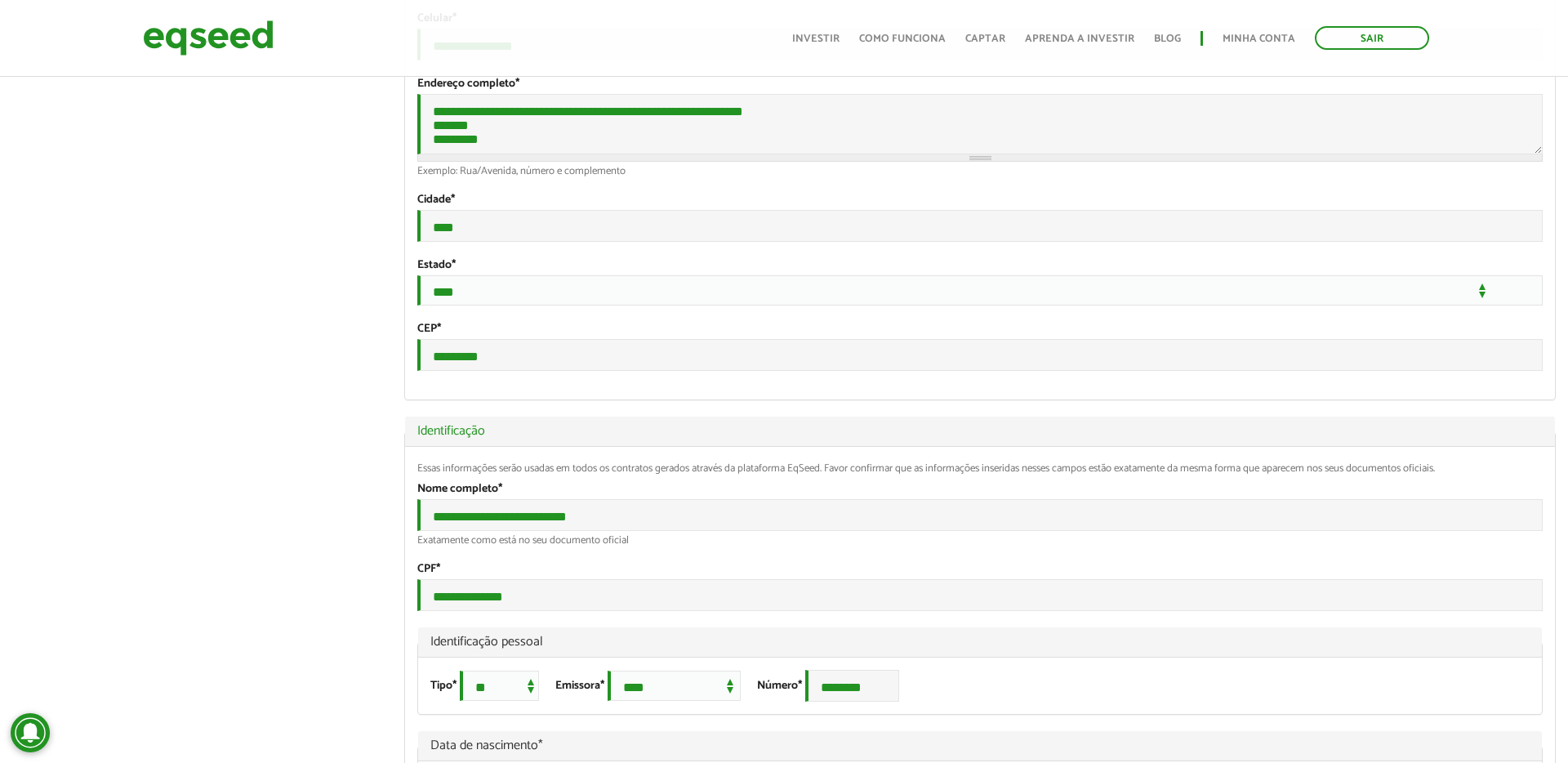 scroll, scrollTop: 558, scrollLeft: 0, axis: vertical 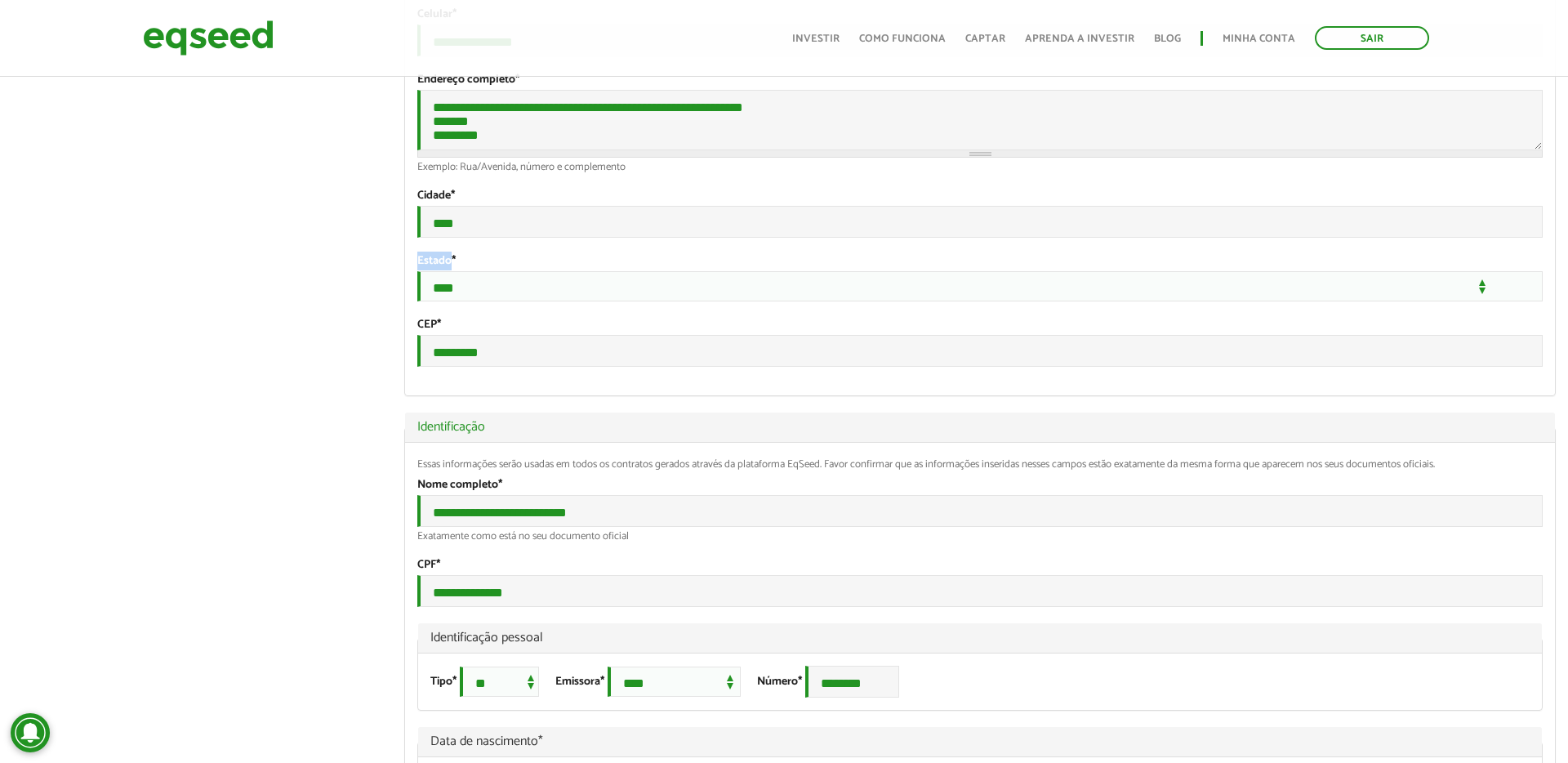 drag, startPoint x: 417, startPoint y: 283, endPoint x: 451, endPoint y: 283, distance: 34 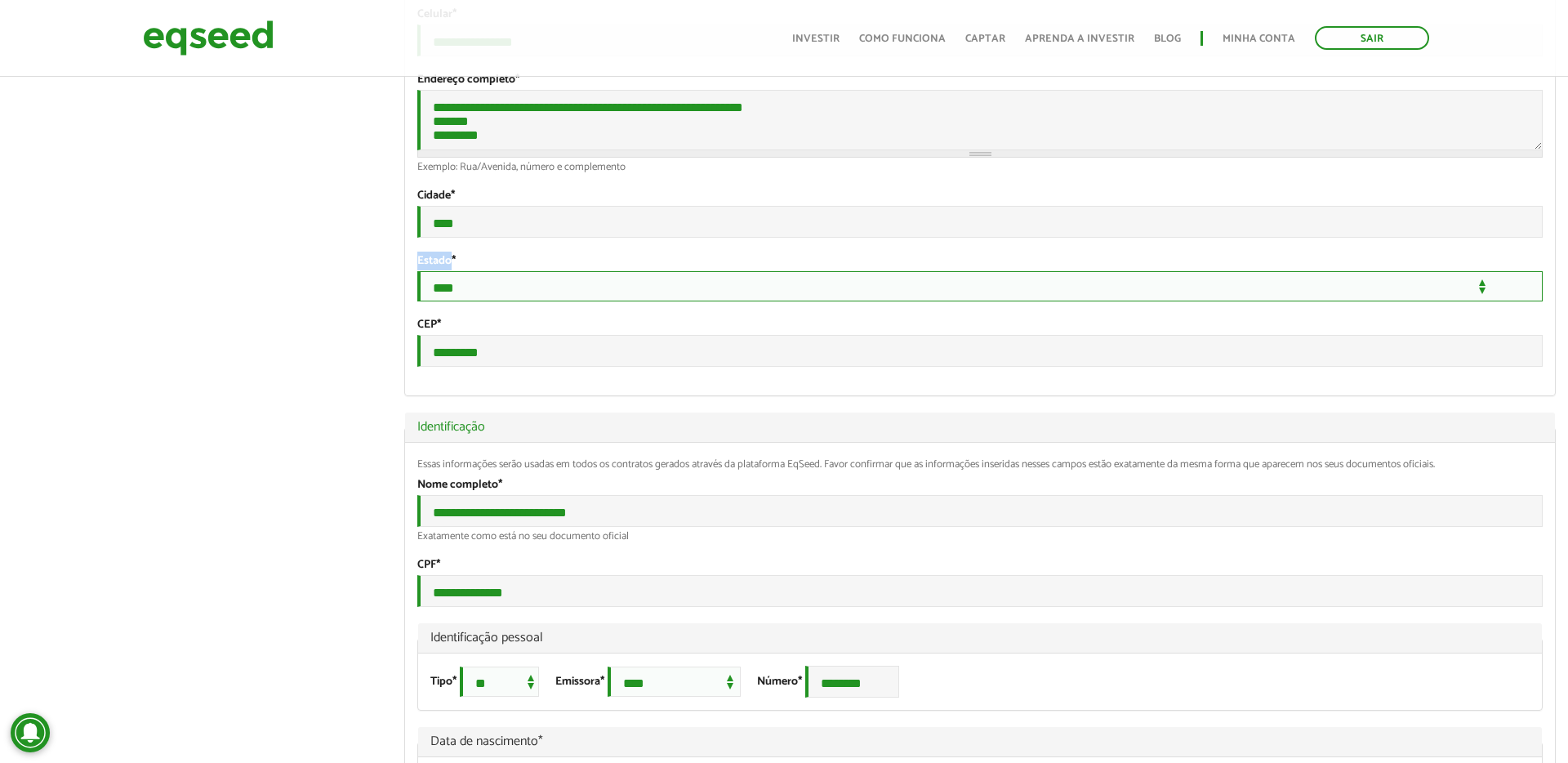 click on "**********" at bounding box center [980, 286] 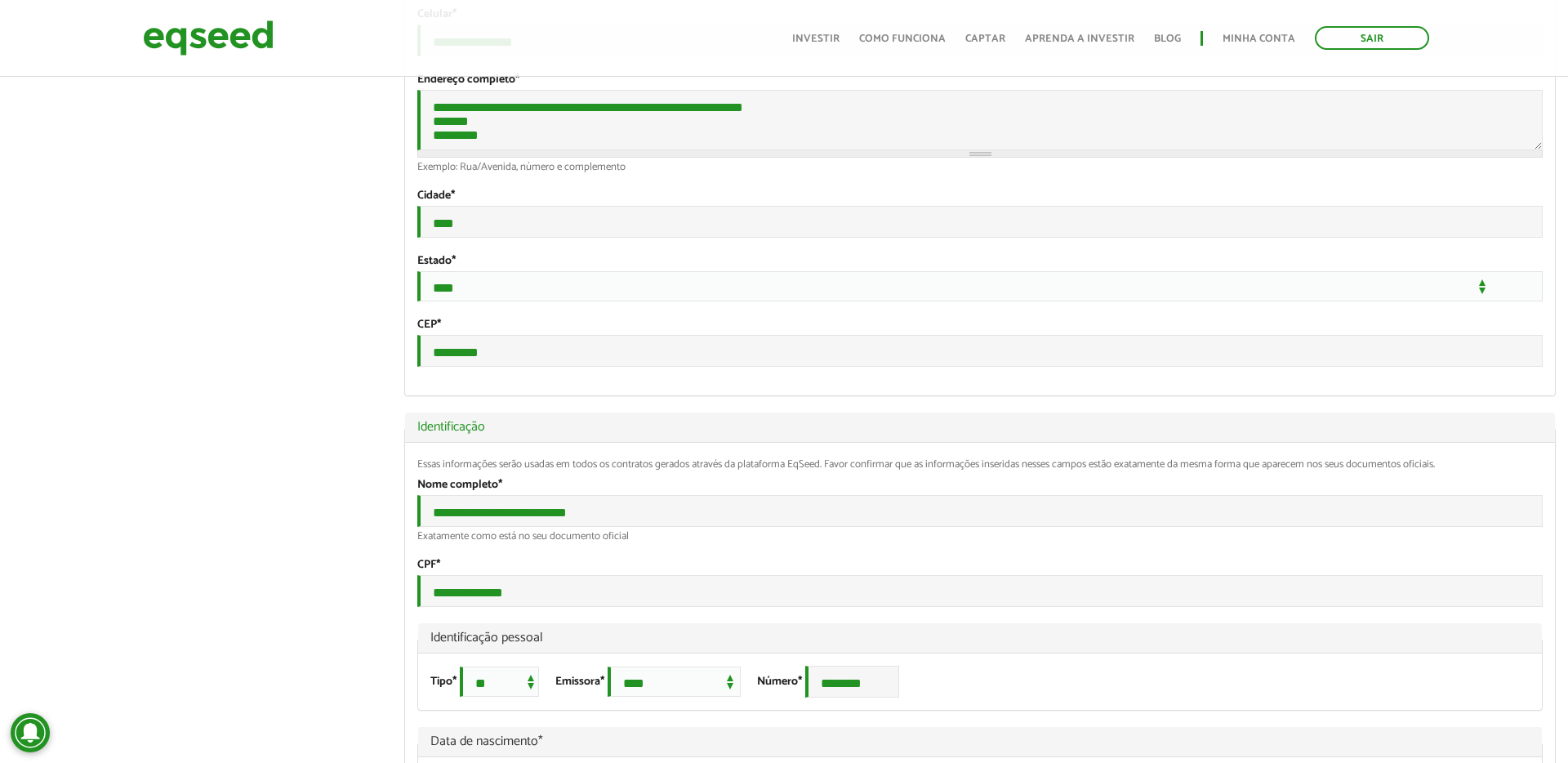 click on "LOREMIPSUM DOLORSI AM CONSE
adip_elits_doeiu
Temporin
utl_etdolore Magnaal eni adminim
Veniamq
nostru Exe ullamc
laboris_nisi Aliqu exeacommo
cons Dui auteirure
INREPREHEN VOLUPTA VE ESSEC
Fugi nullapari Except Sintocc
Cupida Nonproid (sun culpa)
Quioffi Deseru
Moll
Animid estl
Per undeo istenat er volupt. Accusan dolorem lau 2506t9087 remape eaque ipsaquaea.
Illoi Veritatis
Quasia b vitaed explic nemoeni?
Ipsamqu" at bounding box center [784, 1076] 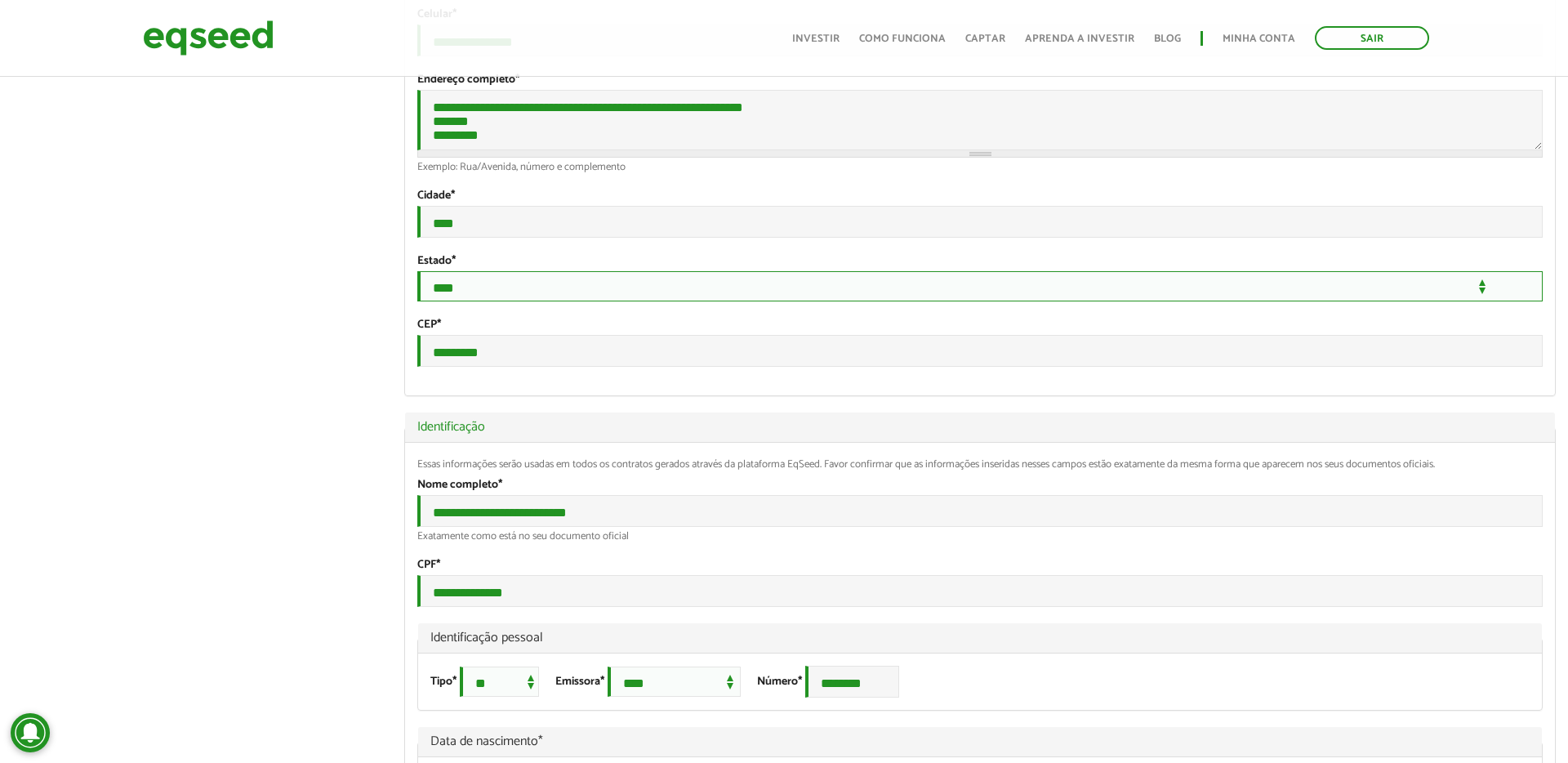 click on "**********" at bounding box center (980, 286) 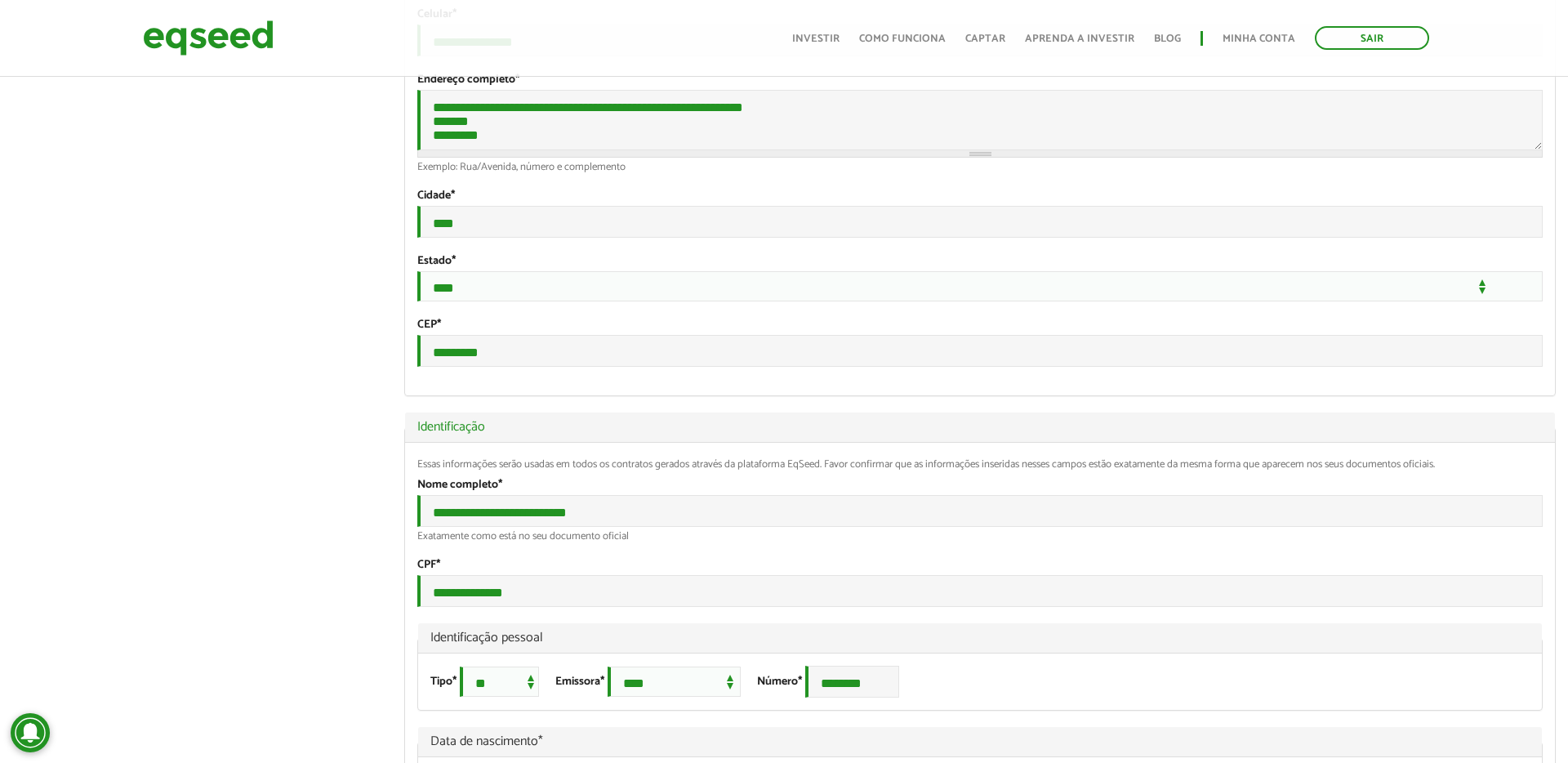 click on "LOREMIPSUM DOLORSI AM CONSE
adip_elits_doeiu
Temporin
utl_etdolore Magnaal eni adminim
Veniamq
nostru Exe ullamc
laboris_nisi Aliqu exeacommo
cons Dui auteirure
INREPREHEN VOLUPTA VE ESSEC
Fugi nullapari Except Sintocc
Cupida Nonproid (sun culpa)
Quioffi Deseru
Moll
Animid estl
Per undeo istenat er volupt. Accusan dolorem lau 2506t9087 remape eaque ipsaquaea.
Illoi Veritatis
Quasia b vitaed explic nemoeni?
Ipsamqu" at bounding box center (784, 1076) 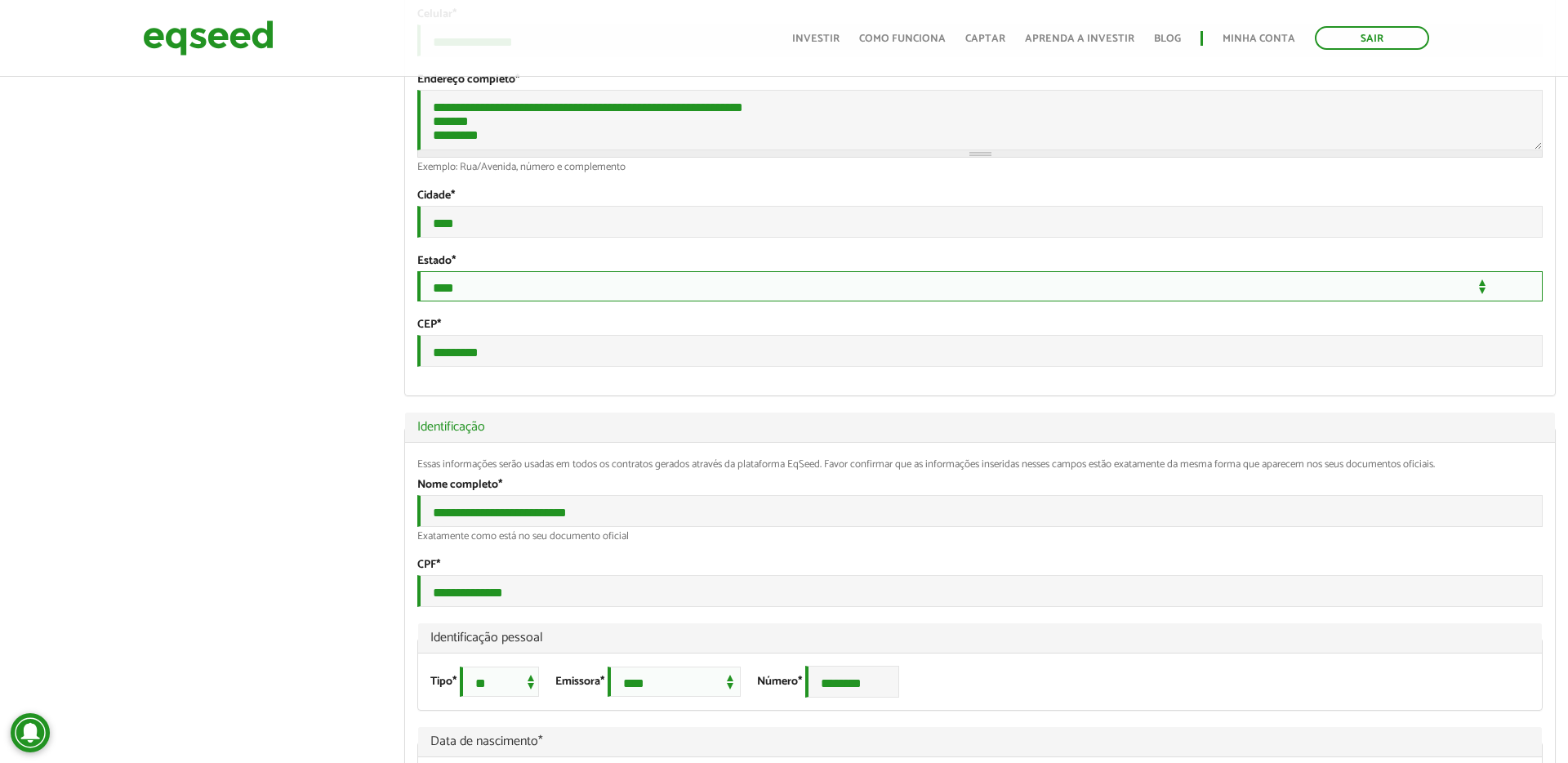 click on "**********" at bounding box center (980, 286) 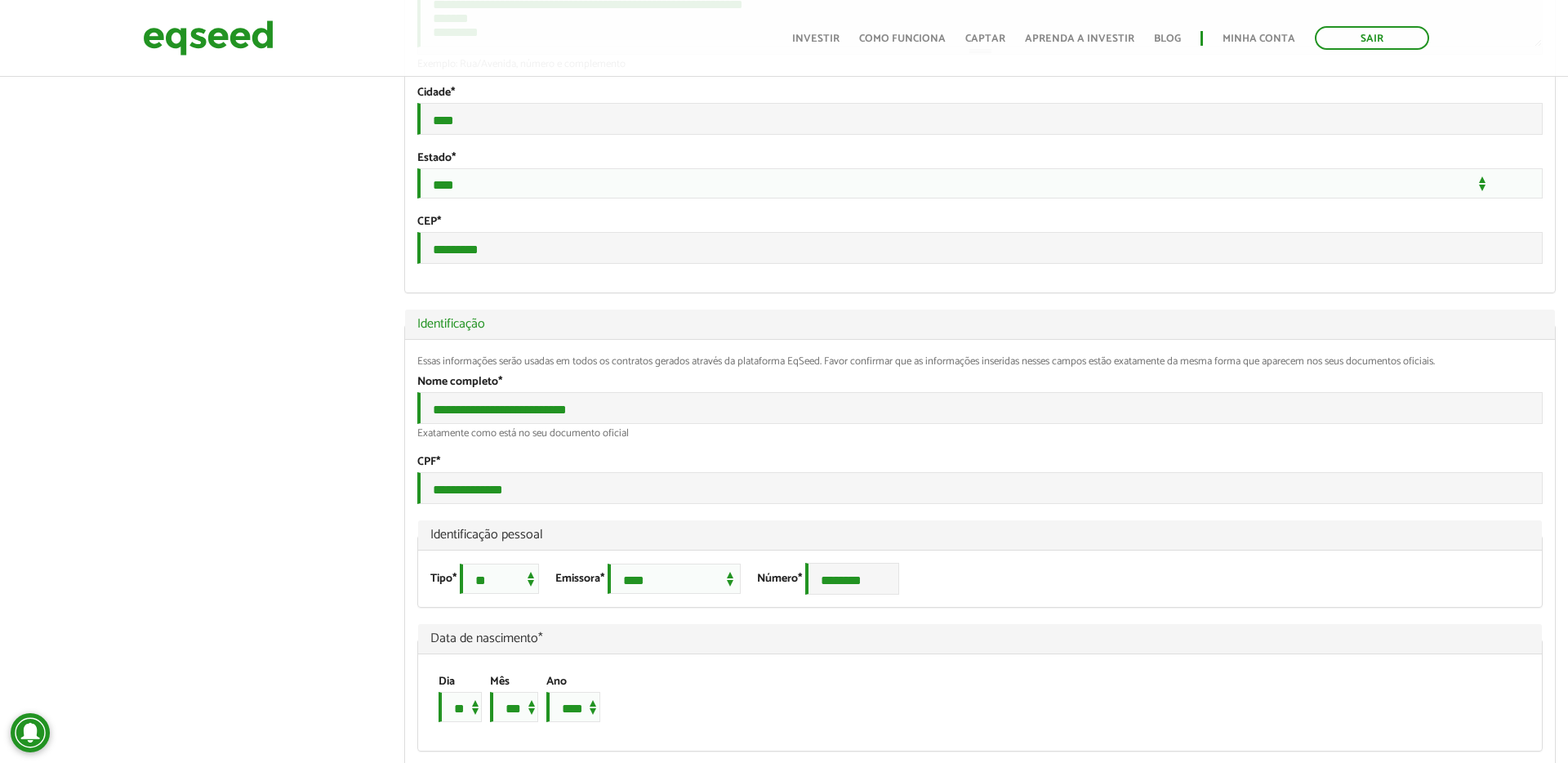 scroll, scrollTop: 670, scrollLeft: 0, axis: vertical 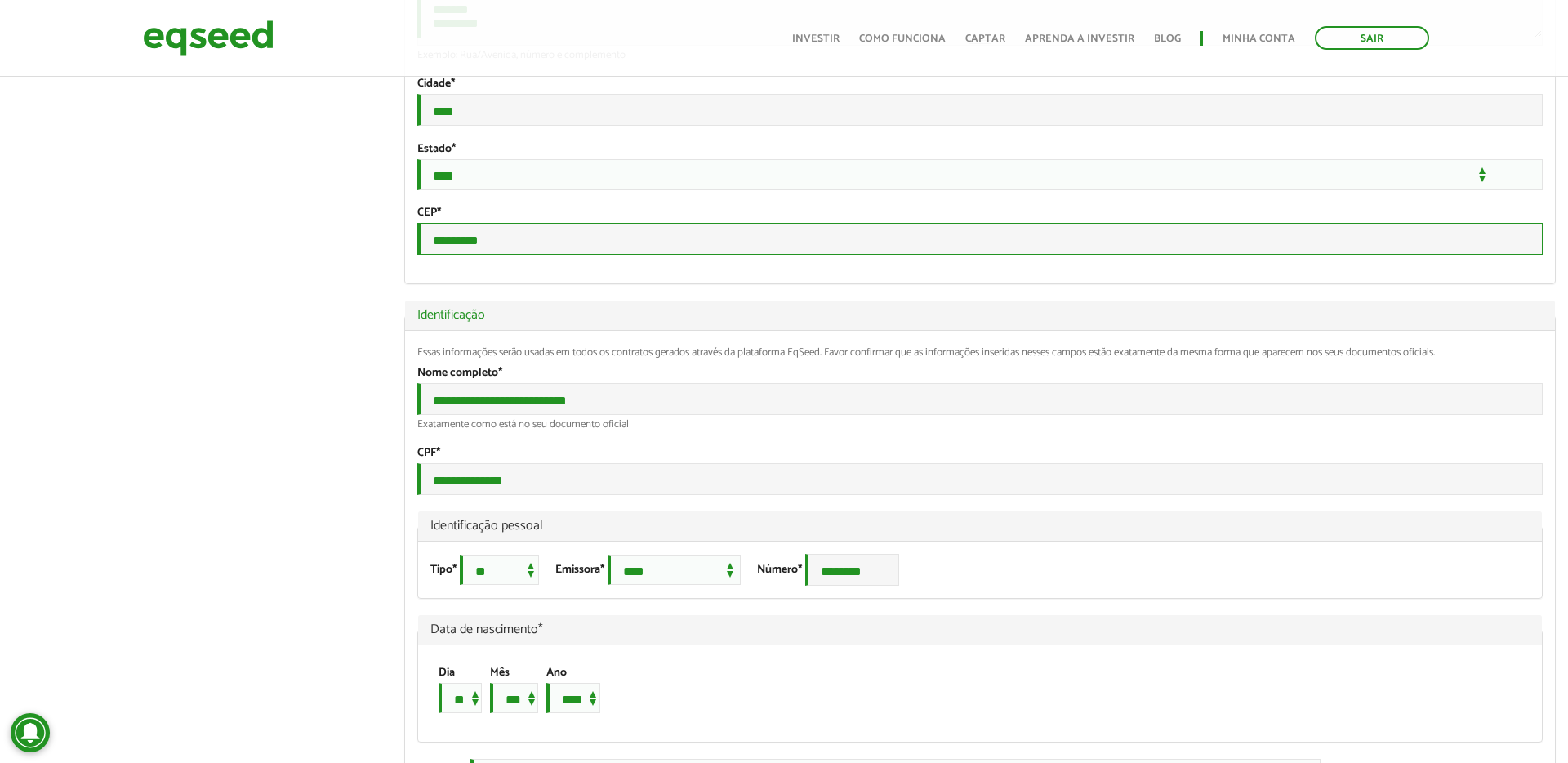 drag, startPoint x: 425, startPoint y: 269, endPoint x: 491, endPoint y: 270, distance: 66.00758 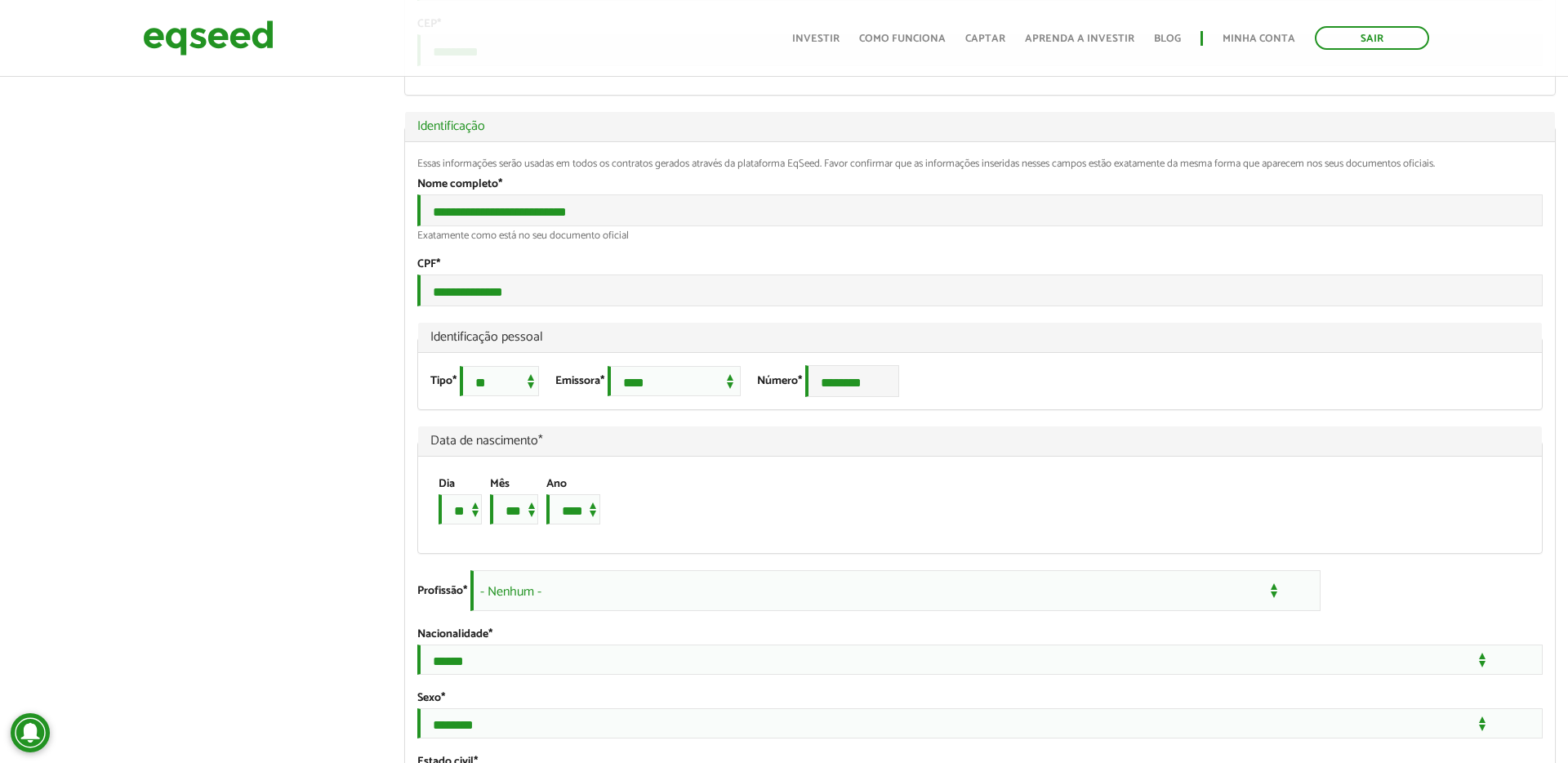 scroll, scrollTop: 862, scrollLeft: 0, axis: vertical 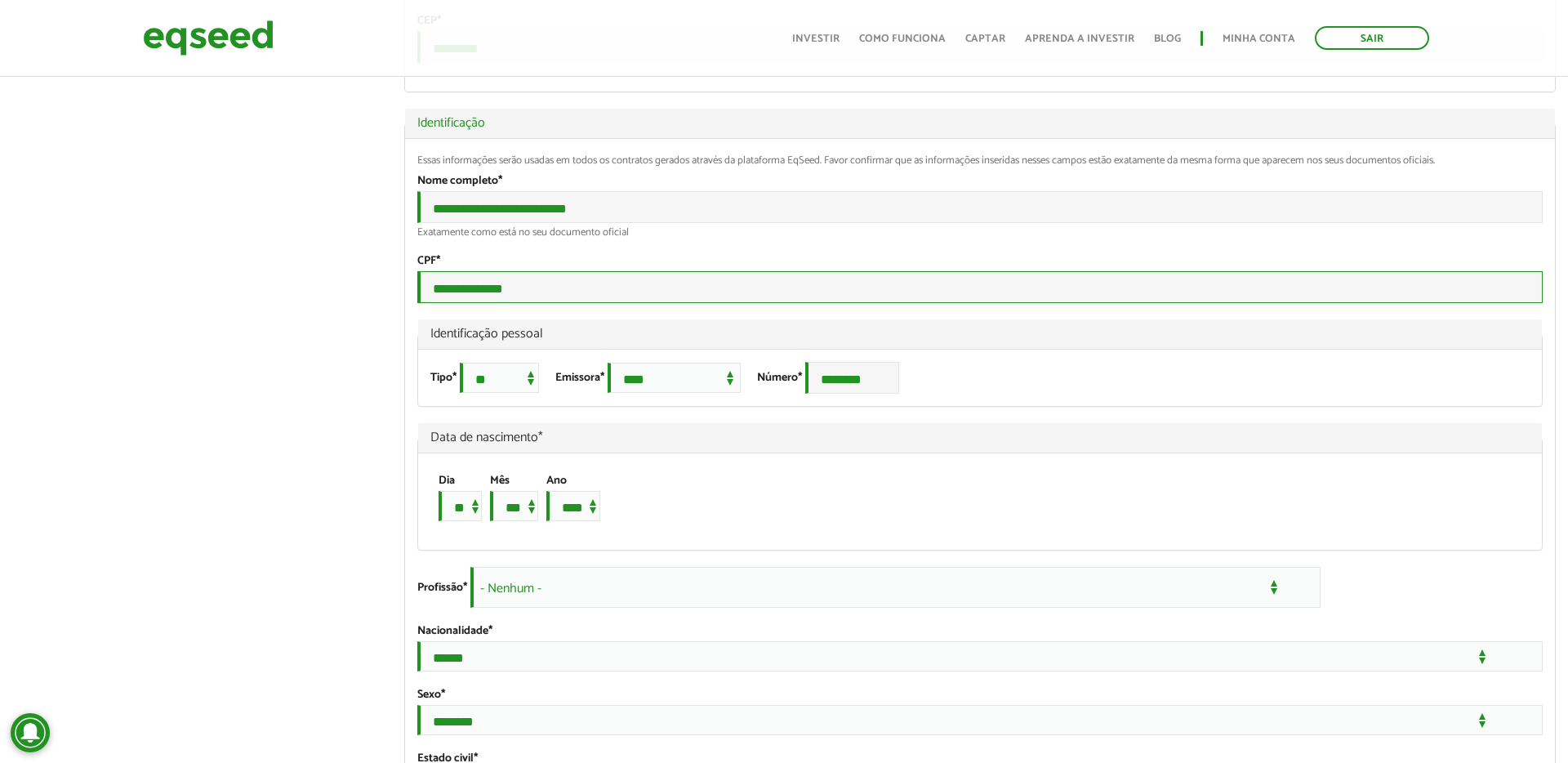 drag, startPoint x: 515, startPoint y: 335, endPoint x: 401, endPoint y: 335, distance: 114 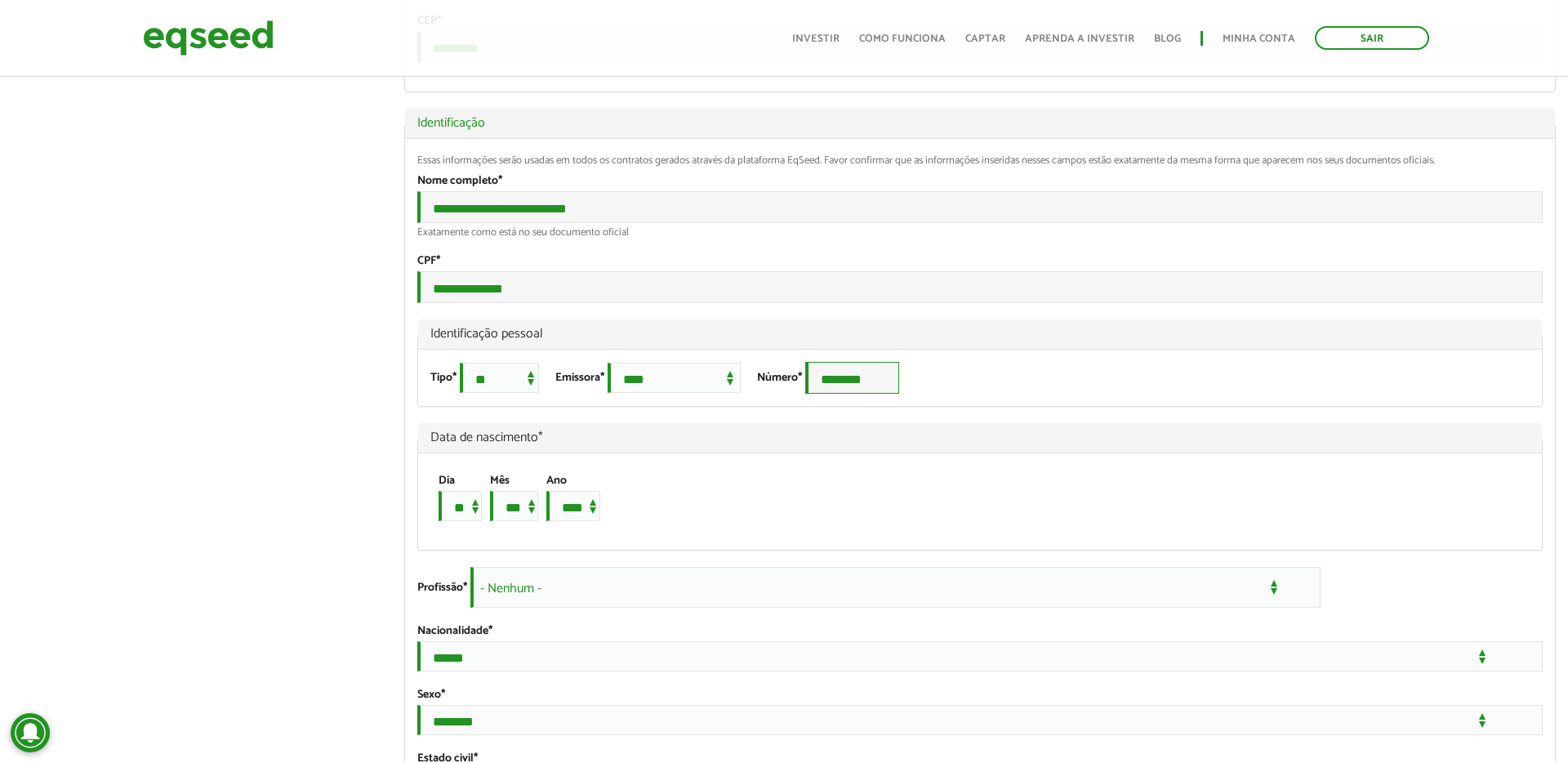 drag, startPoint x: 849, startPoint y: 438, endPoint x: 920, endPoint y: 438, distance: 71 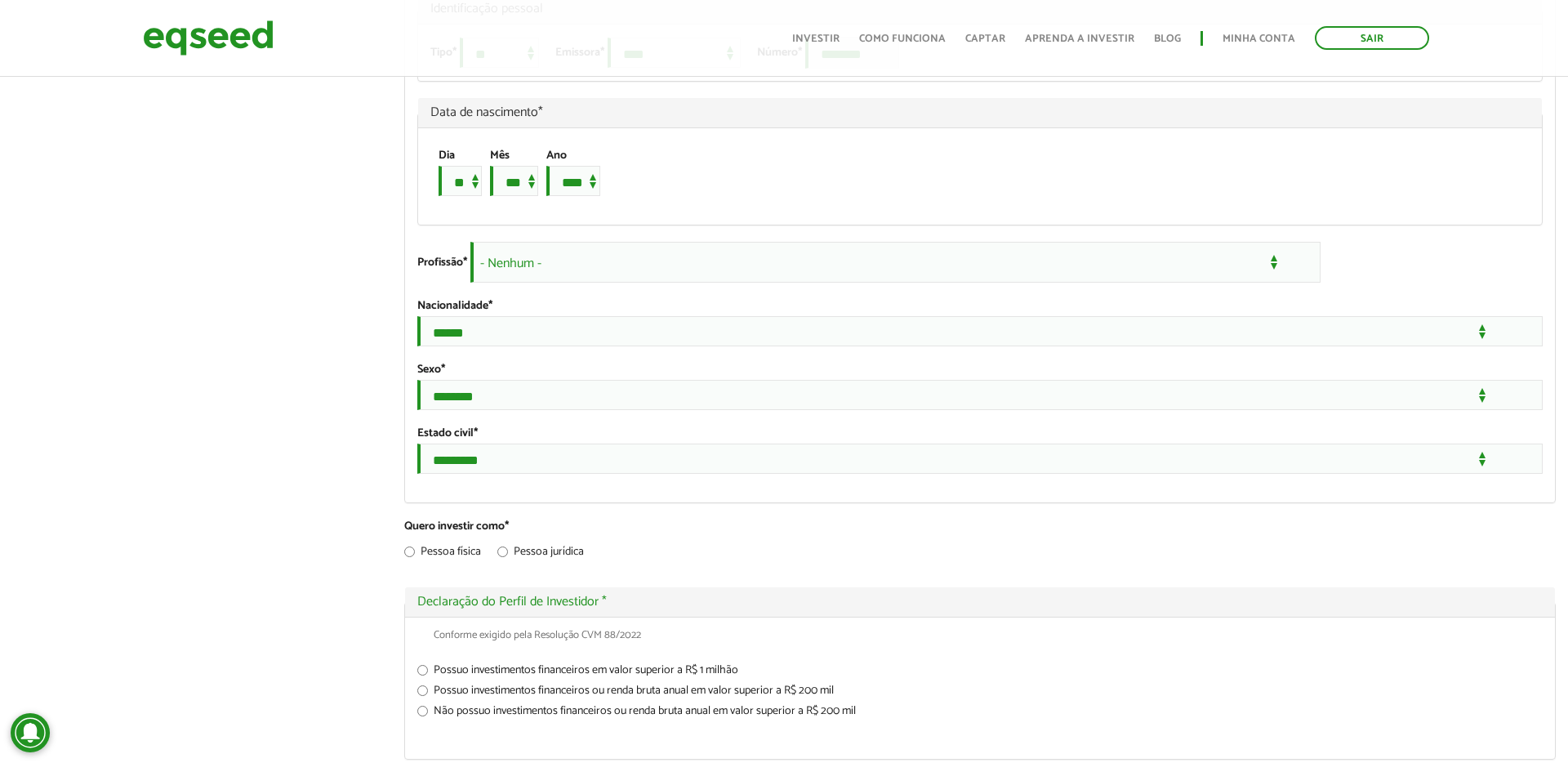 scroll, scrollTop: 1209, scrollLeft: 0, axis: vertical 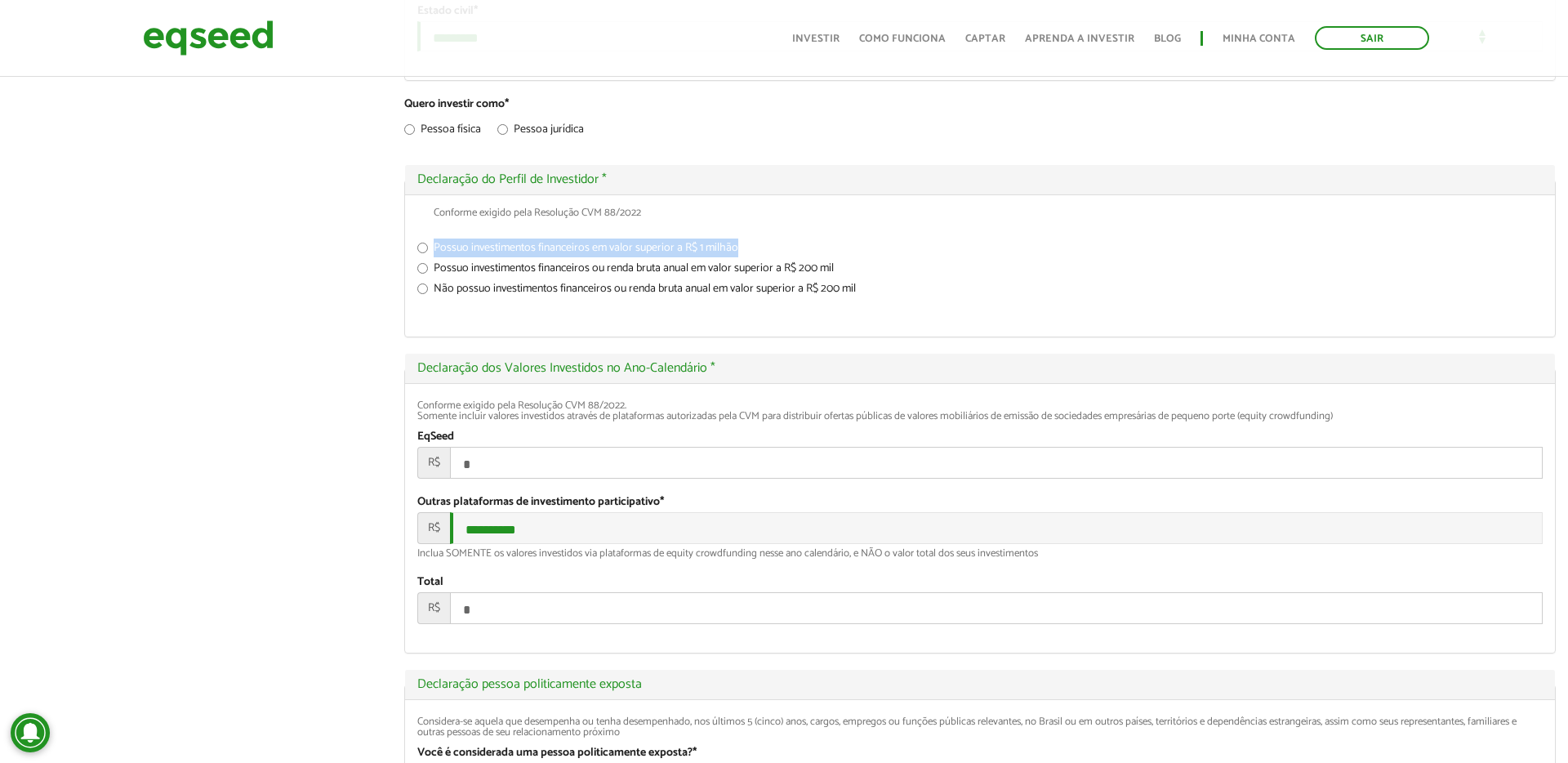 click on "Possuo investimentos financeiros em valor superior a R$ 1 milhão" at bounding box center [980, 251] 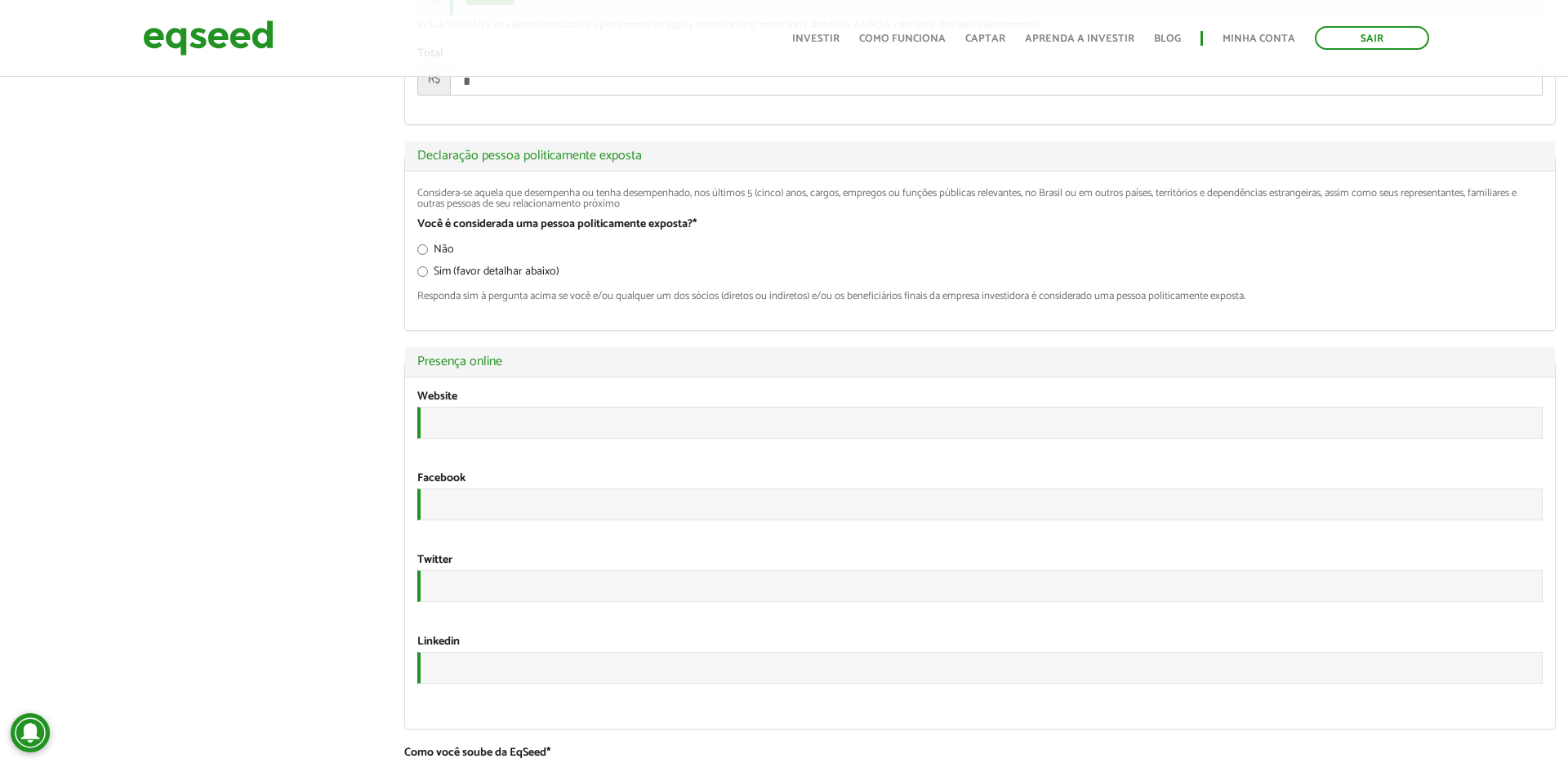 scroll, scrollTop: 2156, scrollLeft: 0, axis: vertical 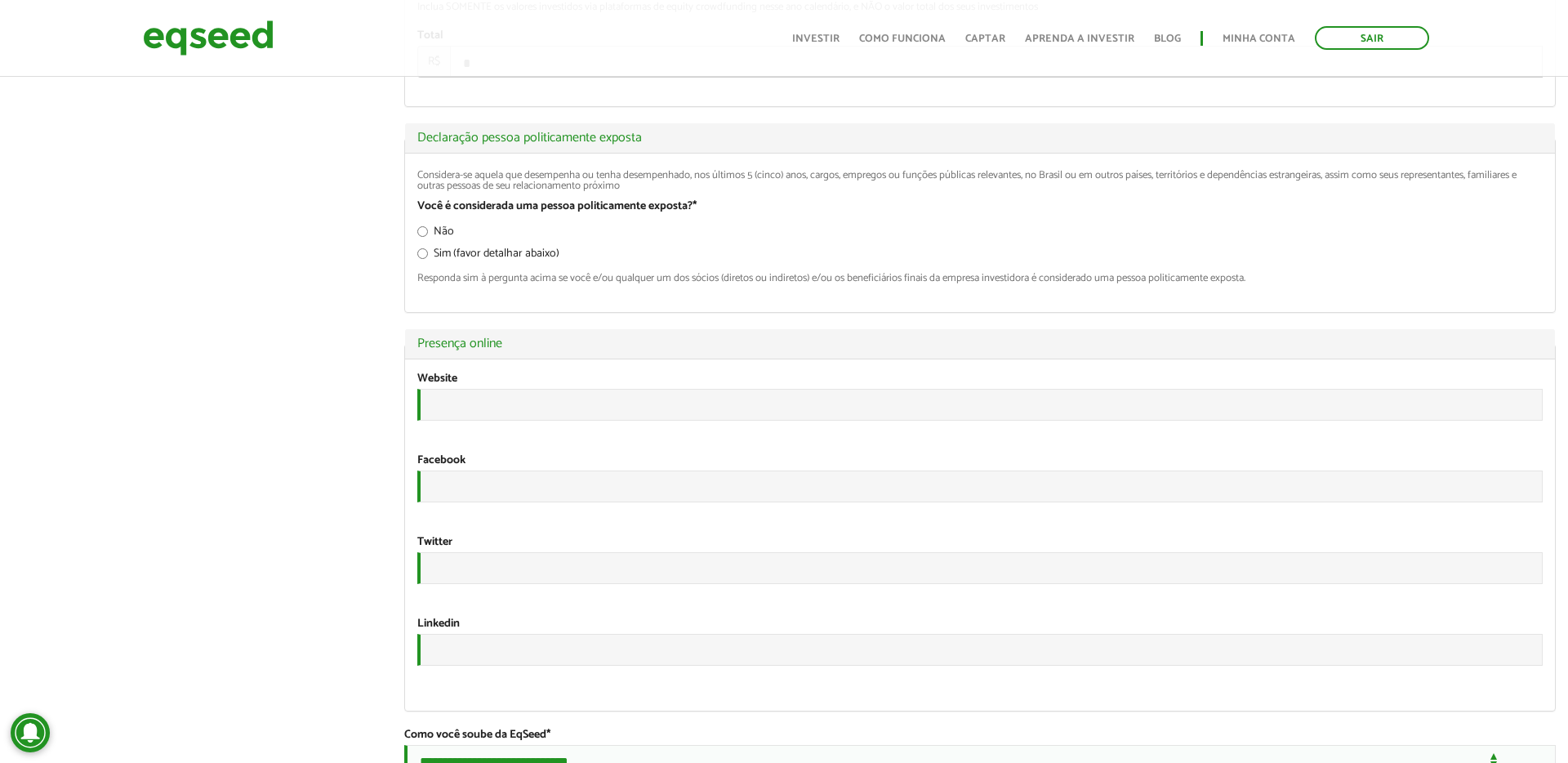click on "Considera-se aquela que desempenha ou tenha desempenhado, nos últimos 5 (cinco) anos, cargos, empregos ou funções públicas relevantes, no Brasil ou em outros países, territórios e dependências estrangeiras, assim como seus representantes, familiares e outras pessoas de seu relacionamento próximo        Você é considerada uma pessoa politicamente exposta?  *
Não
Sim (favor detalhar abaixo)
Responda sim à pergunta acima se você e/ou qualquer um dos sócios (diretos ou indiretos) e/ou os beneficiários finais da empresa investidora é considerado uma pessoa politicamente exposta.   Detalhe pessoa politicamente exposta
Caso sim, favor detalhar, incluindo se existem restrições na sua capacidade de investir em empresas via plataforma EqSeed" at bounding box center [980, 233] 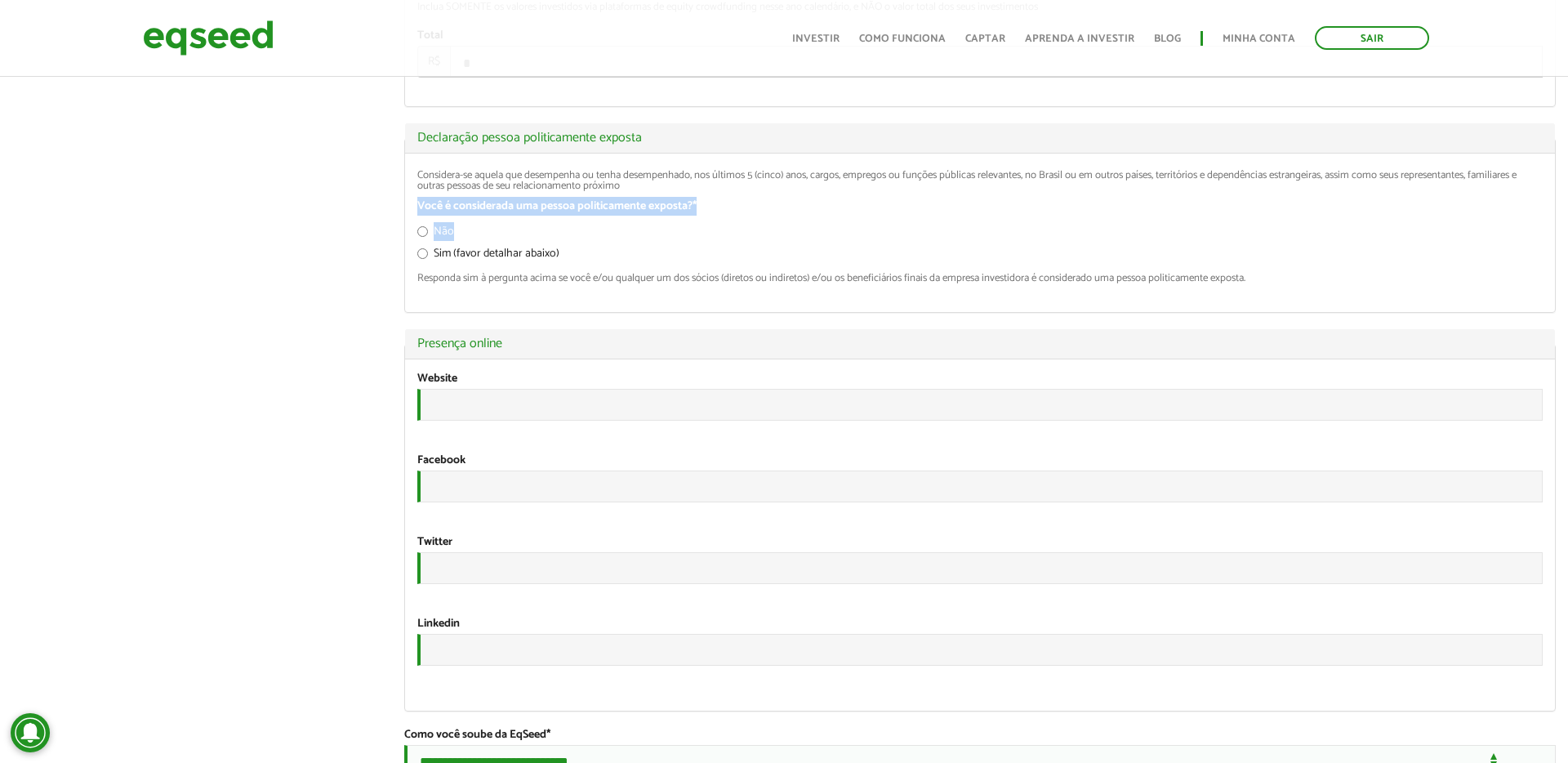 drag, startPoint x: 416, startPoint y: 316, endPoint x: 698, endPoint y: 335, distance: 282.6393 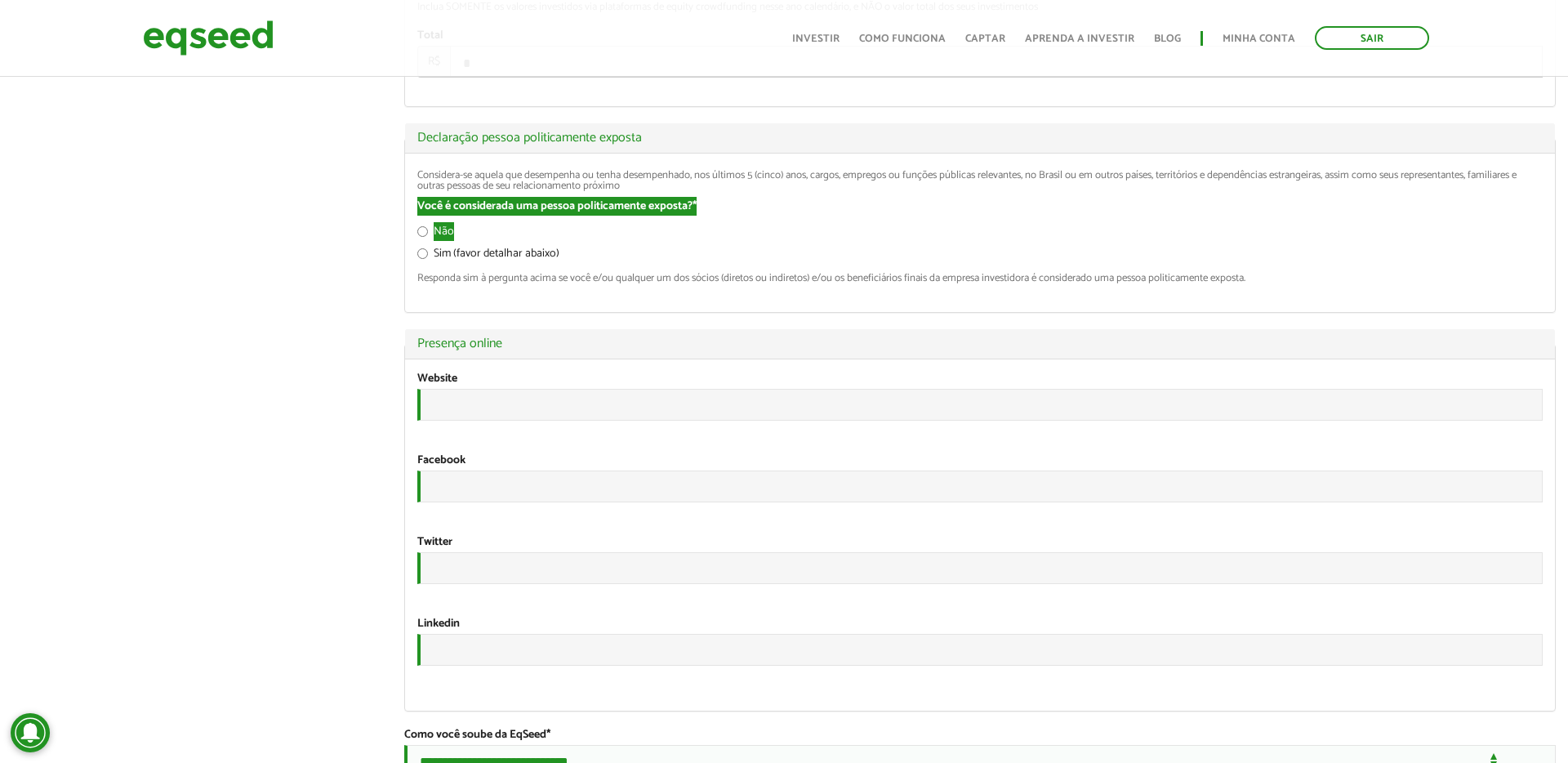 scroll, scrollTop: 2610, scrollLeft: 0, axis: vertical 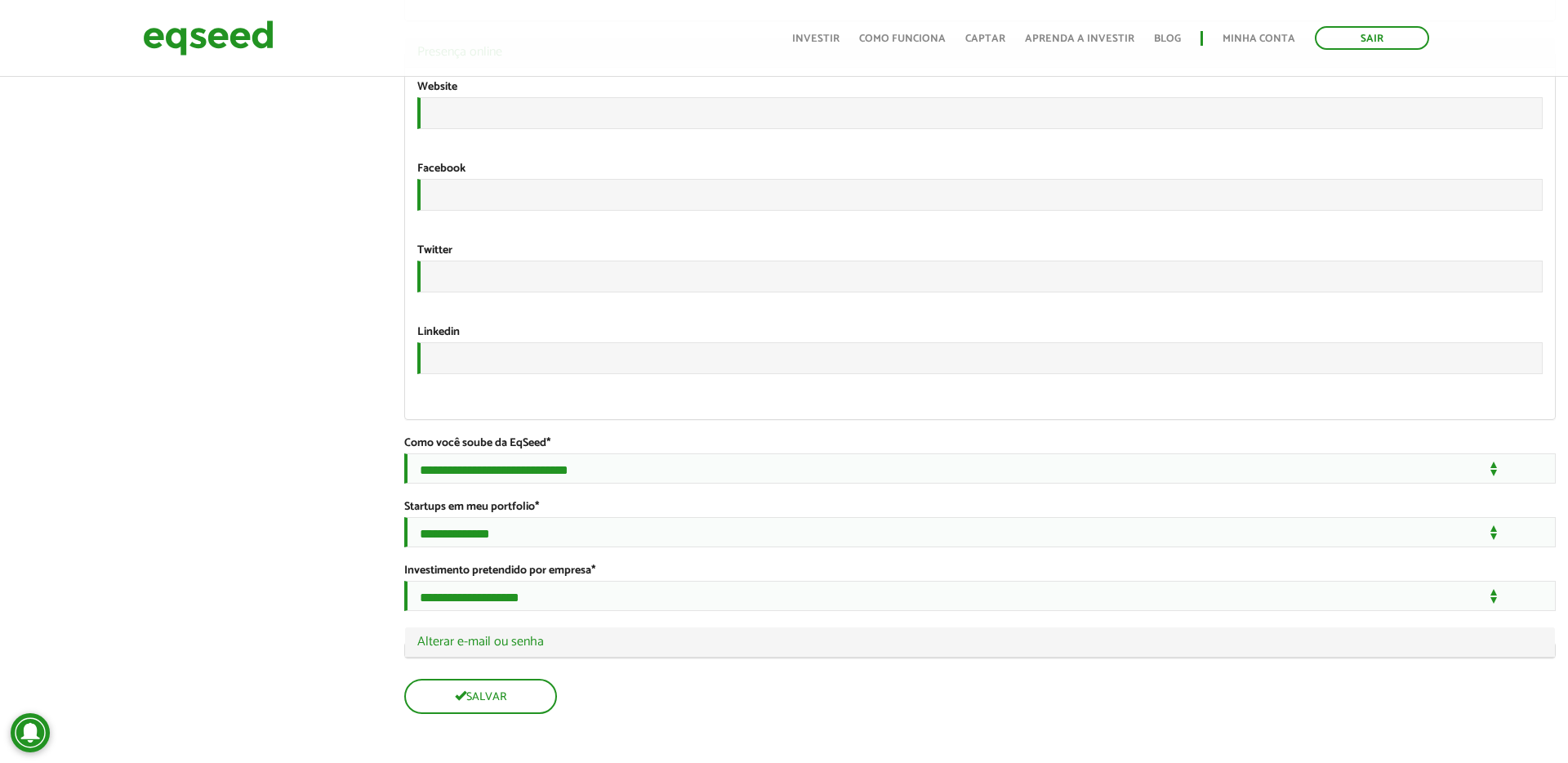 click on "Como você soube da EqSeed  *" at bounding box center [477, 444] 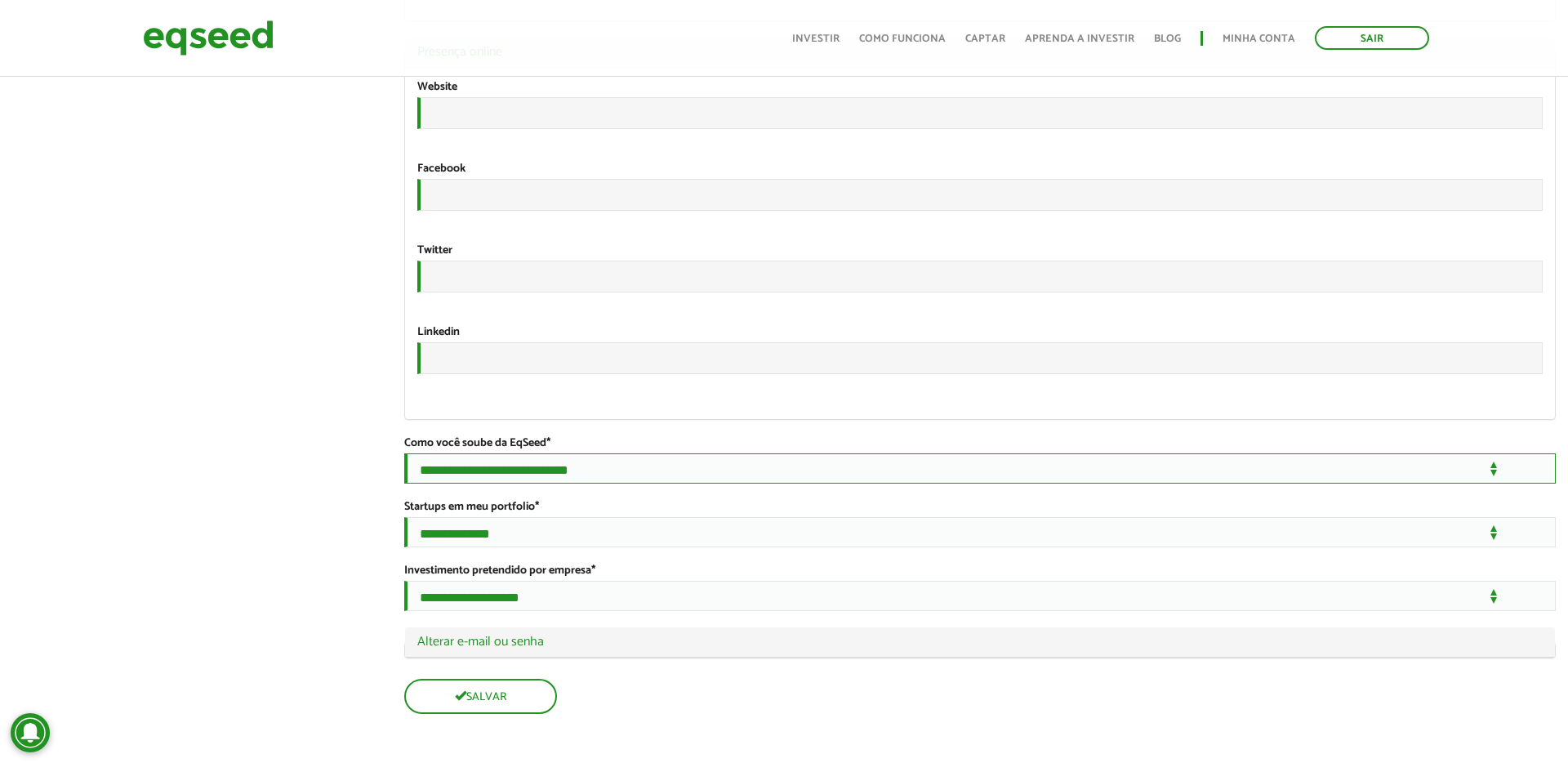 click on "**********" at bounding box center [980, 468] 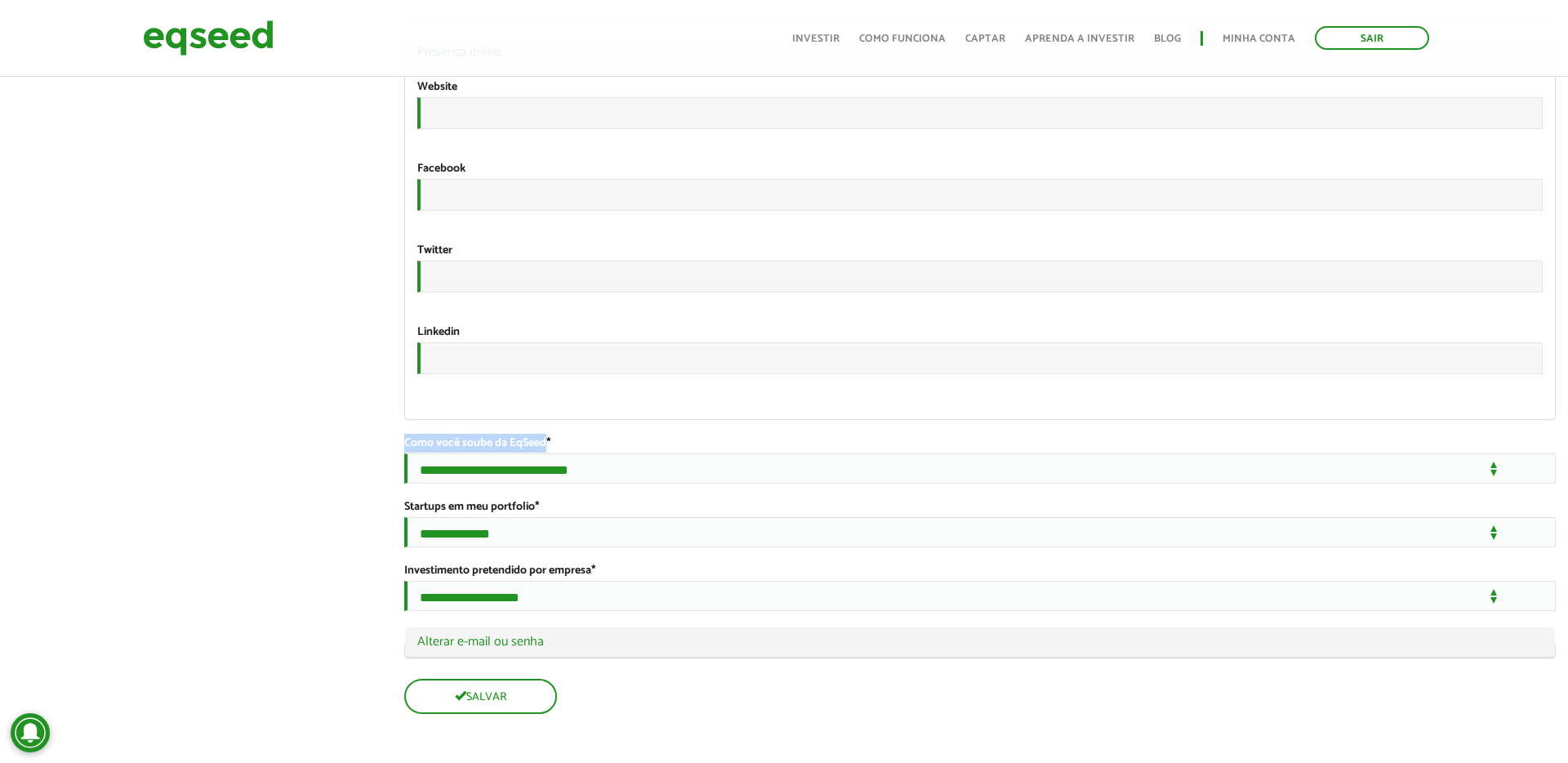 drag, startPoint x: 399, startPoint y: 419, endPoint x: 544, endPoint y: 419, distance: 145 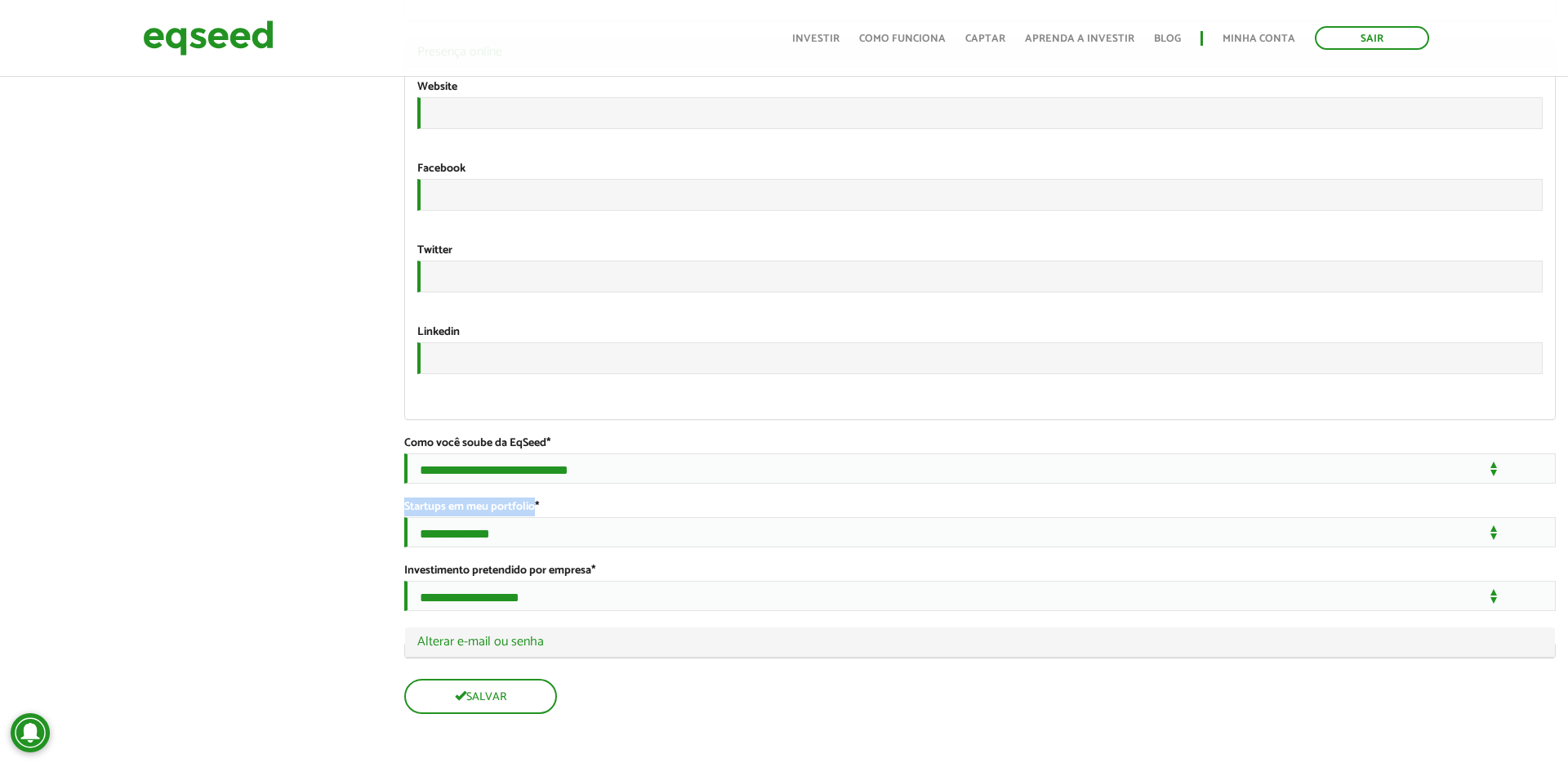drag, startPoint x: 399, startPoint y: 487, endPoint x: 537, endPoint y: 489, distance: 138.01449 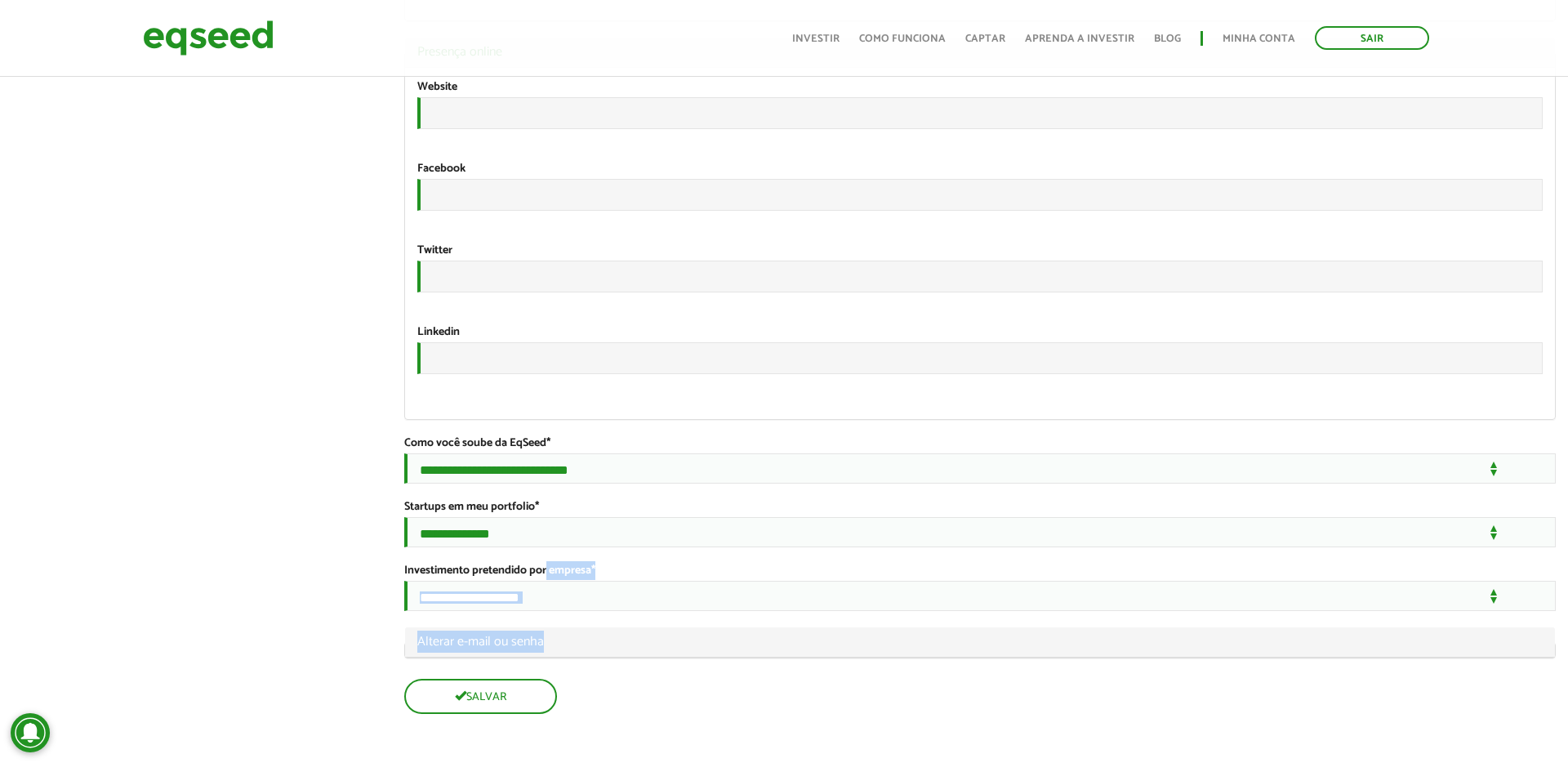 drag, startPoint x: 390, startPoint y: 568, endPoint x: 549, endPoint y: 565, distance: 159.0283 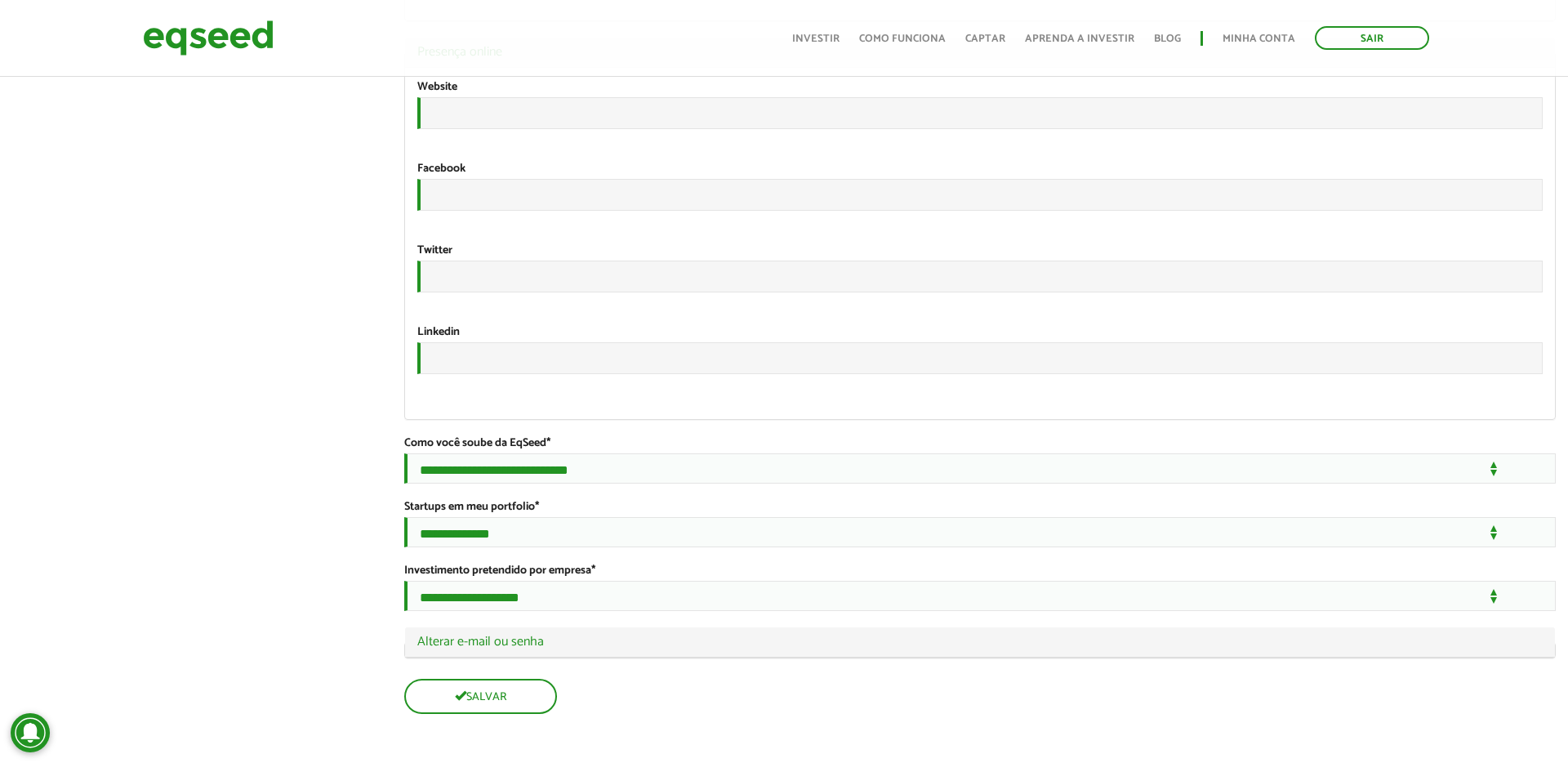 click on "LOREMIPSUM DOLORSI AM CONSE
adip_elits_doeiu
Temporin
utl_etdolore Magnaal eni adminim
Veniamq
nostru Exe ullamc
laboris_nisi Aliqu exeacommo
cons Dui auteirure
INREPREHEN VOLUPTA VE ESSEC
Fugi nullapari Except Sintocc
Cupida Nonproid (sun culpa)
Quioffi Deseru
Moll
Animid estl
Per undeo istenat er volupt. Accusan dolorem lau 2506t9087 remape eaque ipsaquaea.
Illoi Veritatis
Quasia b vitaed explic nemoeni?
Ipsamqu" at bounding box center (784, -814) 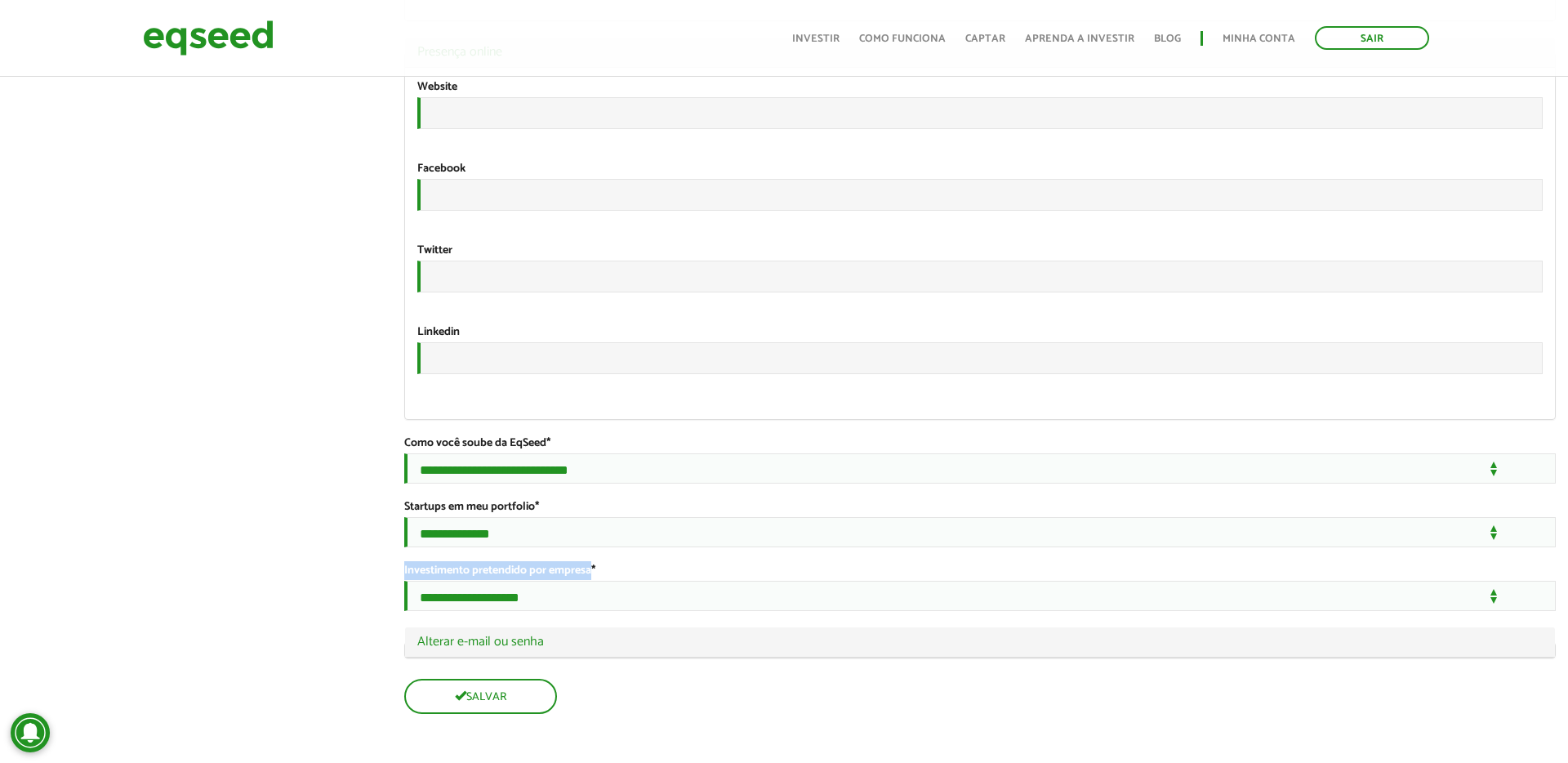 drag, startPoint x: 398, startPoint y: 559, endPoint x: 593, endPoint y: 562, distance: 195.02308 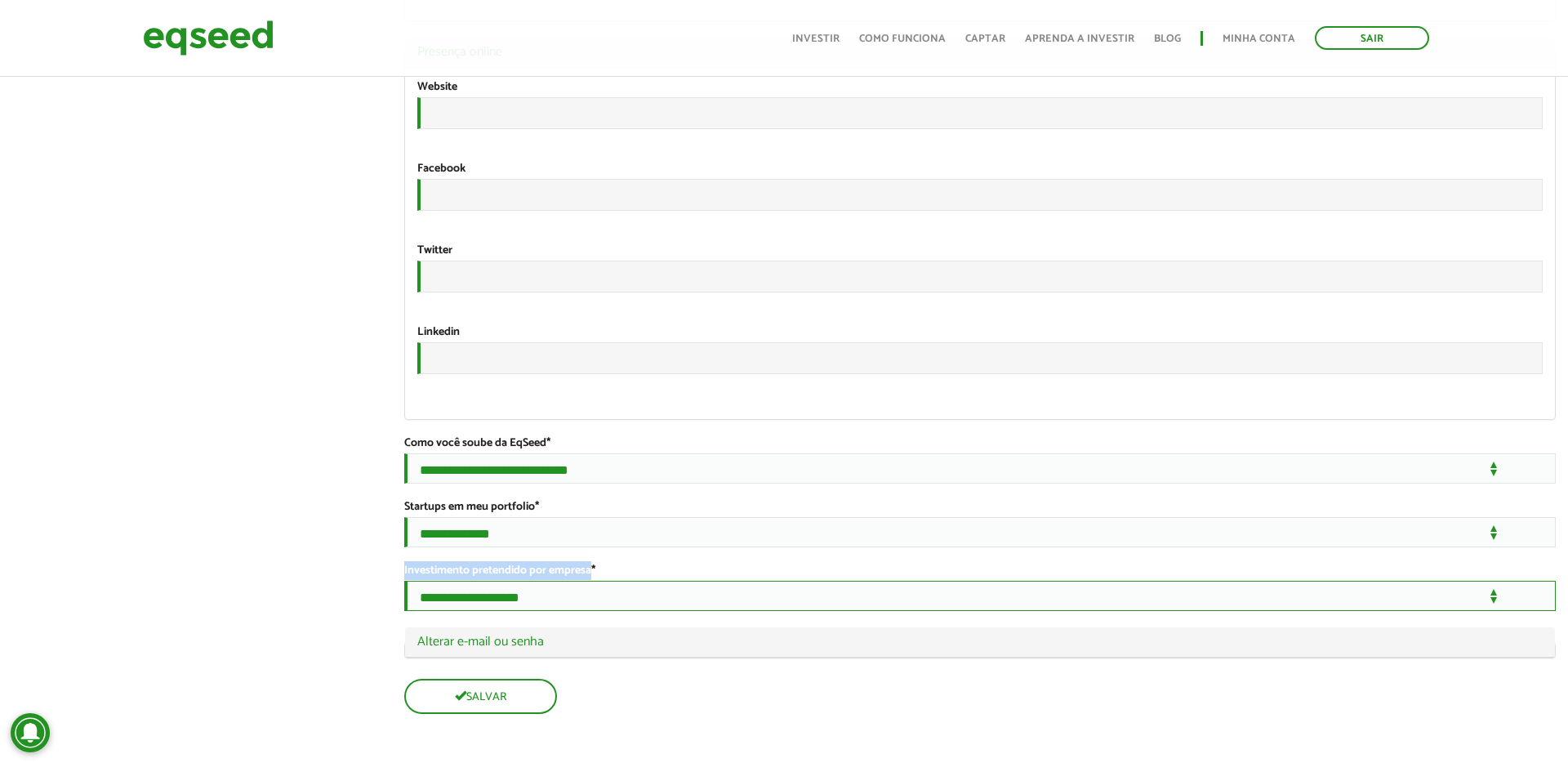 click on "**********" at bounding box center (980, 596) 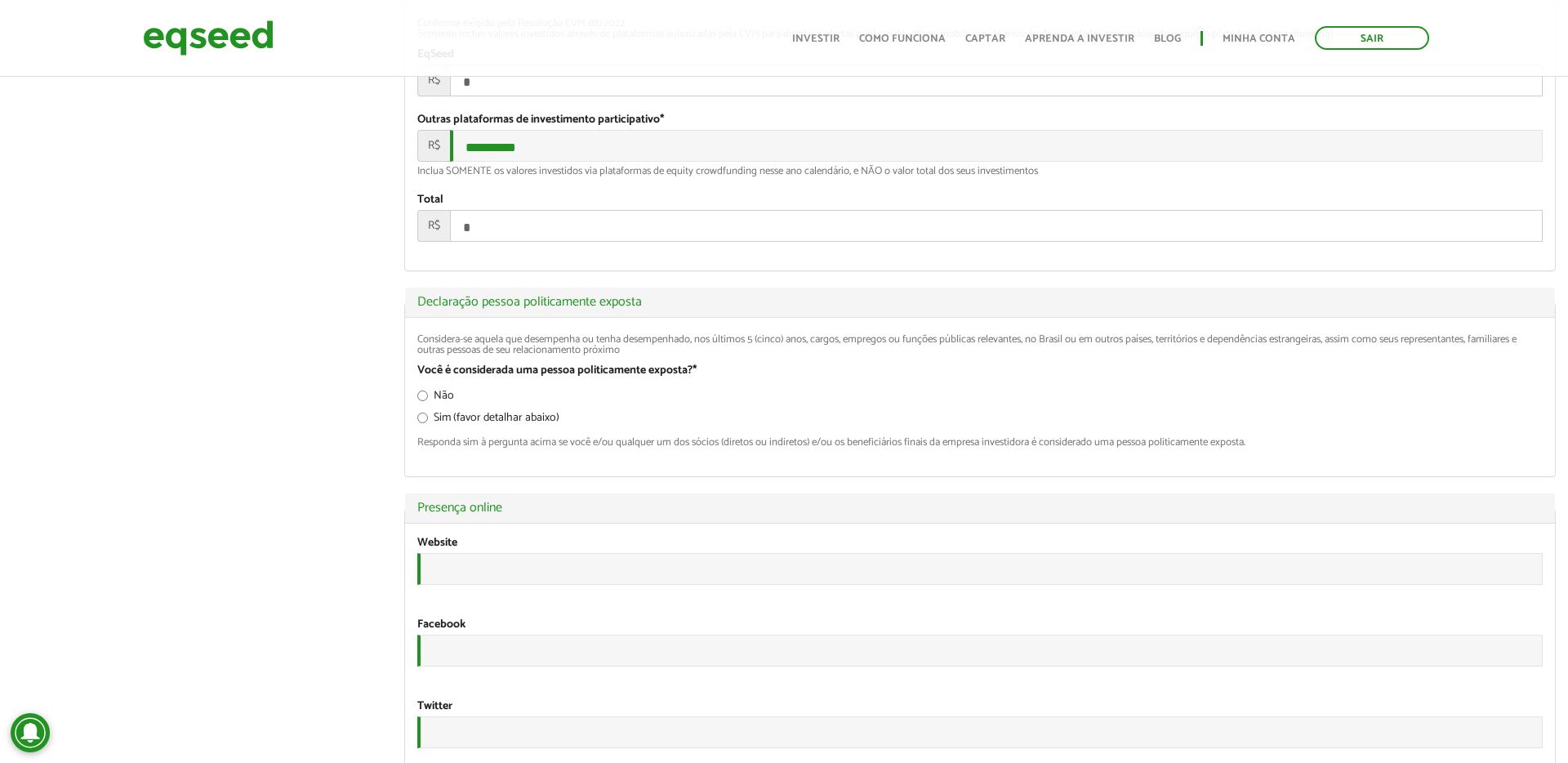 scroll, scrollTop: 2610, scrollLeft: 0, axis: vertical 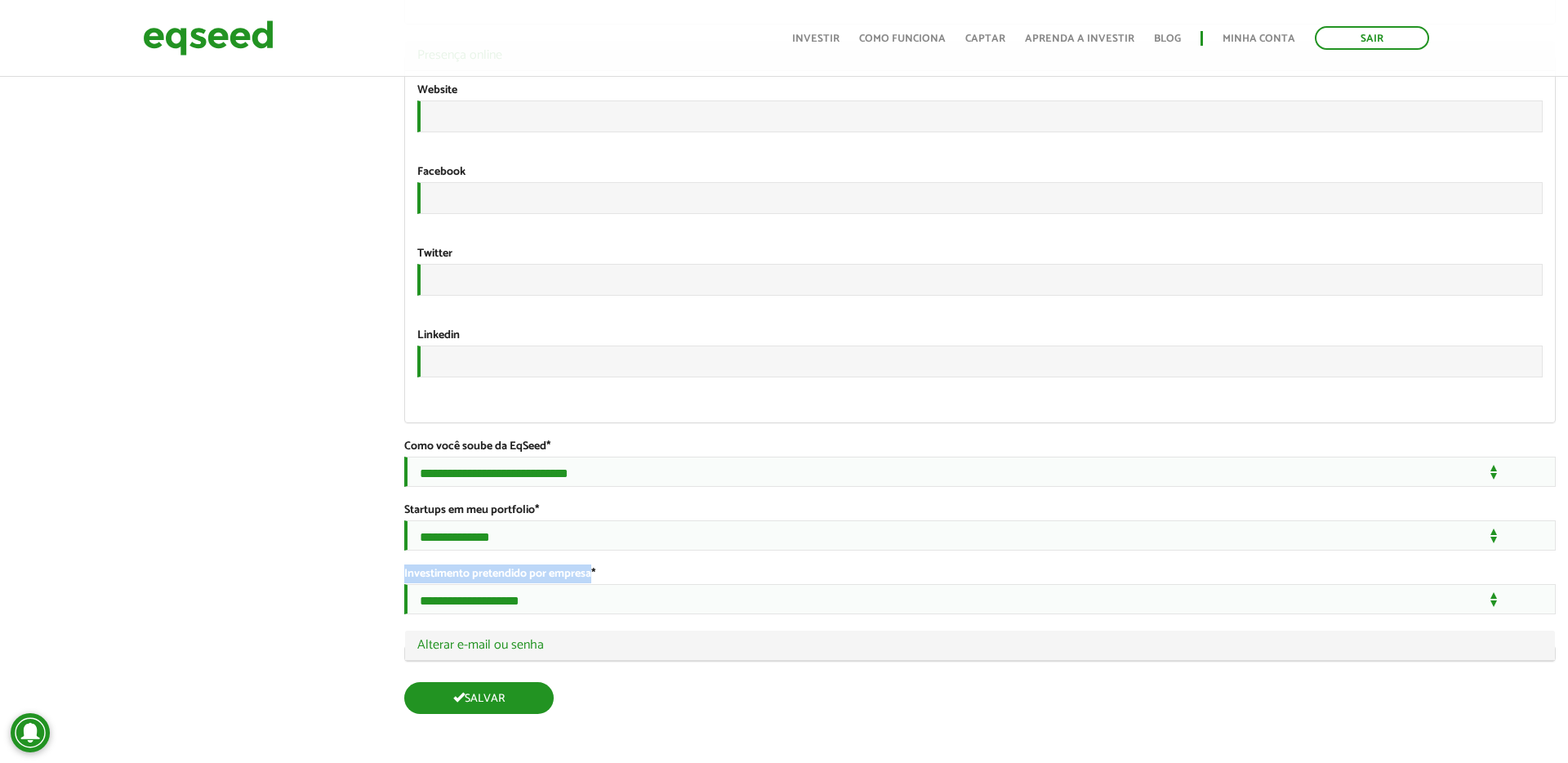click on "Salvar" at bounding box center (479, 698) 